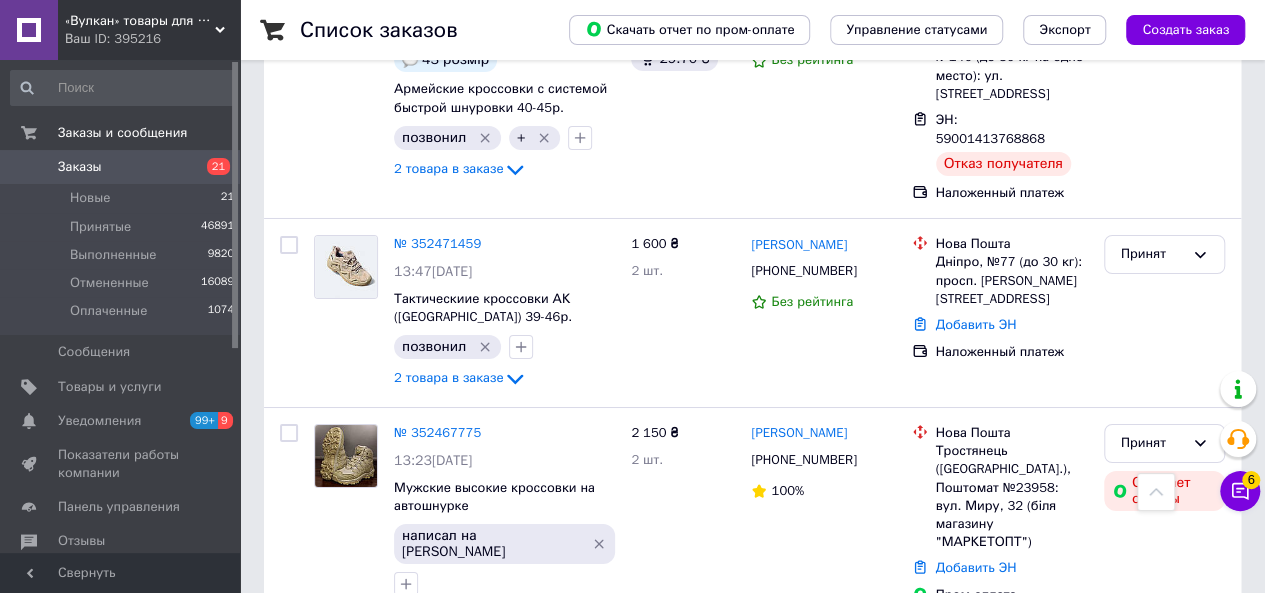 scroll, scrollTop: 3502, scrollLeft: 0, axis: vertical 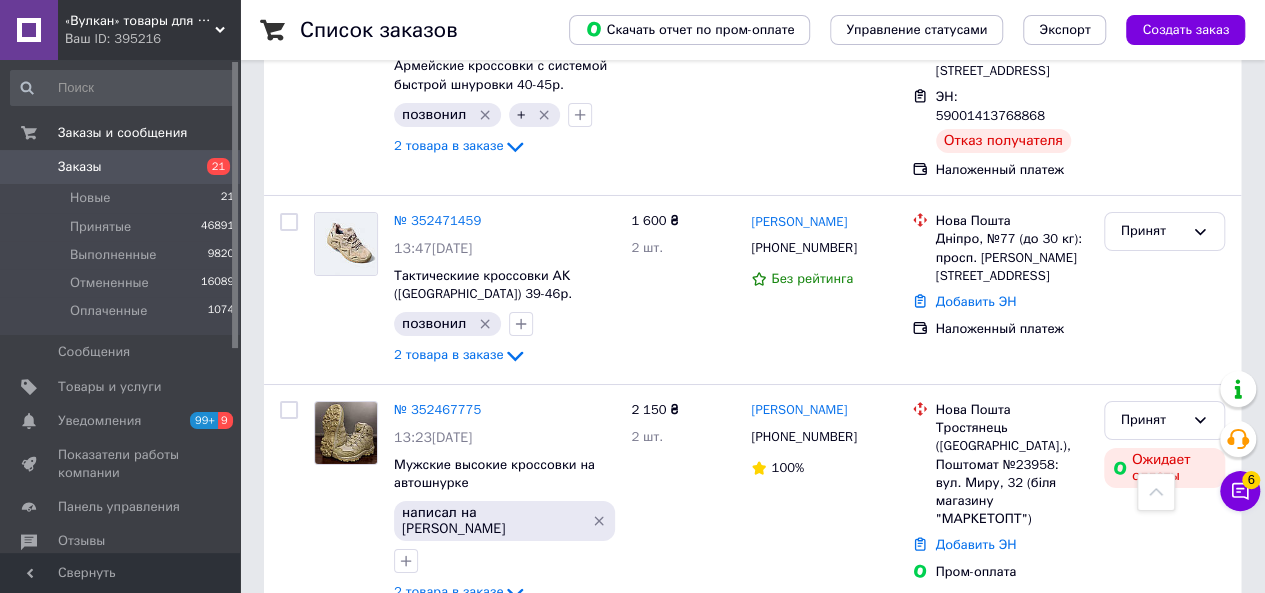 click on "1" at bounding box center [415, 934] 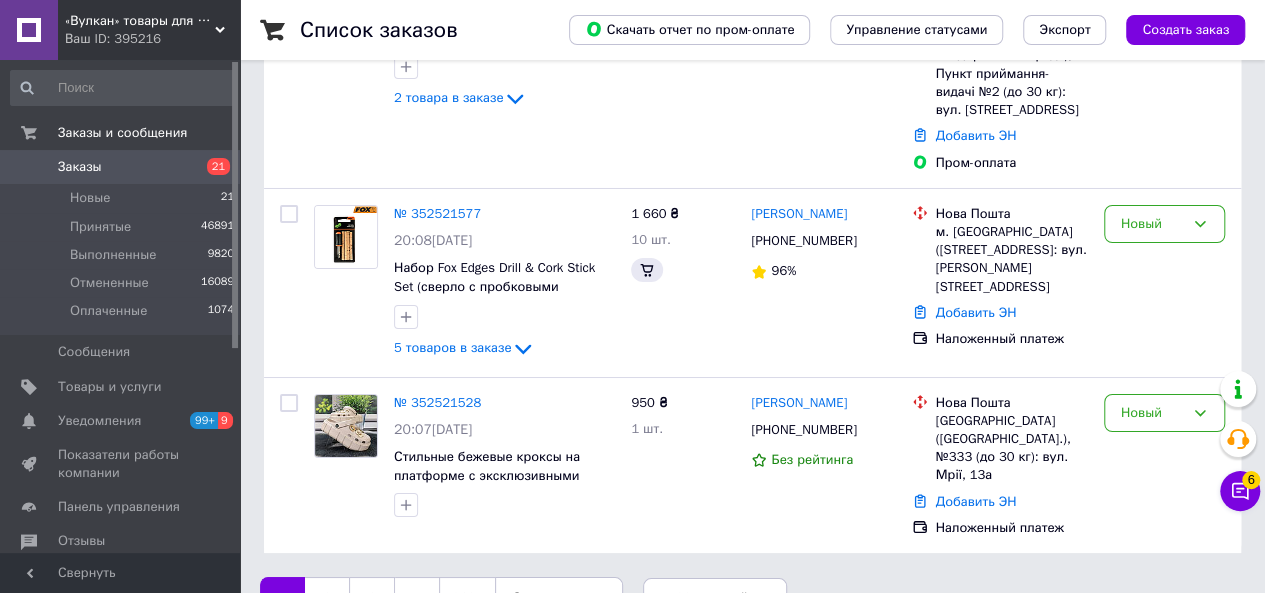 scroll, scrollTop: 0, scrollLeft: 0, axis: both 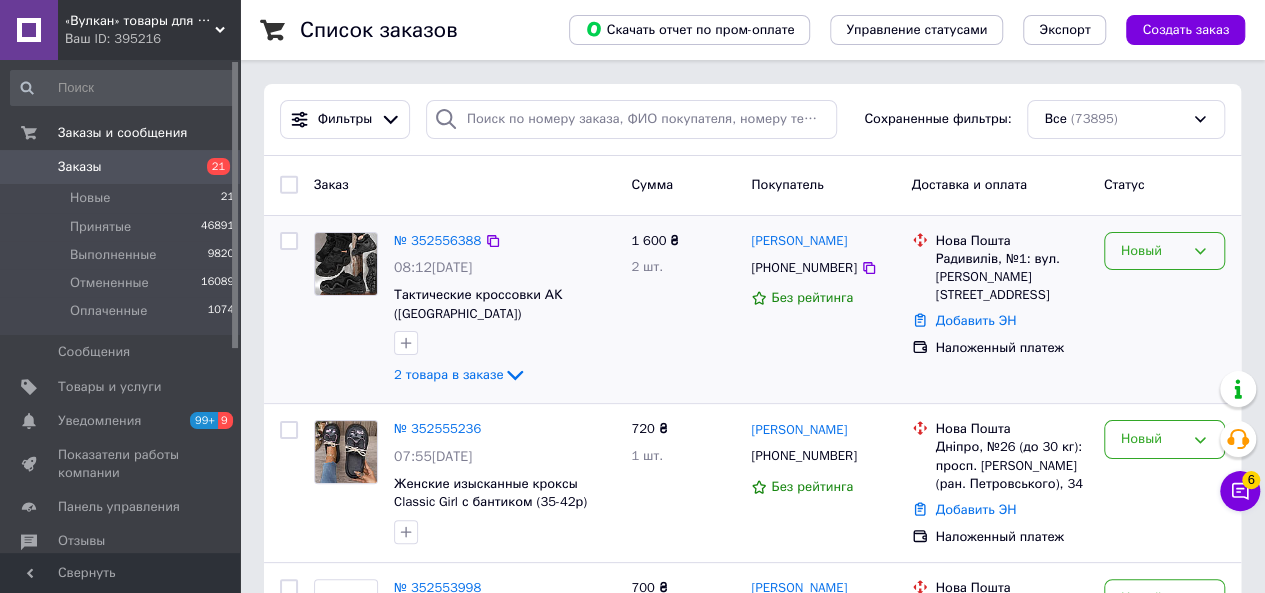 click on "Новый" at bounding box center [1152, 251] 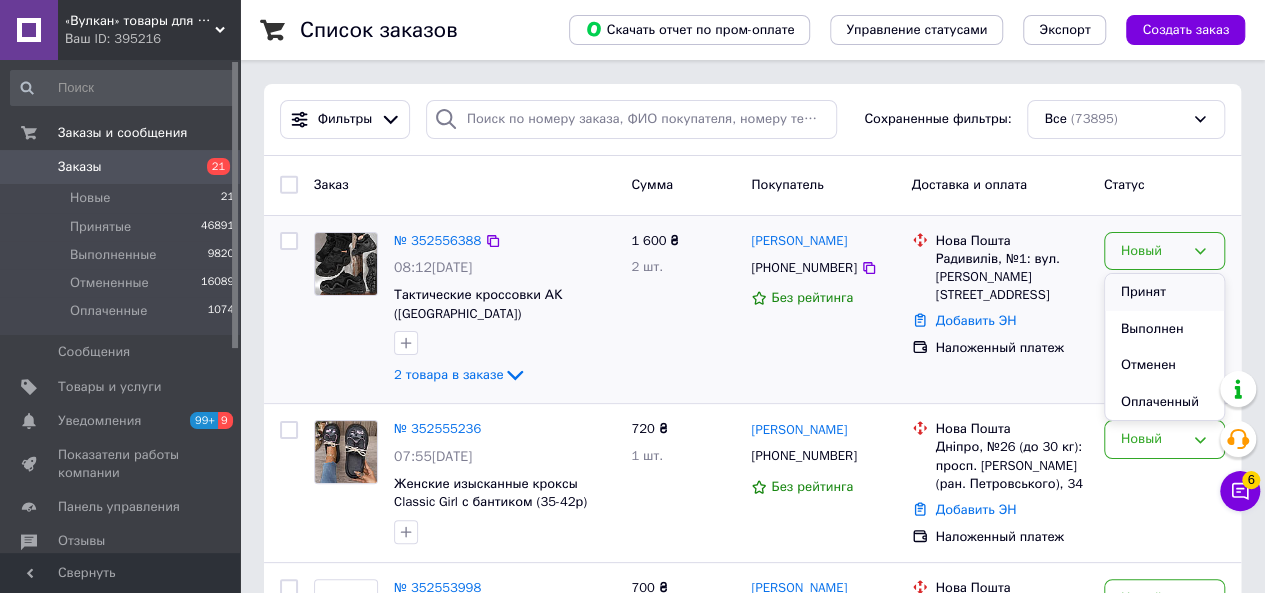 click on "Принят" at bounding box center (1164, 292) 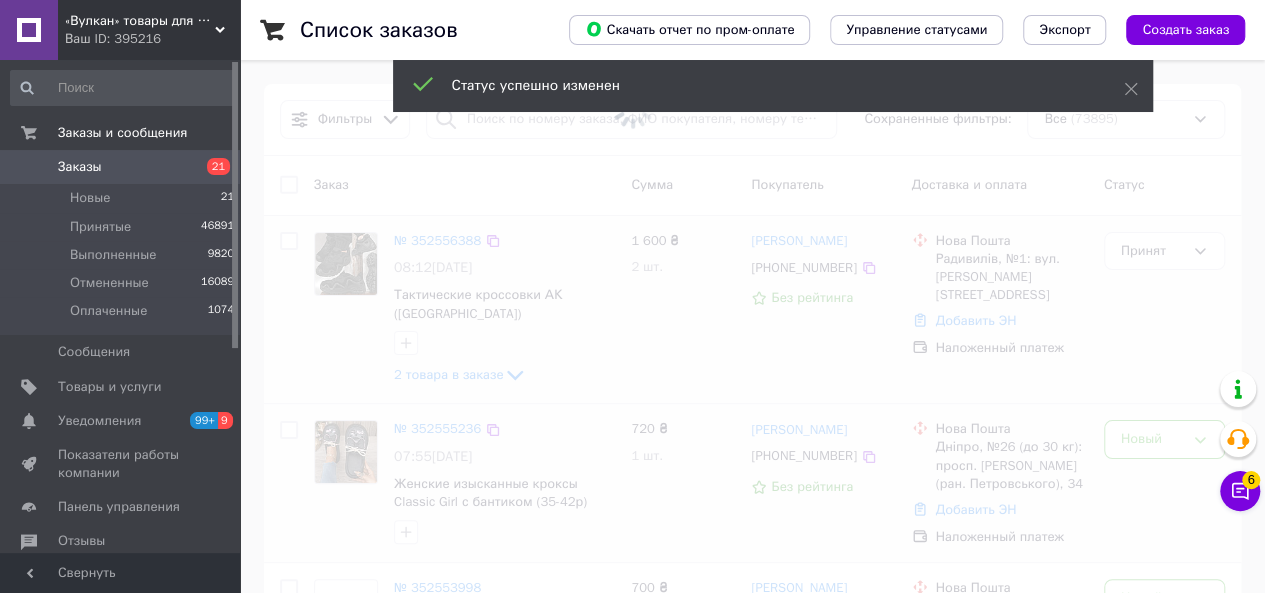 scroll, scrollTop: 200, scrollLeft: 0, axis: vertical 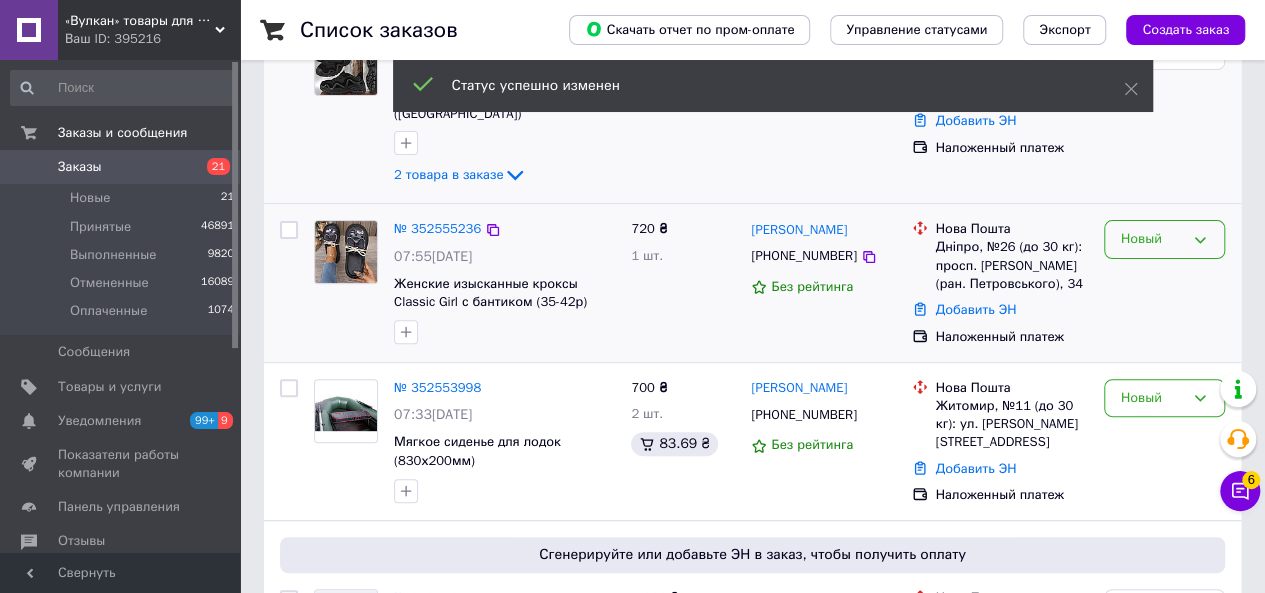 click on "Новый" at bounding box center [1152, 239] 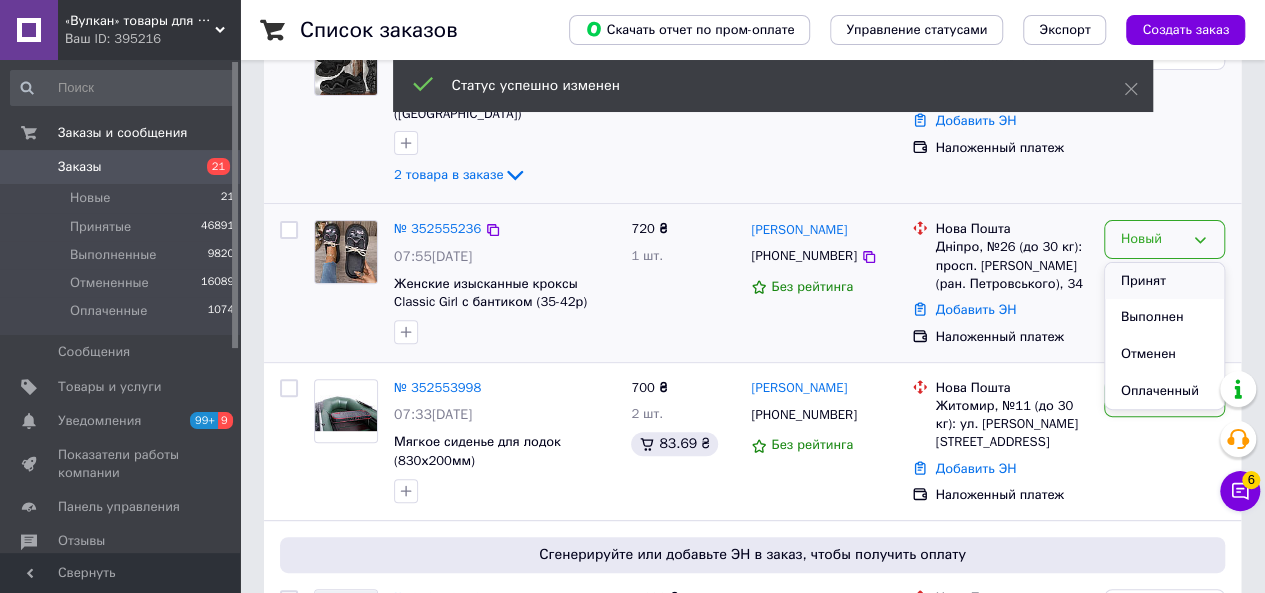 click on "Принят" at bounding box center (1164, 281) 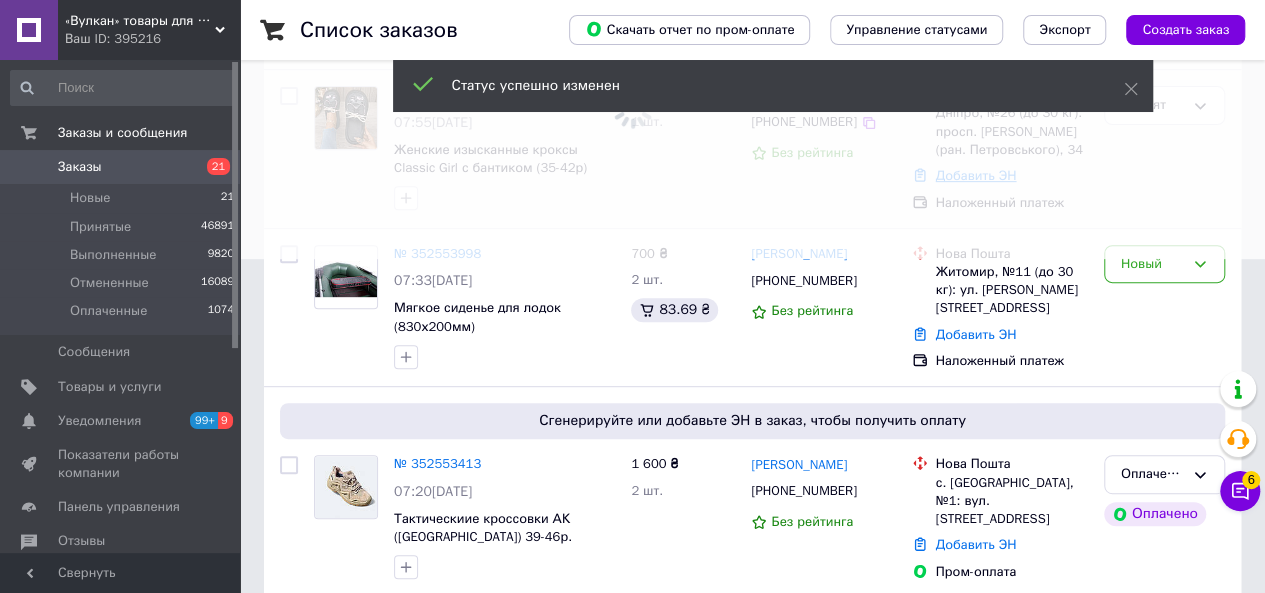 scroll, scrollTop: 400, scrollLeft: 0, axis: vertical 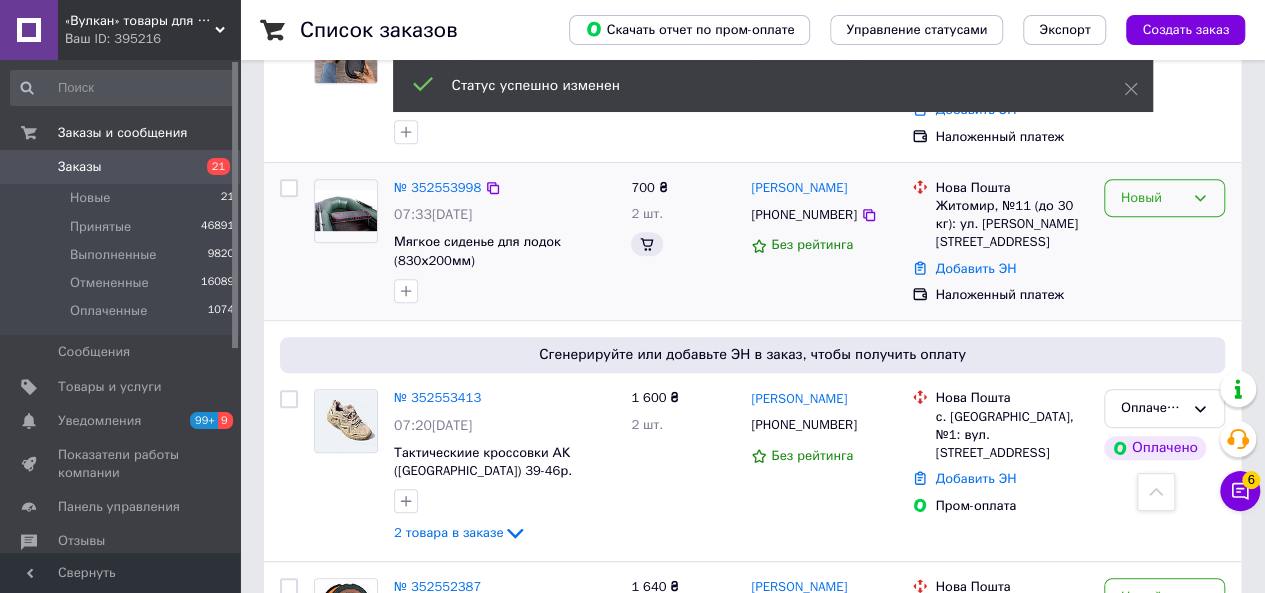 click on "Новый" at bounding box center [1164, 198] 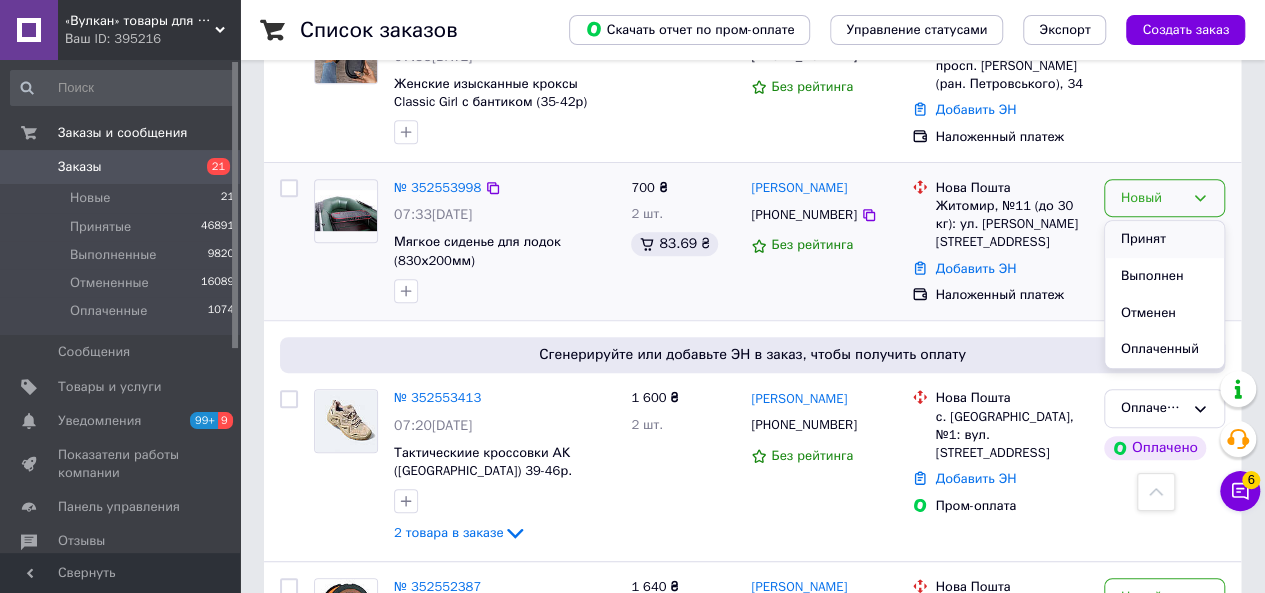 click on "Принят" at bounding box center (1164, 239) 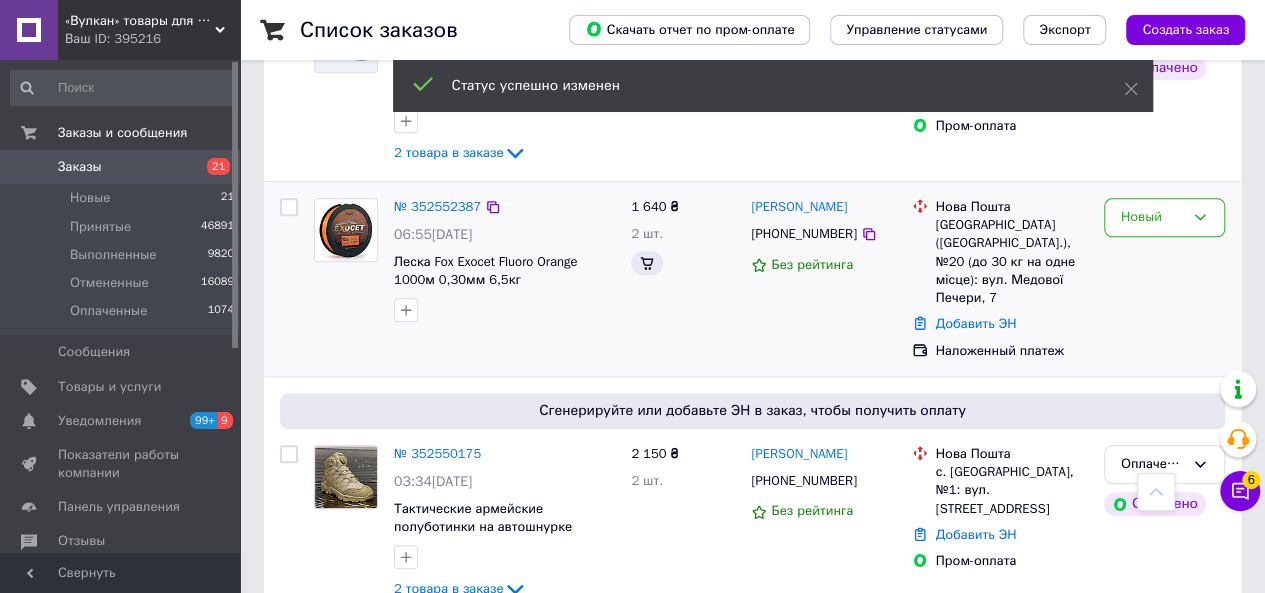 scroll, scrollTop: 800, scrollLeft: 0, axis: vertical 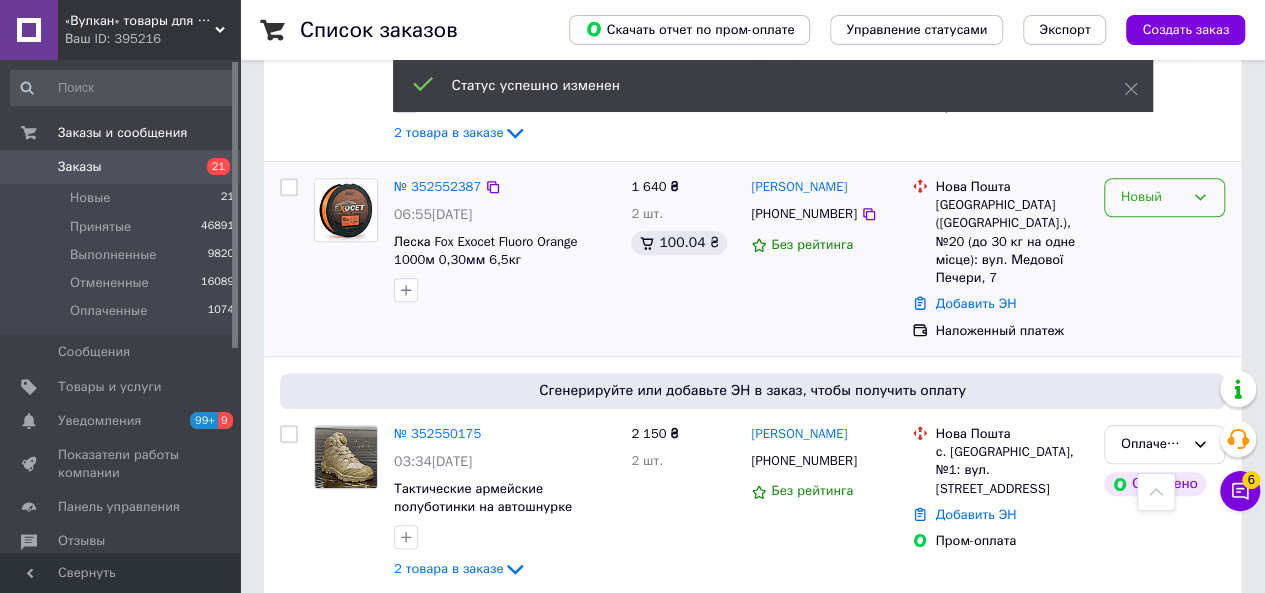 click on "Новый" at bounding box center [1152, 197] 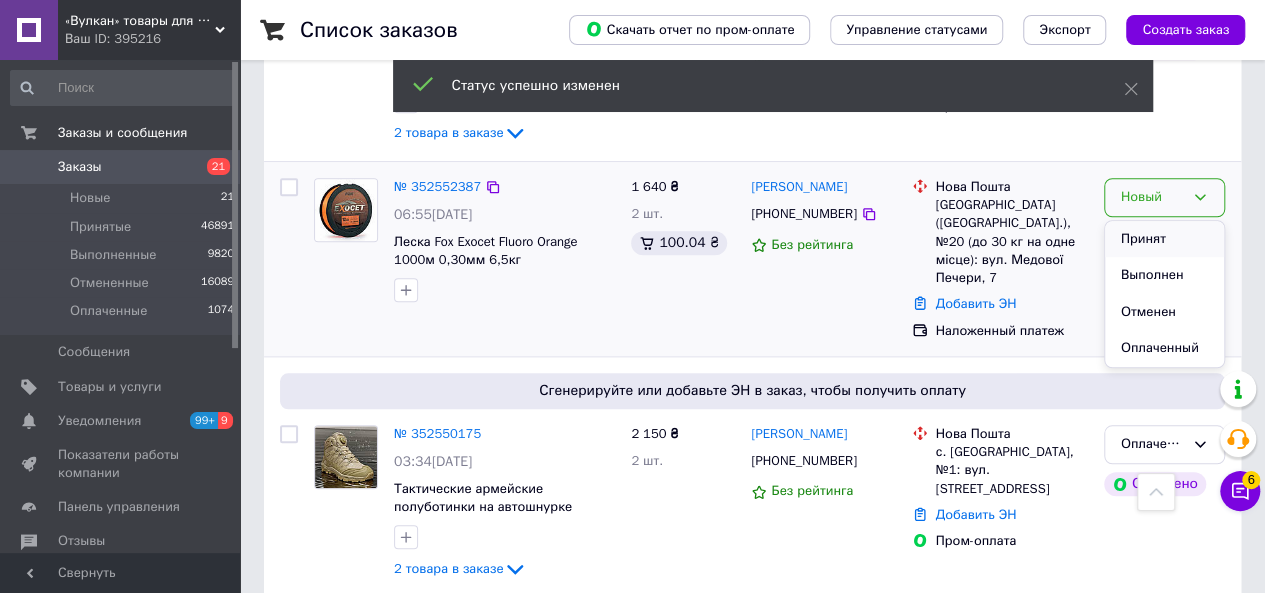 click on "Принят" at bounding box center (1164, 239) 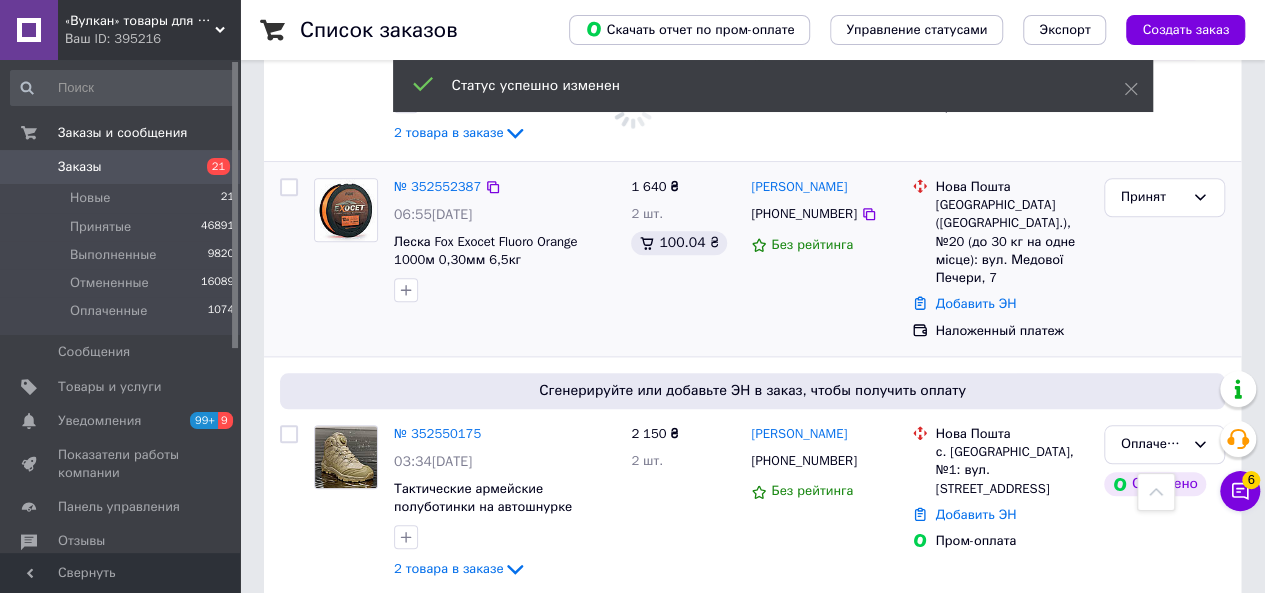 scroll, scrollTop: 1100, scrollLeft: 0, axis: vertical 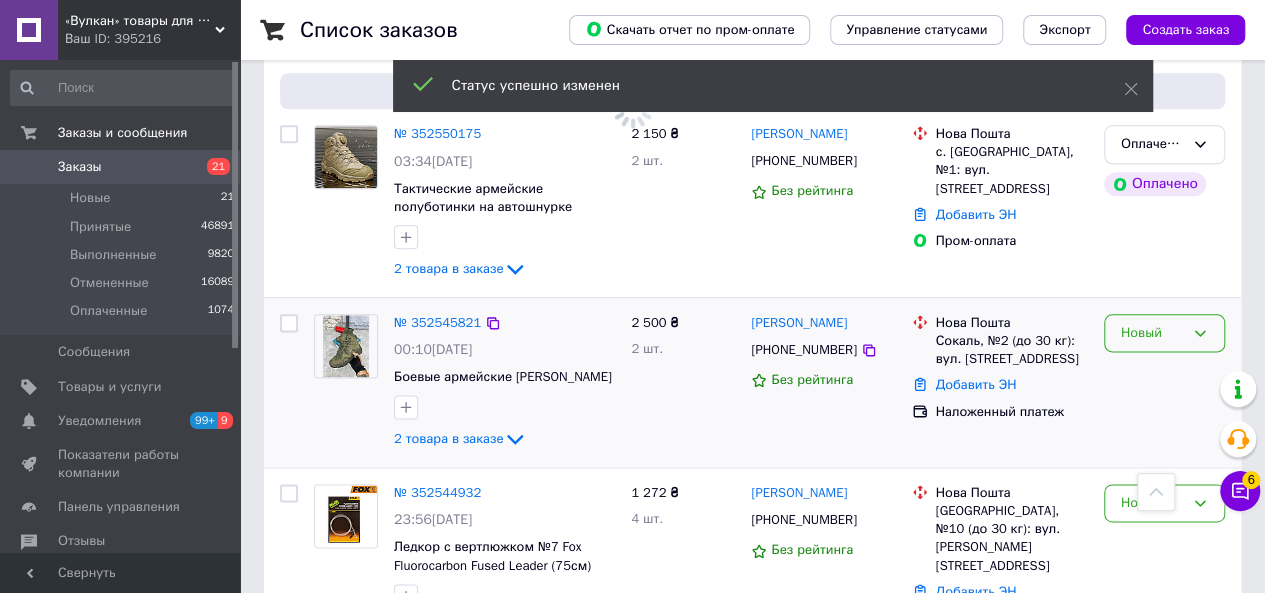 click on "Новый" at bounding box center (1164, 333) 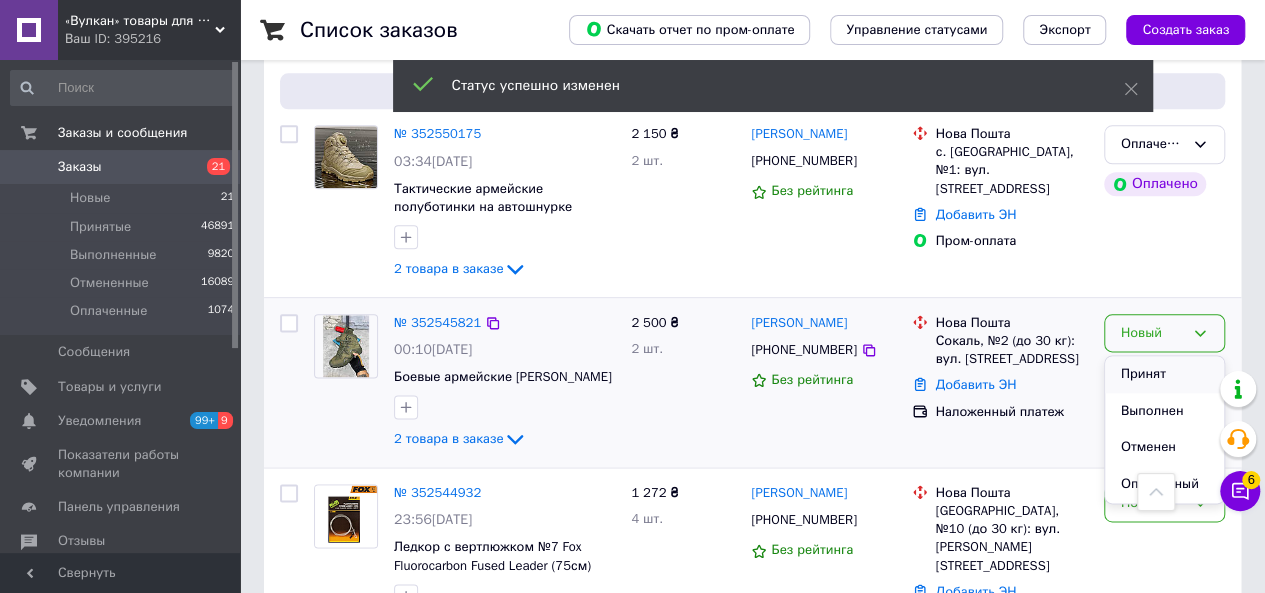 click on "Принят" at bounding box center [1164, 374] 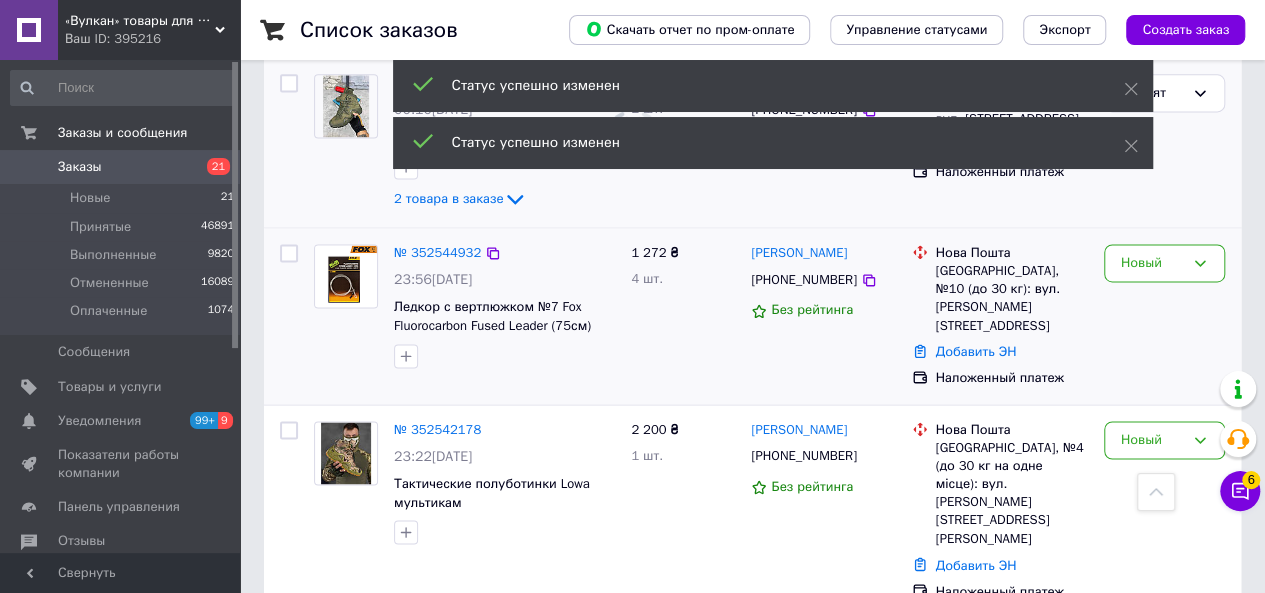 scroll, scrollTop: 1400, scrollLeft: 0, axis: vertical 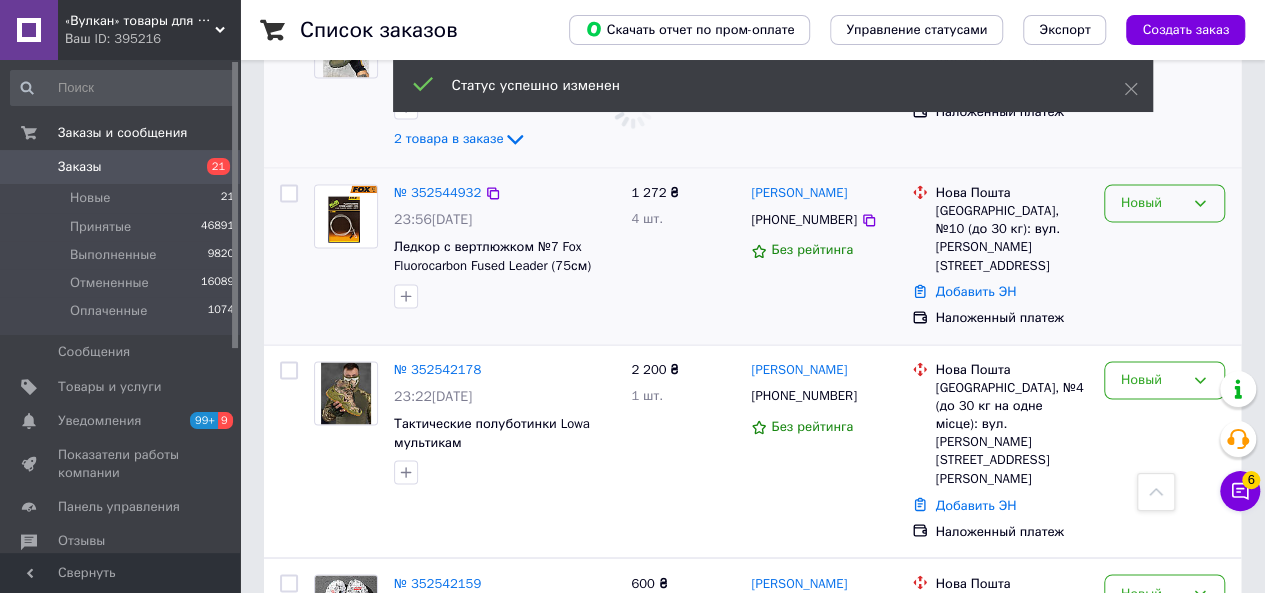 click on "Новый" at bounding box center [1164, 203] 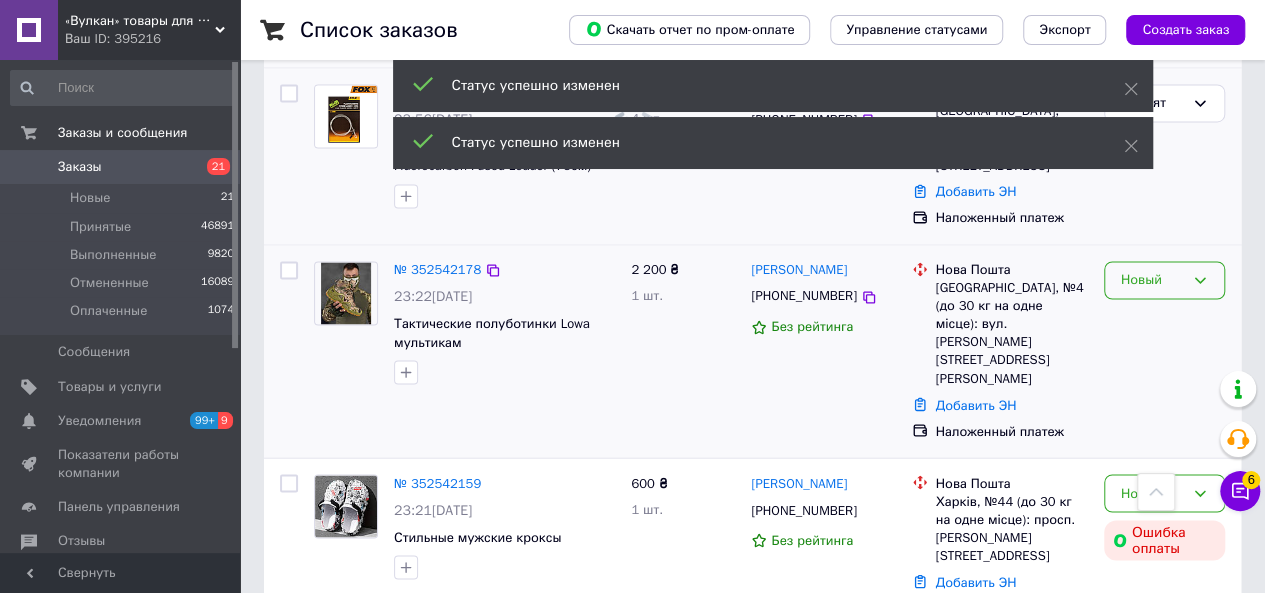 click on "Новый" at bounding box center (1164, 280) 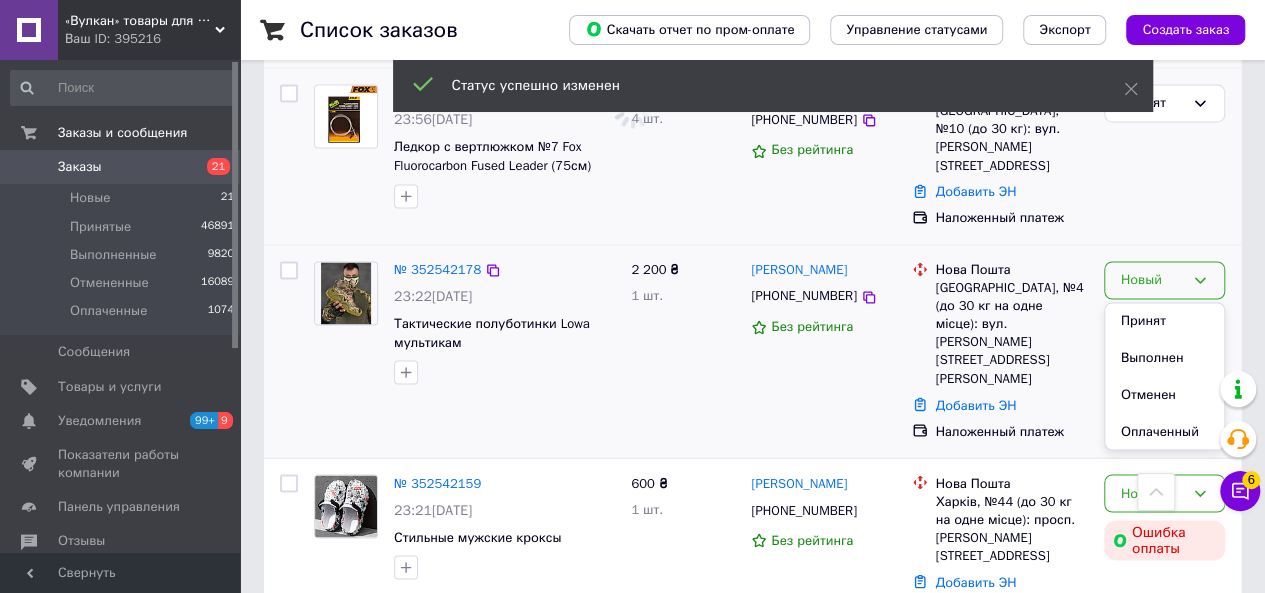 click on "Принят" at bounding box center [1164, 321] 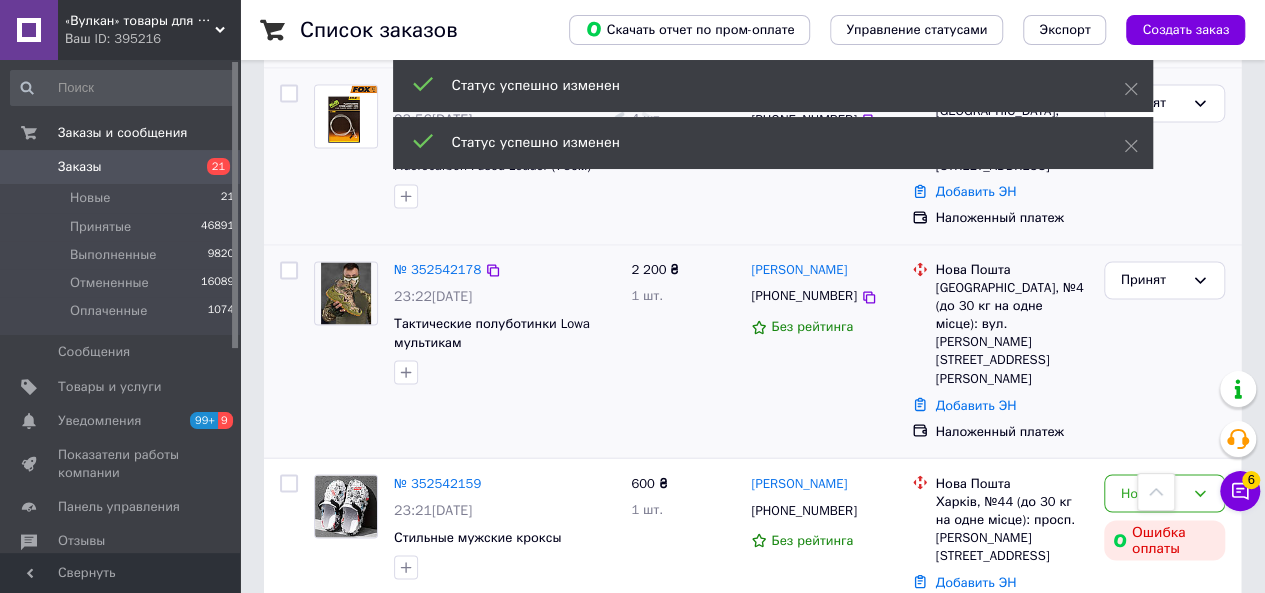 scroll, scrollTop: 1600, scrollLeft: 0, axis: vertical 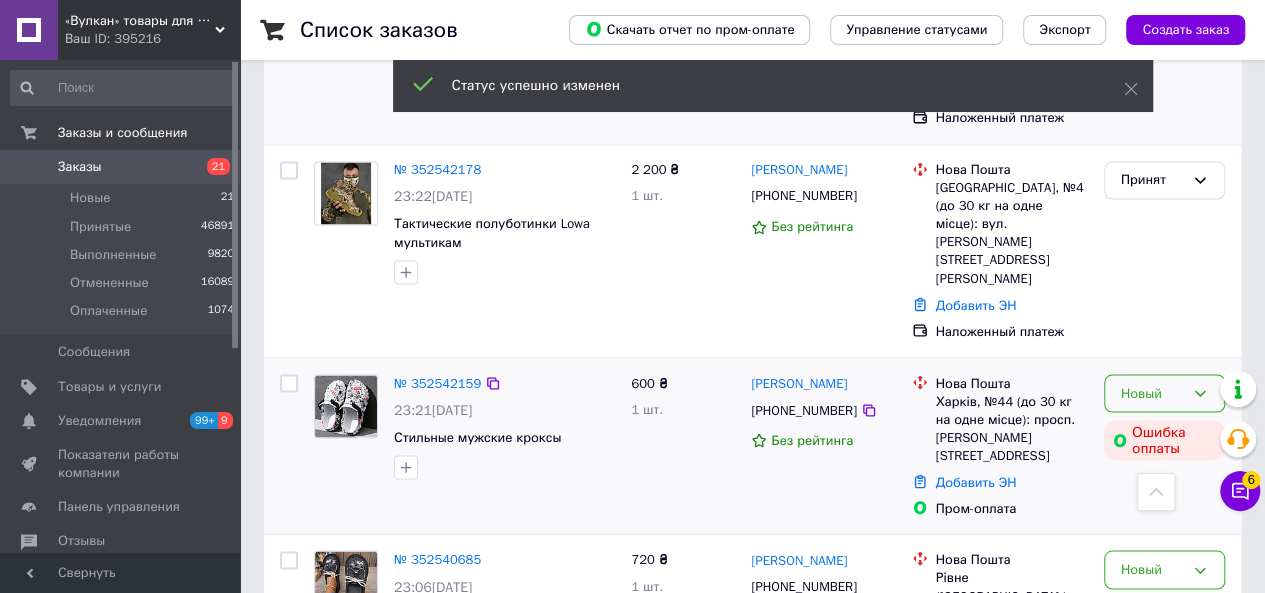 click 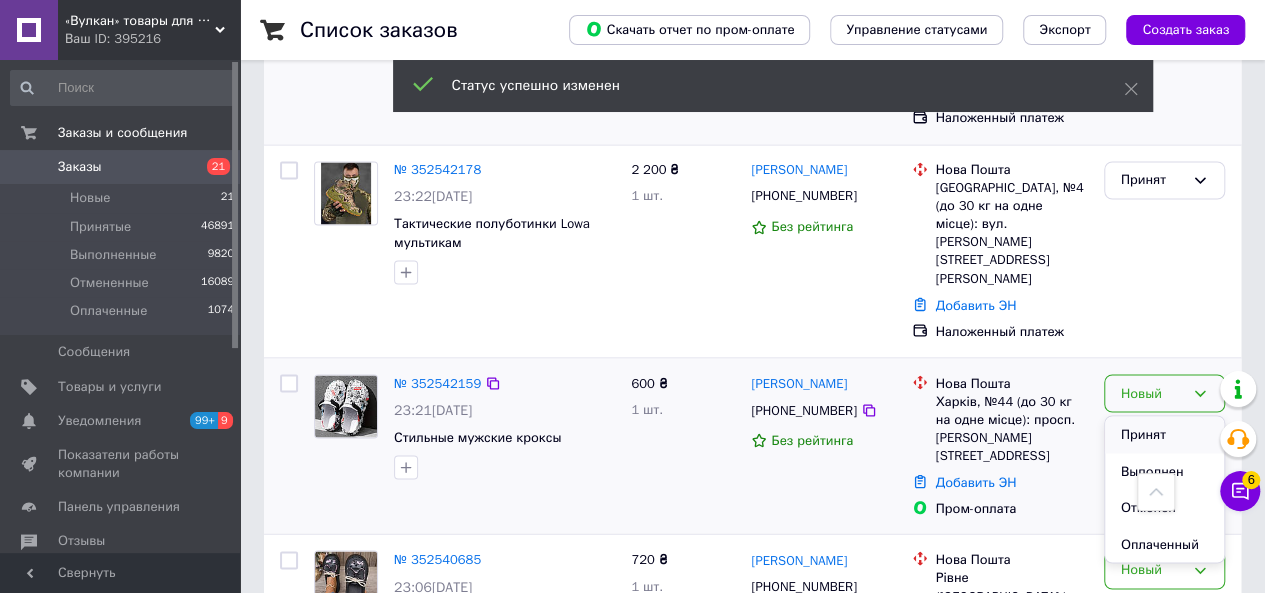 click on "Принят" at bounding box center [1164, 434] 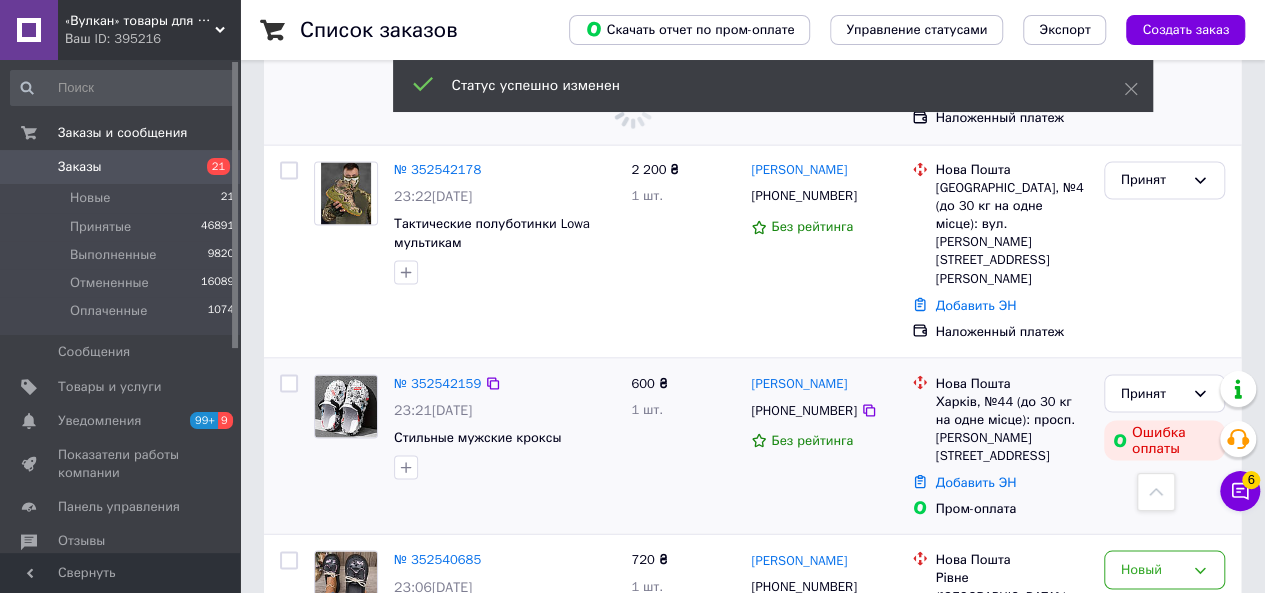 scroll, scrollTop: 1900, scrollLeft: 0, axis: vertical 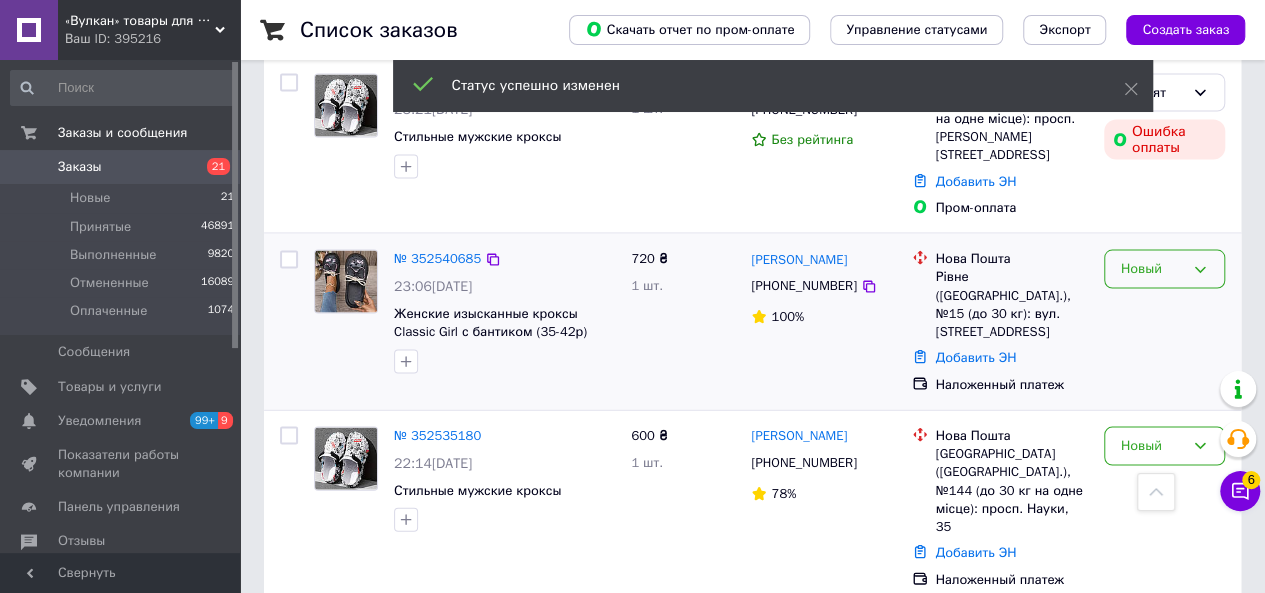 click on "Новый" at bounding box center (1164, 269) 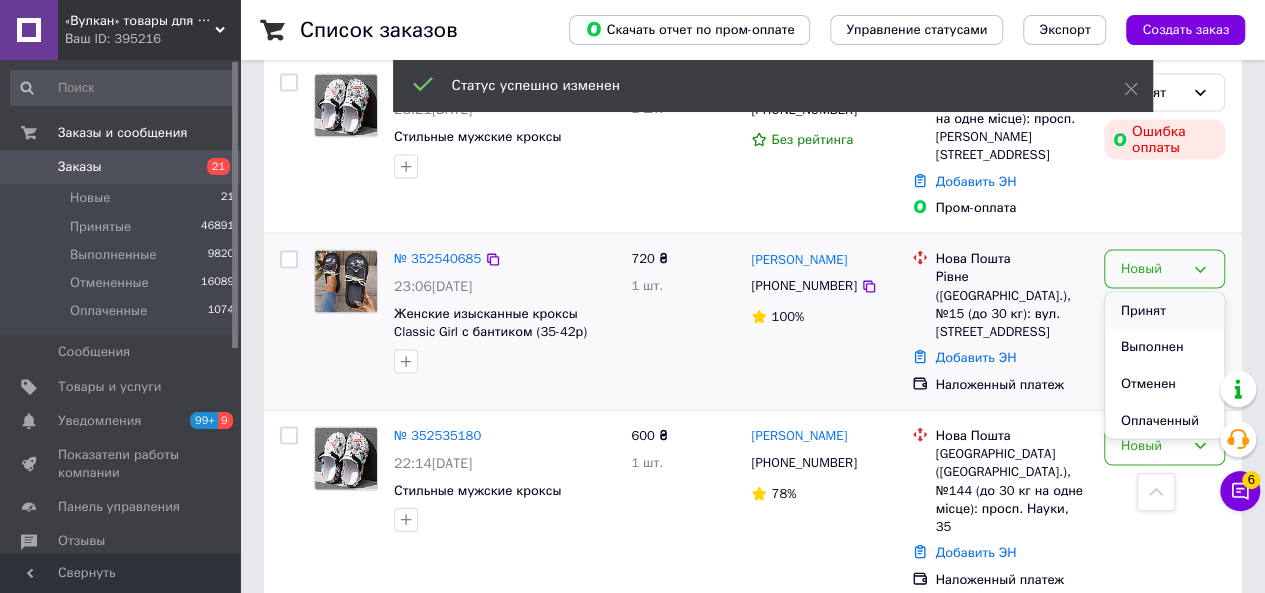 click on "Принят" at bounding box center [1164, 311] 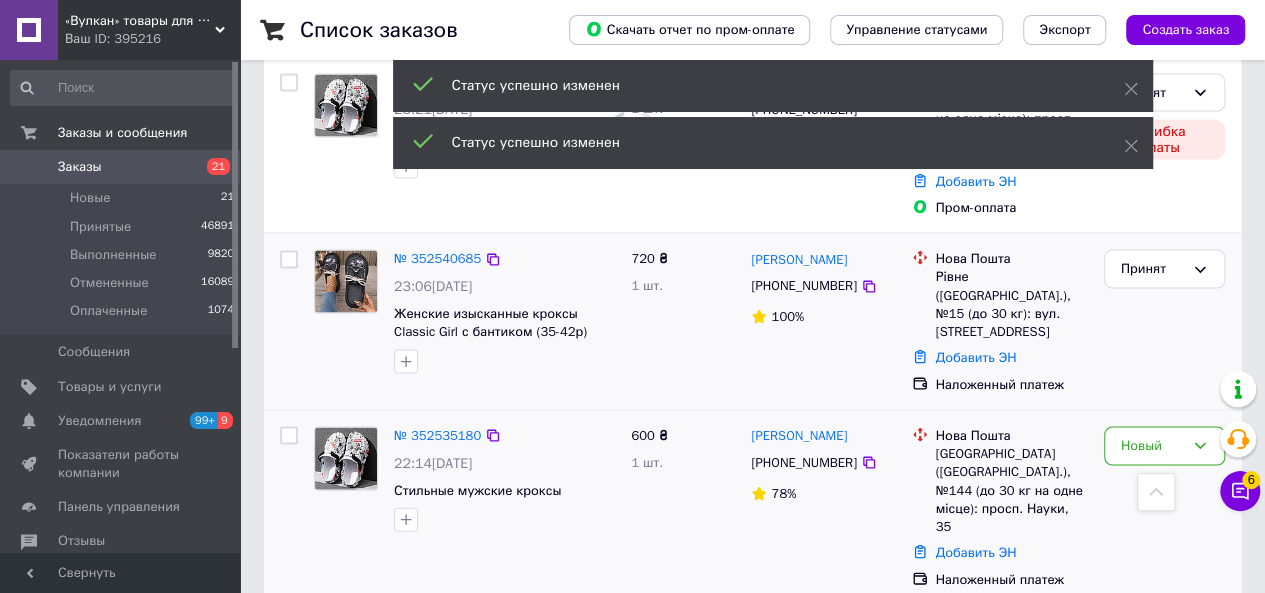 scroll, scrollTop: 2000, scrollLeft: 0, axis: vertical 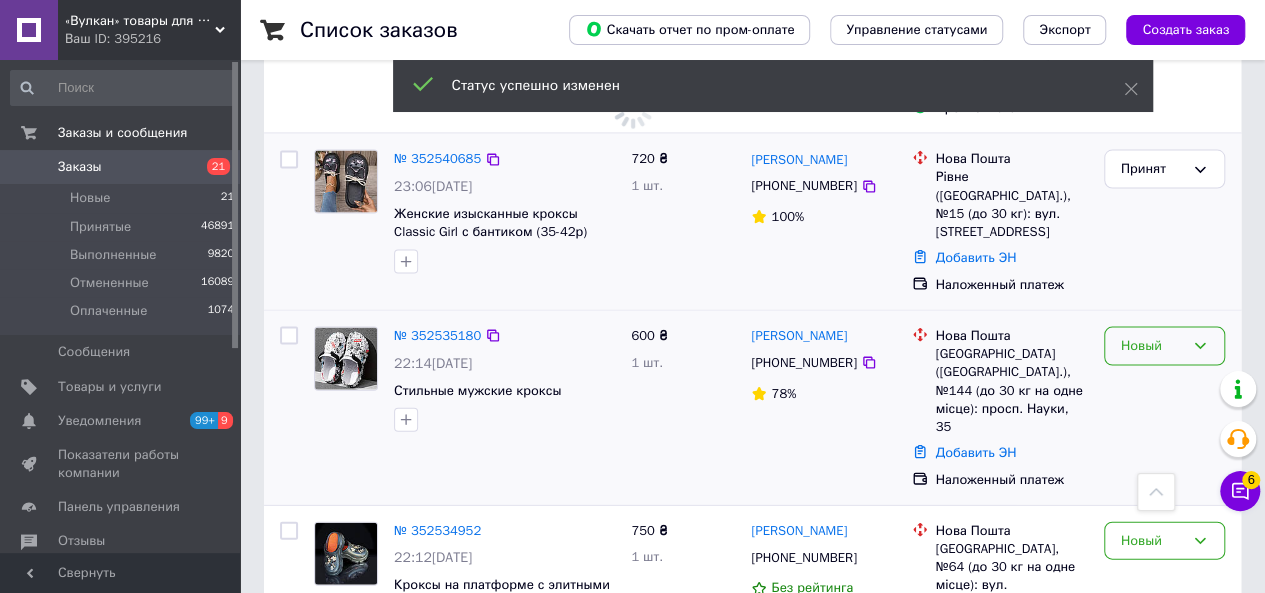 click on "Новый" at bounding box center [1152, 346] 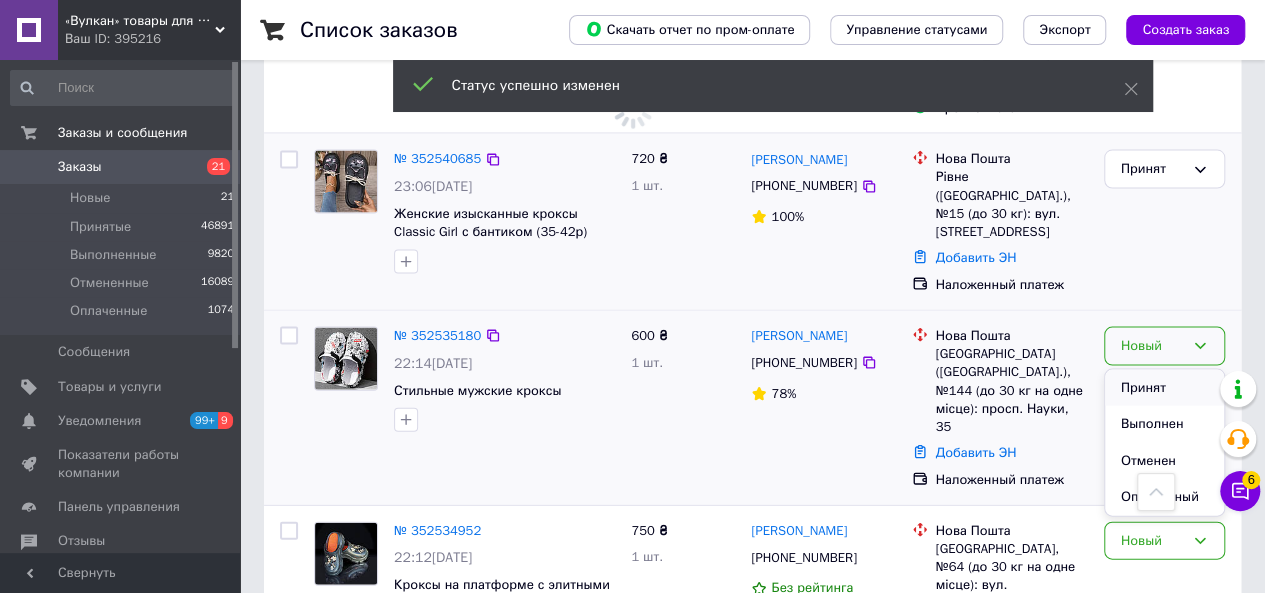 click on "Принят" at bounding box center (1164, 388) 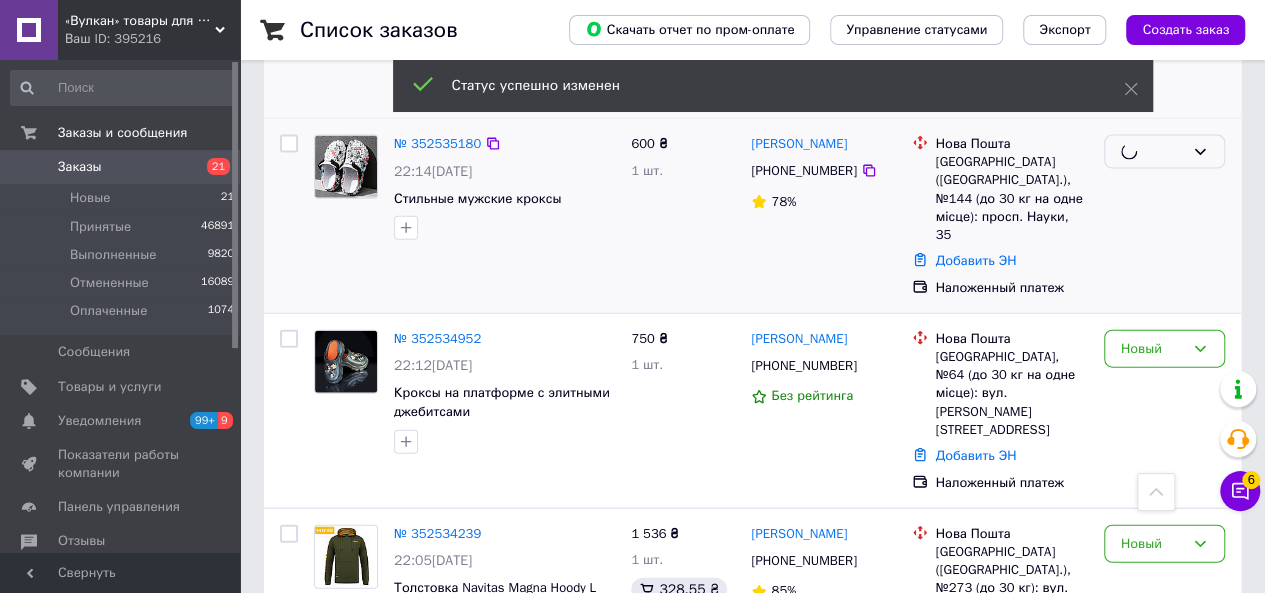 scroll, scrollTop: 2200, scrollLeft: 0, axis: vertical 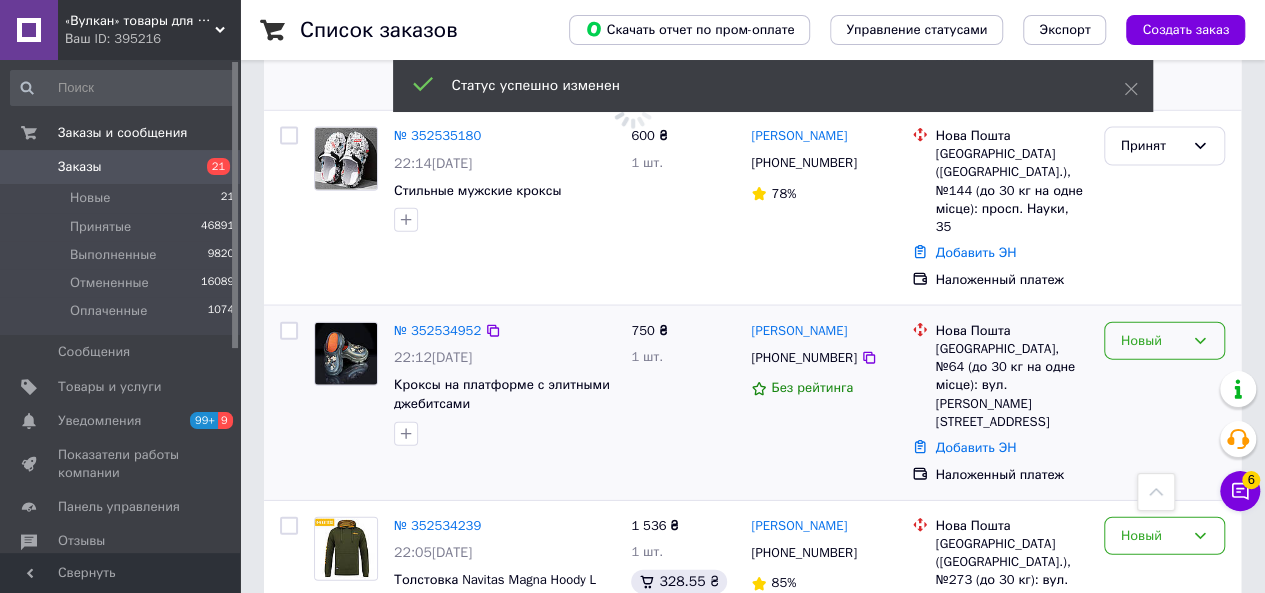 click on "Новый" at bounding box center (1152, 341) 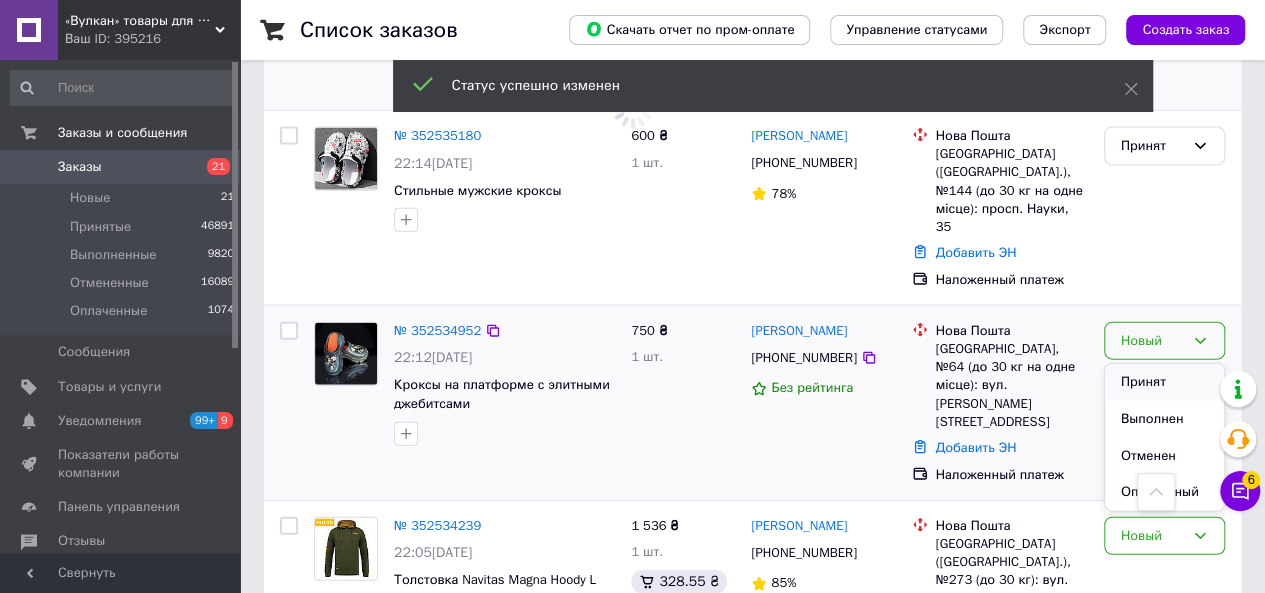 click on "Принят" at bounding box center (1164, 382) 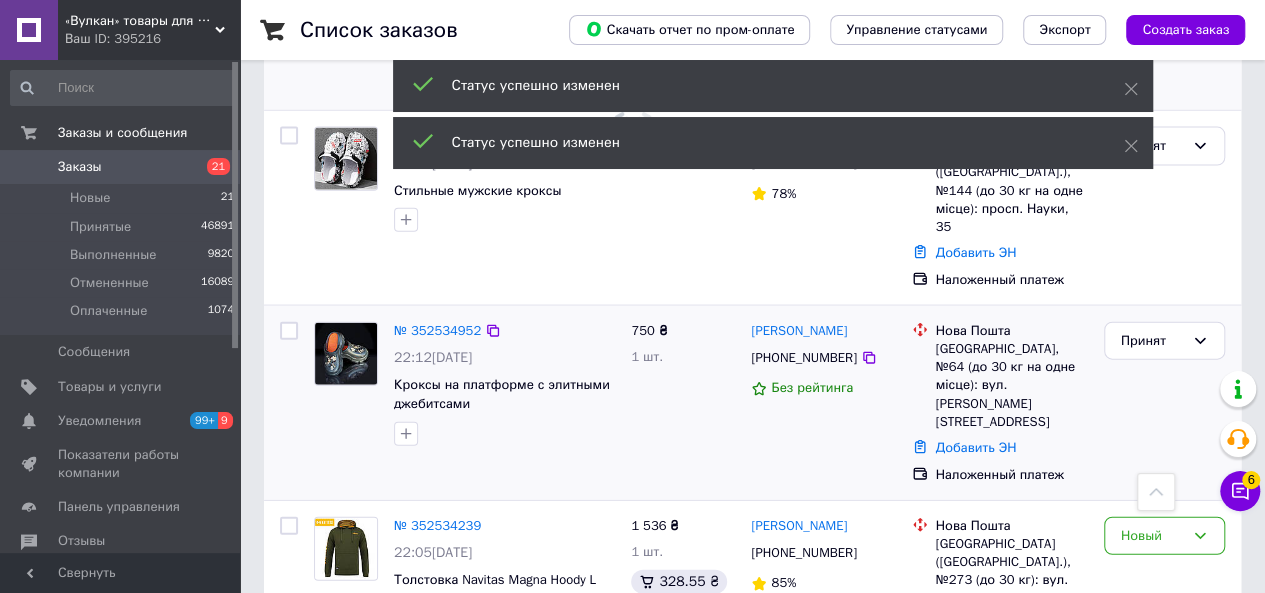 scroll, scrollTop: 2300, scrollLeft: 0, axis: vertical 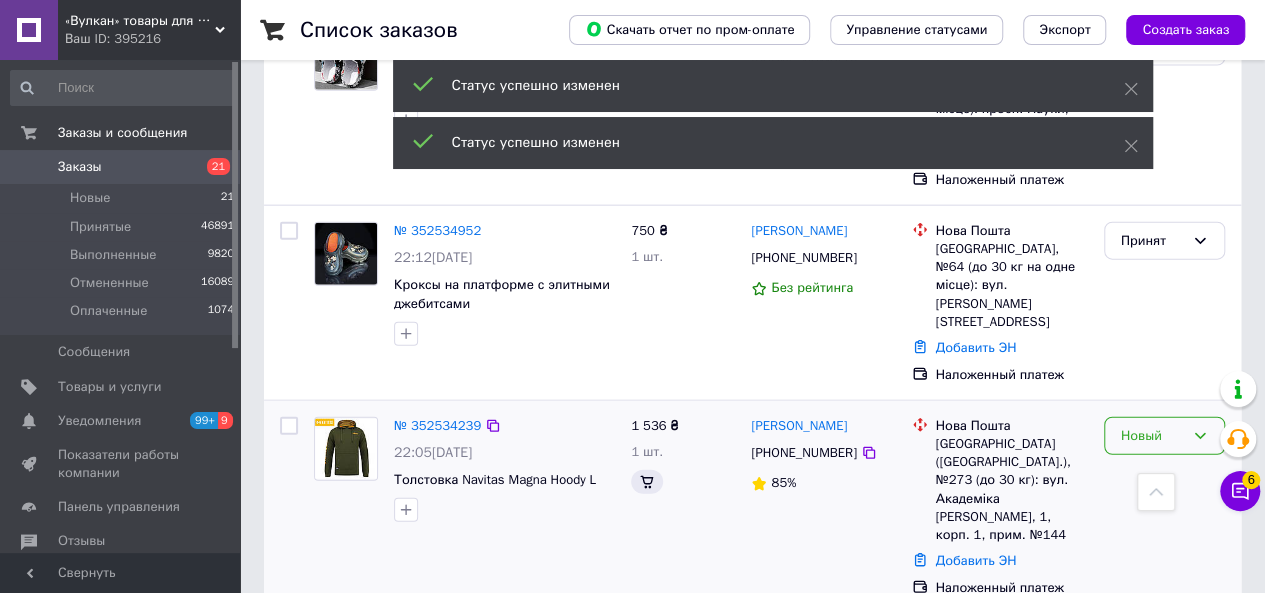 click on "Новый" at bounding box center (1152, 436) 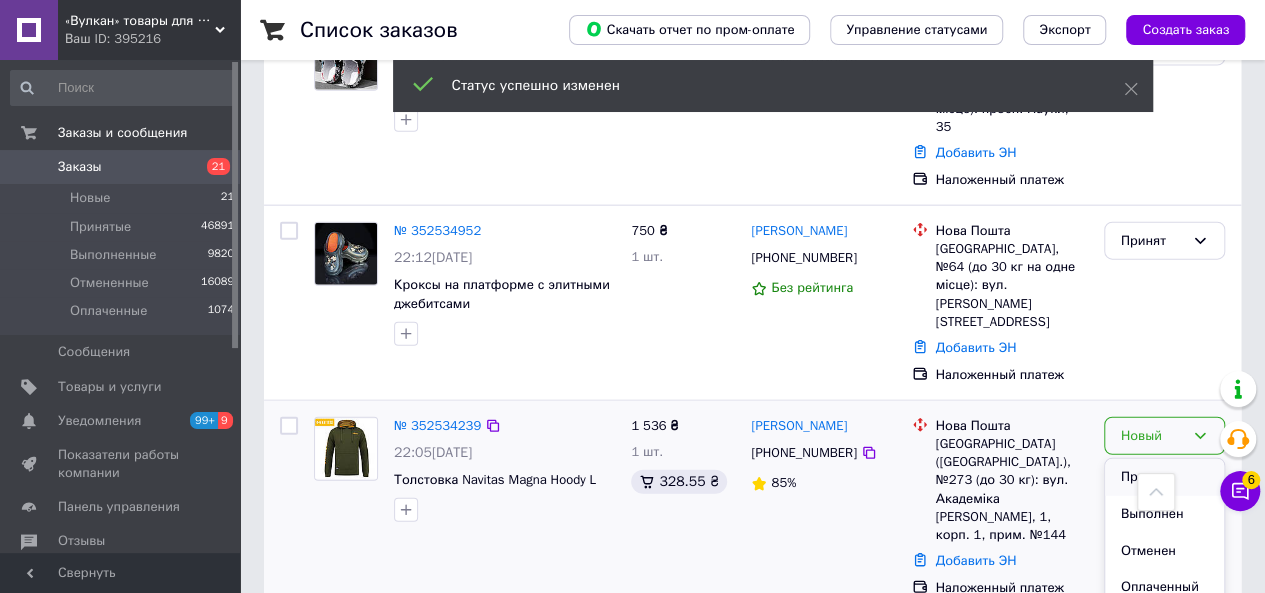 click on "Принят" at bounding box center (1164, 477) 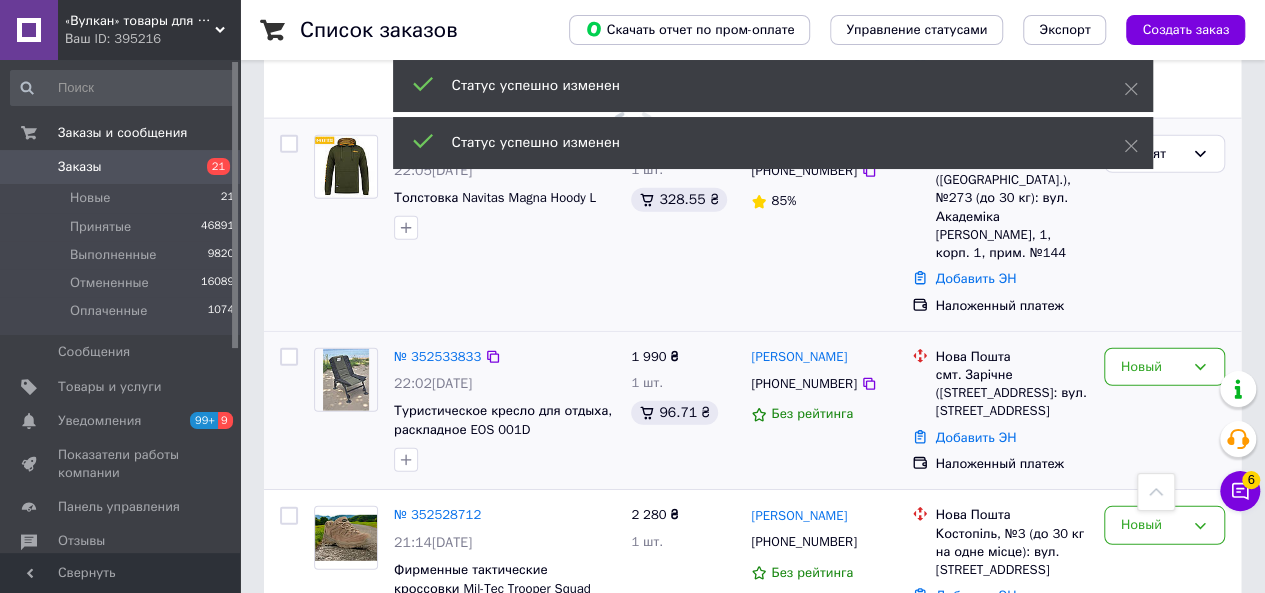 scroll, scrollTop: 2600, scrollLeft: 0, axis: vertical 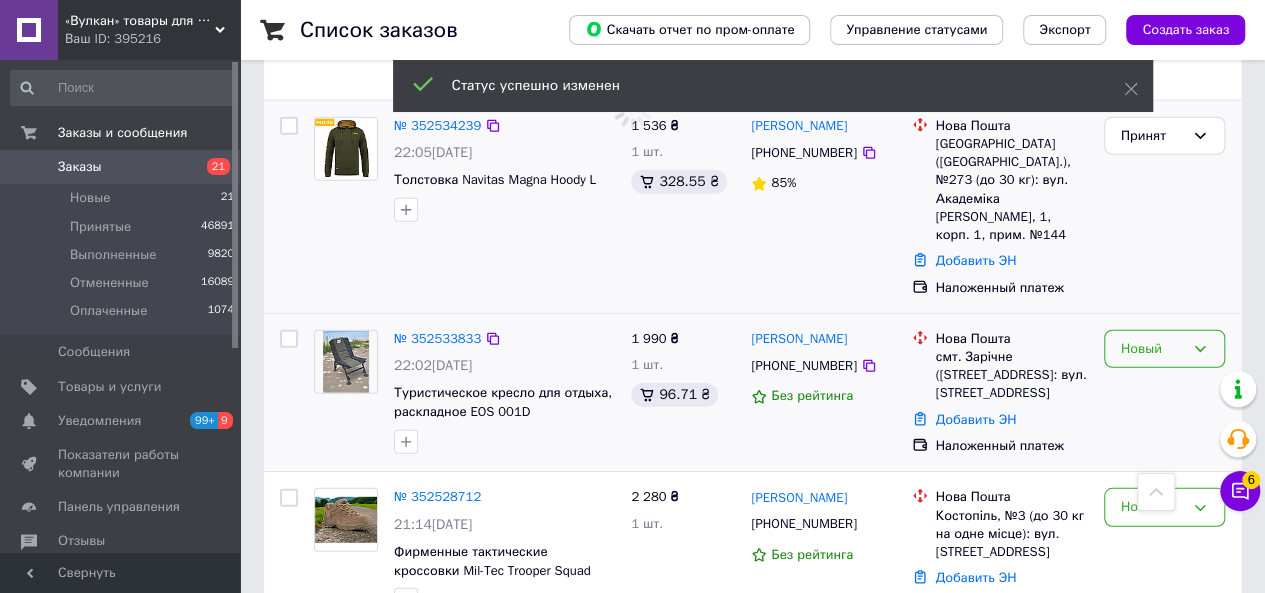 click on "Новый" at bounding box center (1152, 349) 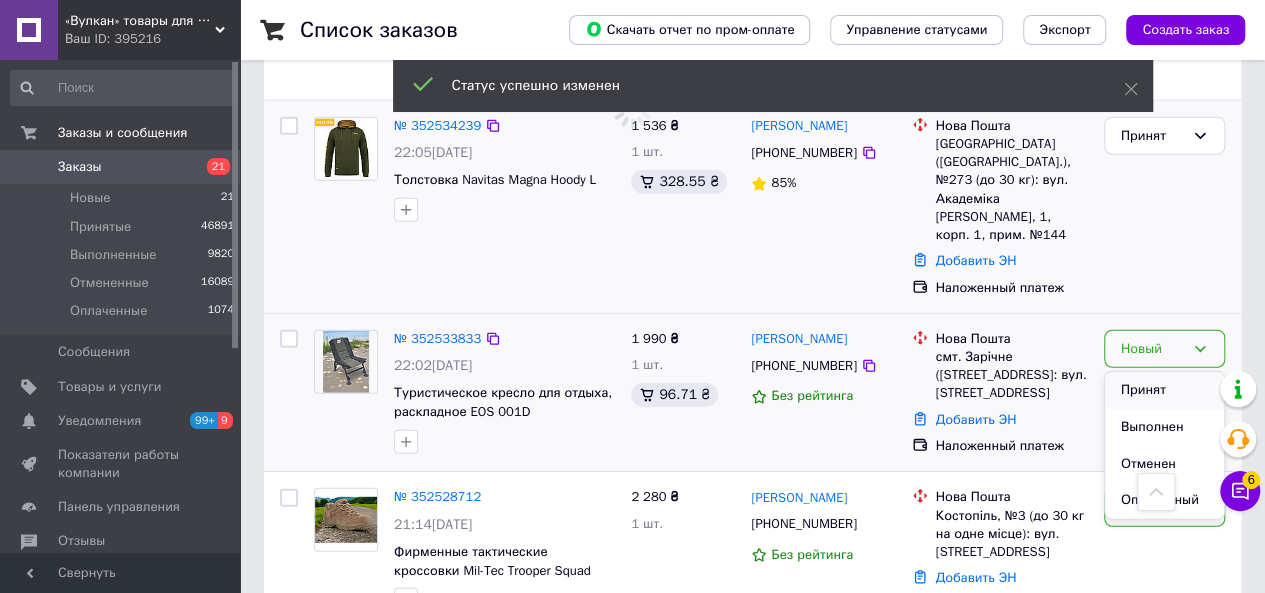 click on "Принят" at bounding box center [1164, 390] 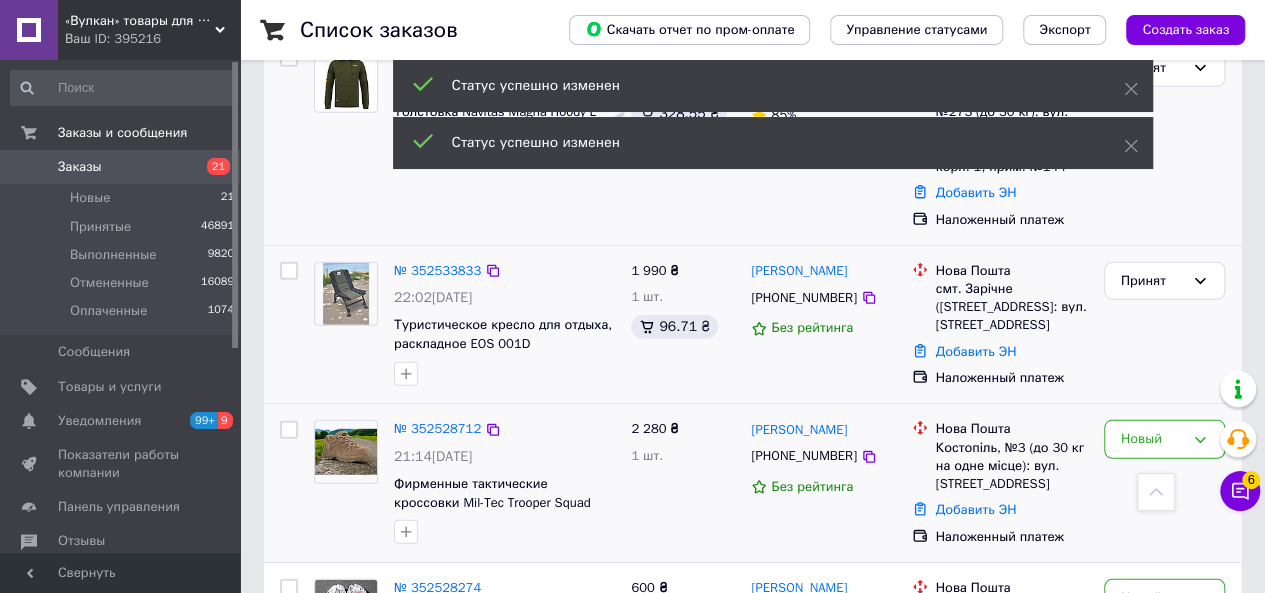 scroll, scrollTop: 2700, scrollLeft: 0, axis: vertical 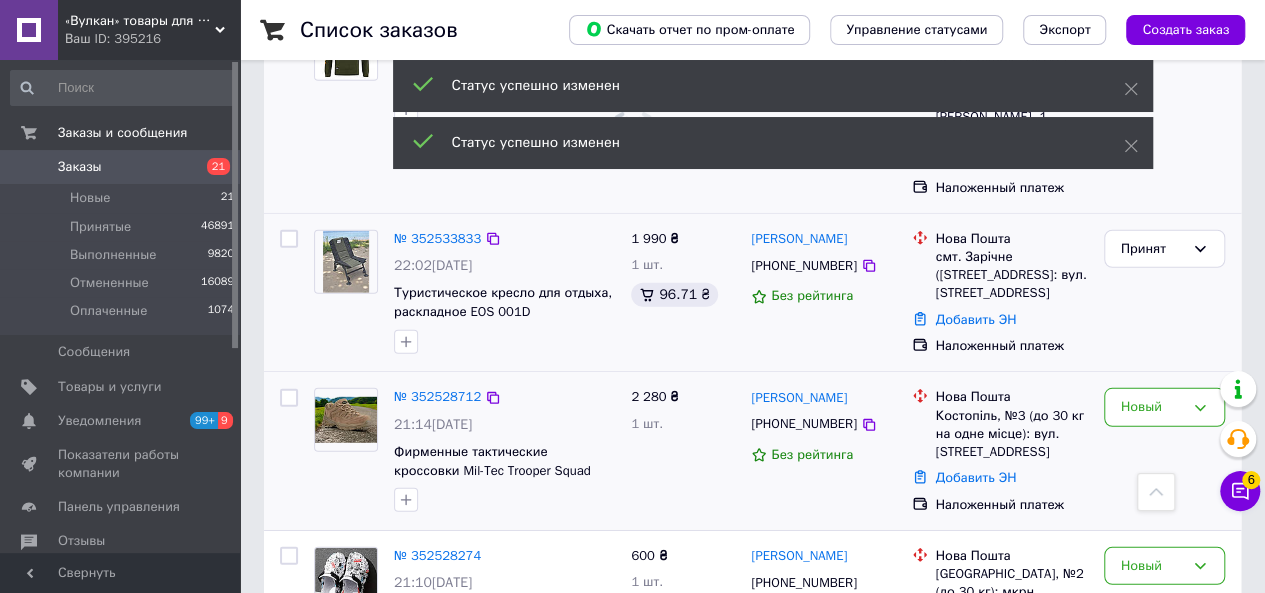 click on "Новый" at bounding box center (1164, 451) 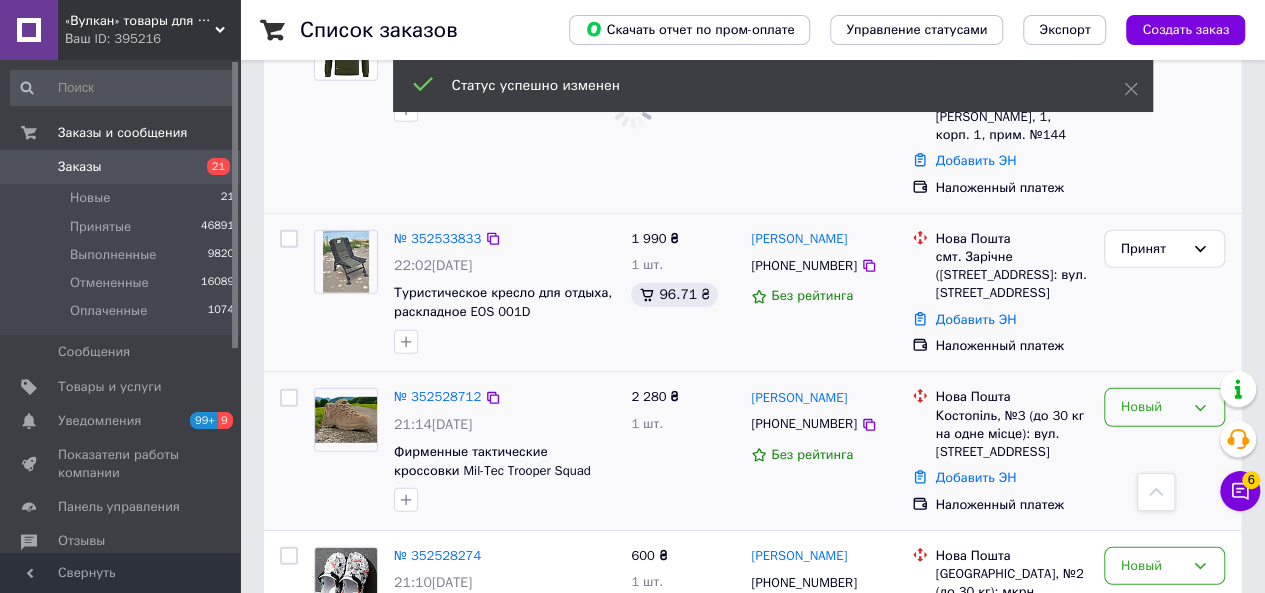click on "Новый" at bounding box center [1164, 407] 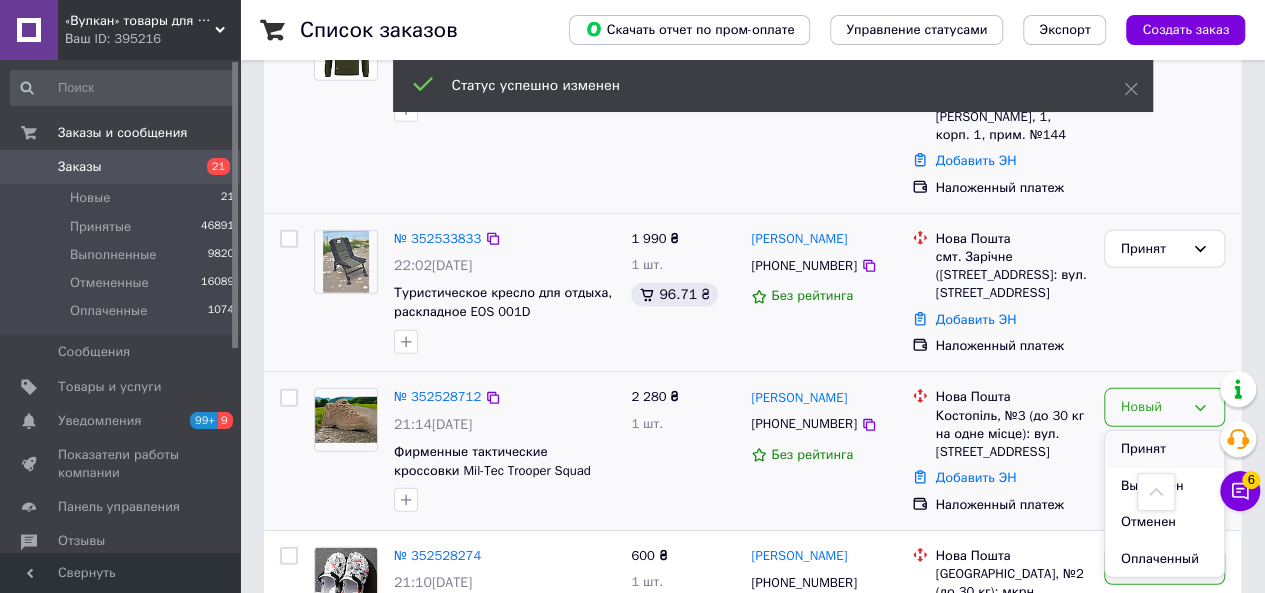click on "Принят" at bounding box center [1164, 449] 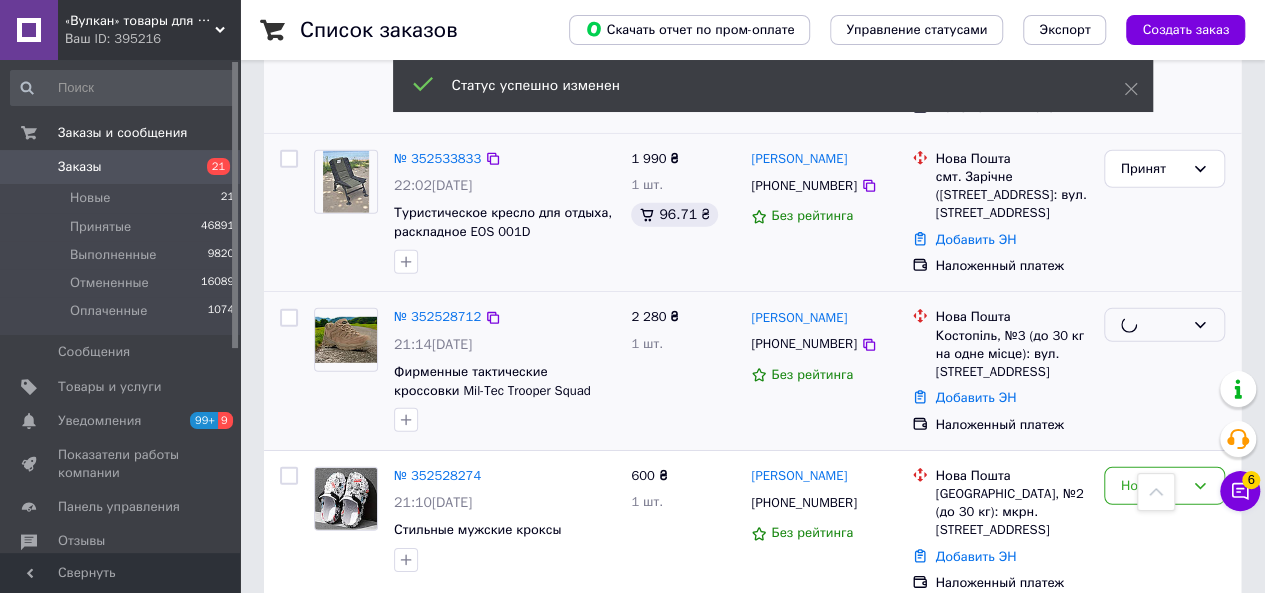 scroll, scrollTop: 2800, scrollLeft: 0, axis: vertical 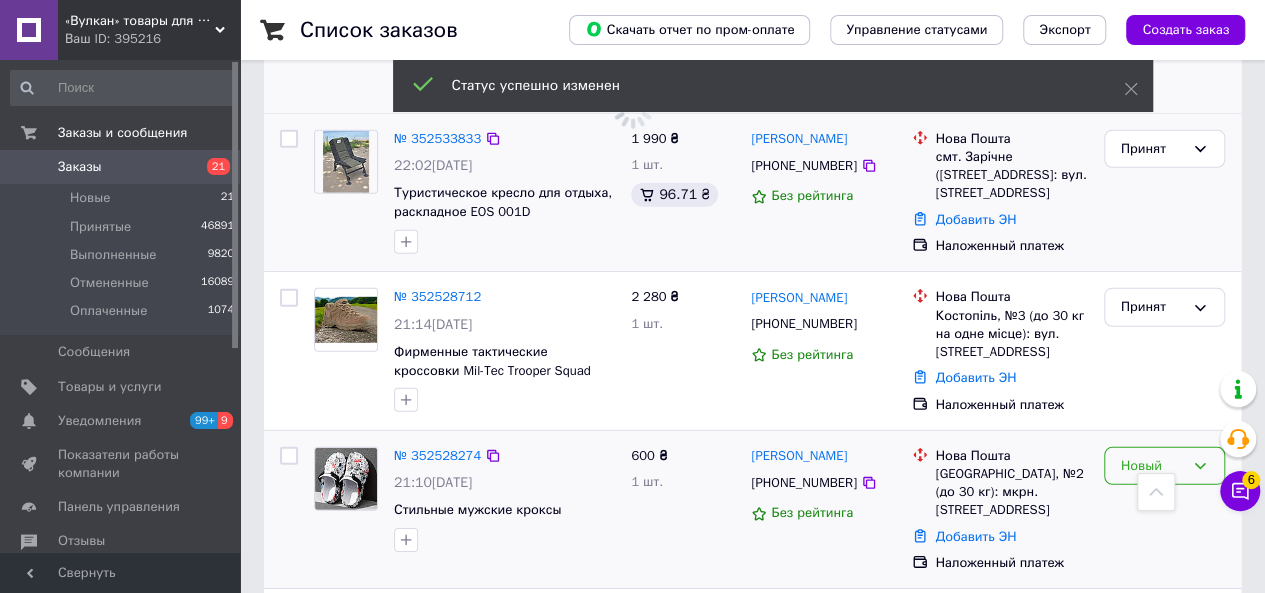 click on "Новый" at bounding box center [1164, 466] 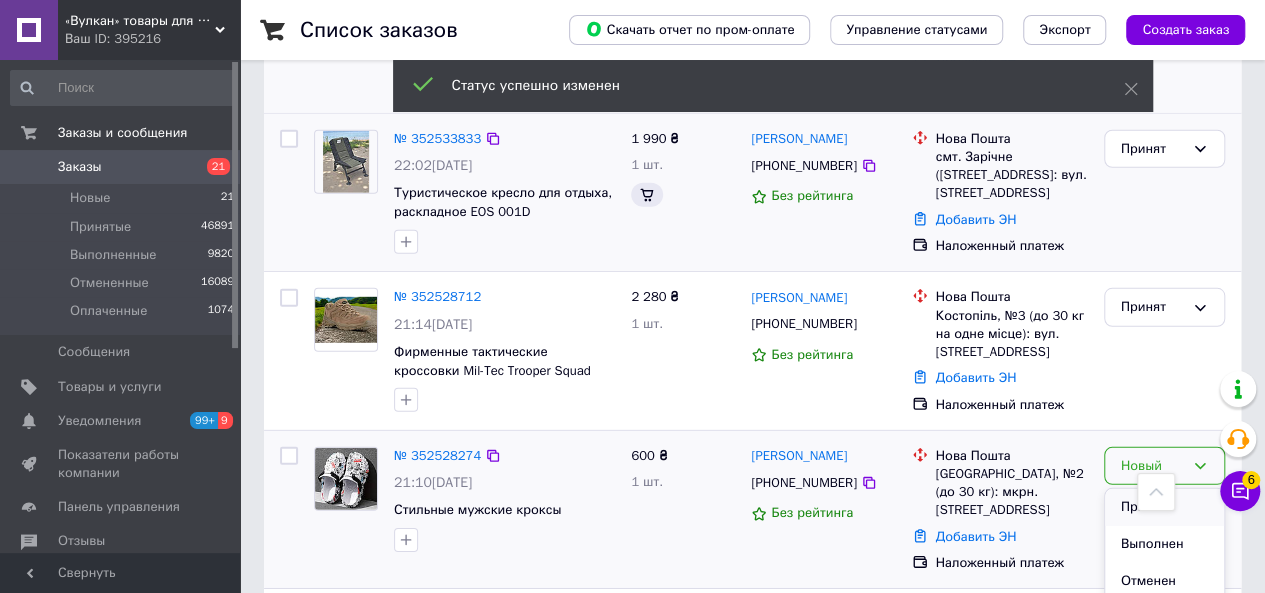 click on "Принят" at bounding box center [1164, 507] 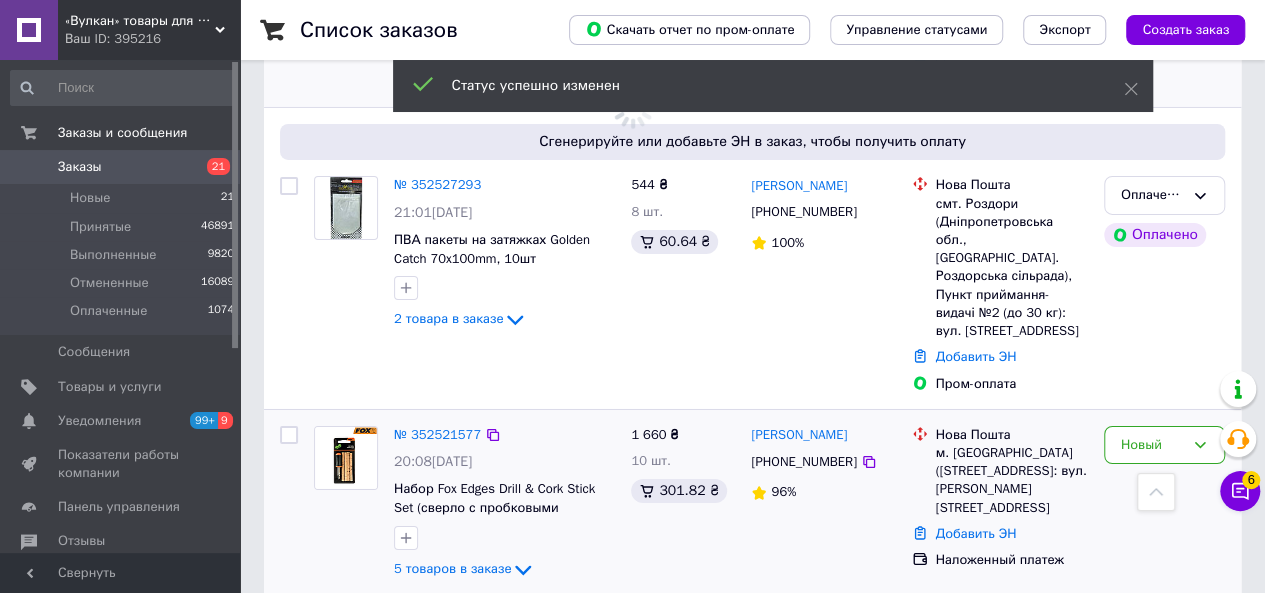 scroll, scrollTop: 3286, scrollLeft: 0, axis: vertical 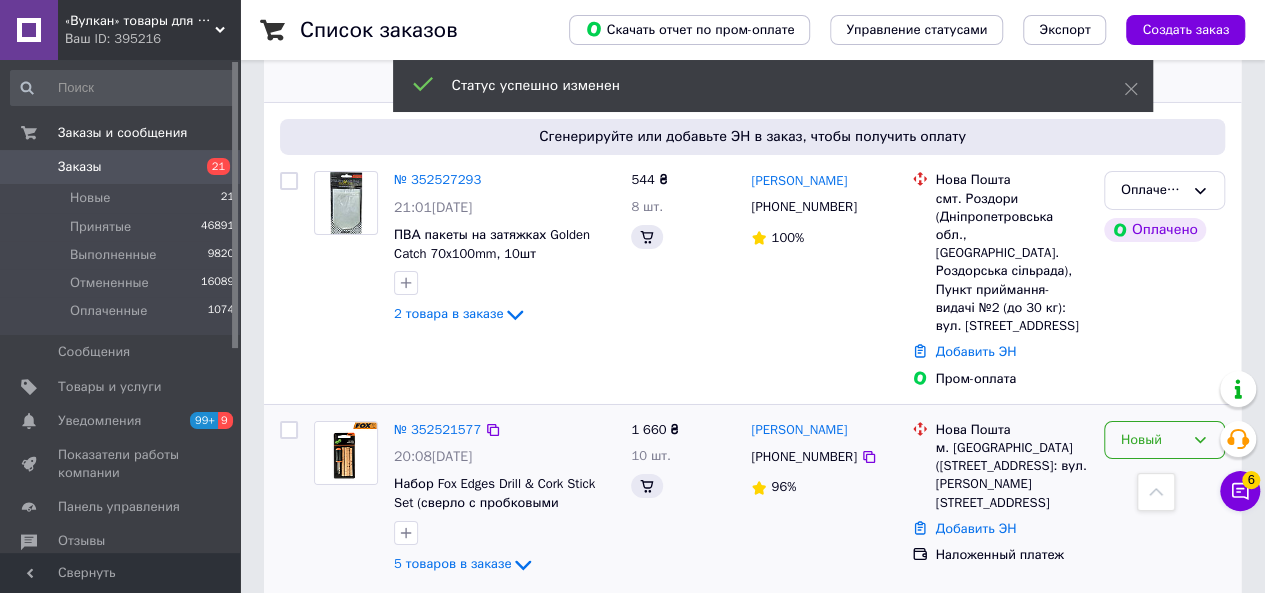 click on "Новый" at bounding box center [1152, 440] 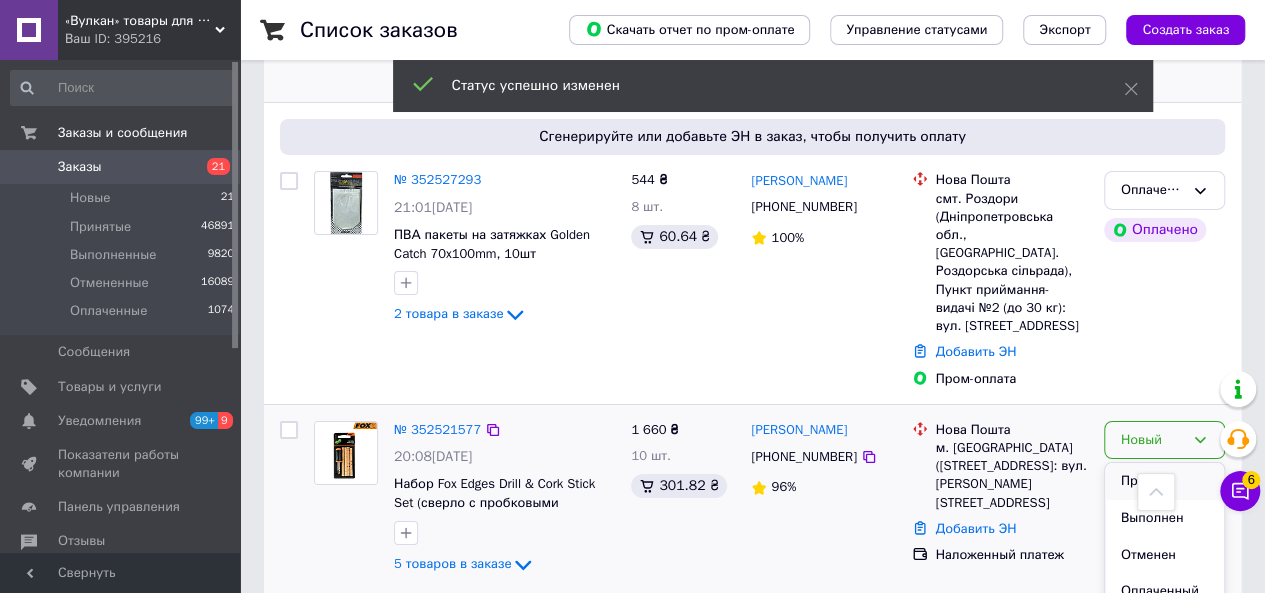 click on "Принят" at bounding box center (1164, 481) 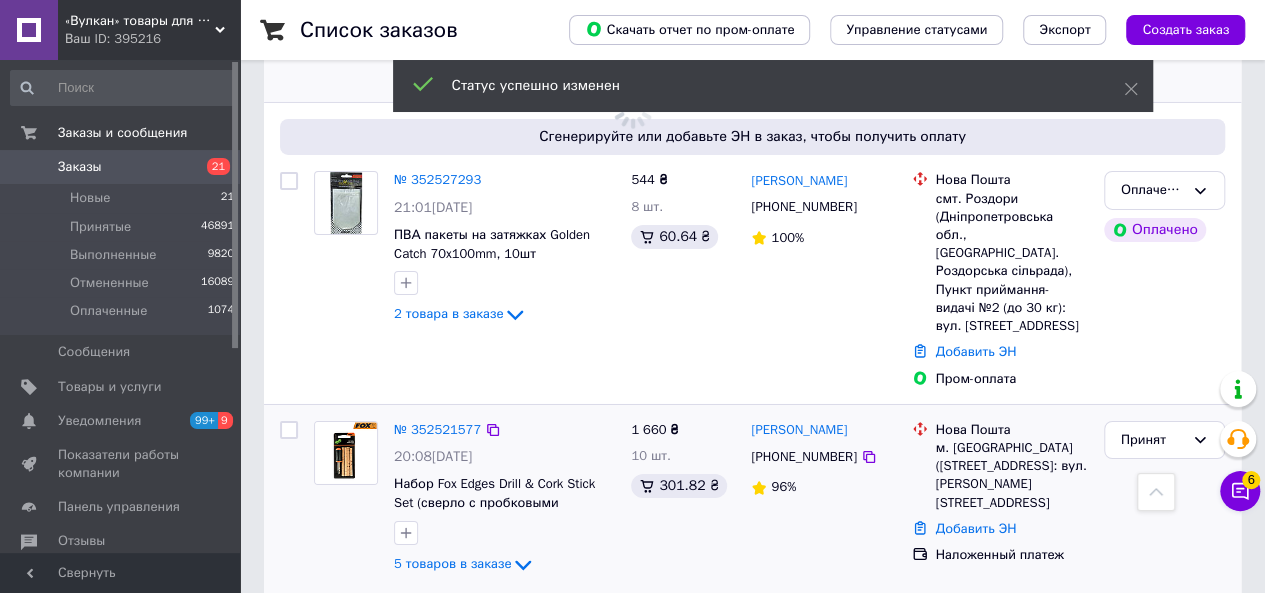 click 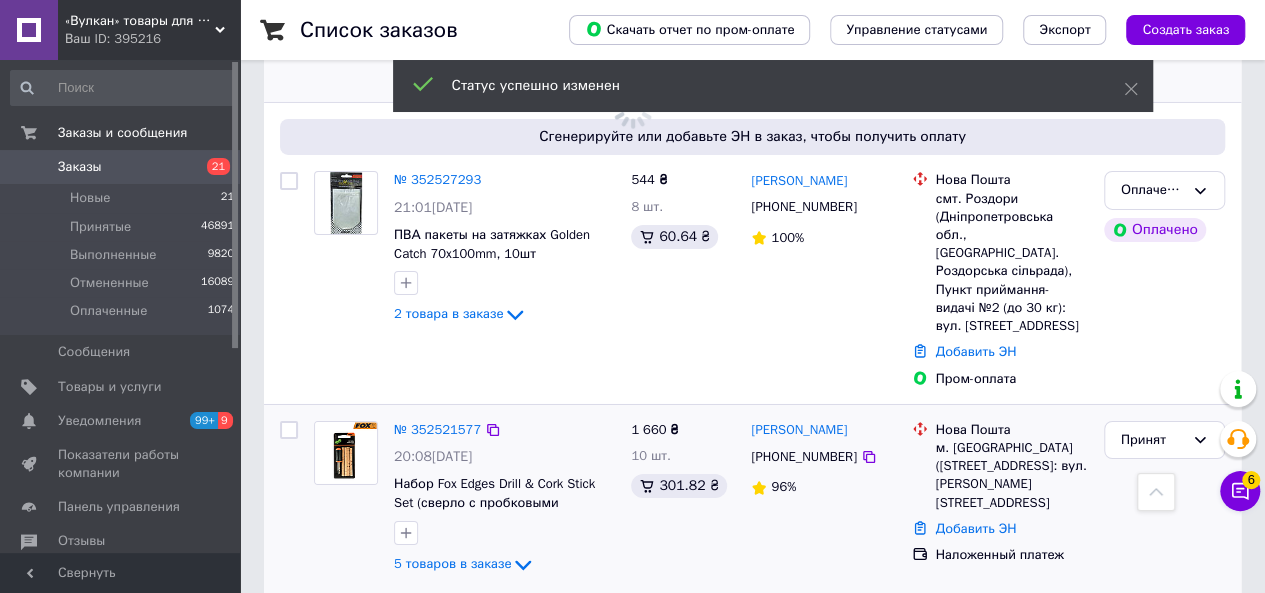 click on "Принят" at bounding box center (1164, 670) 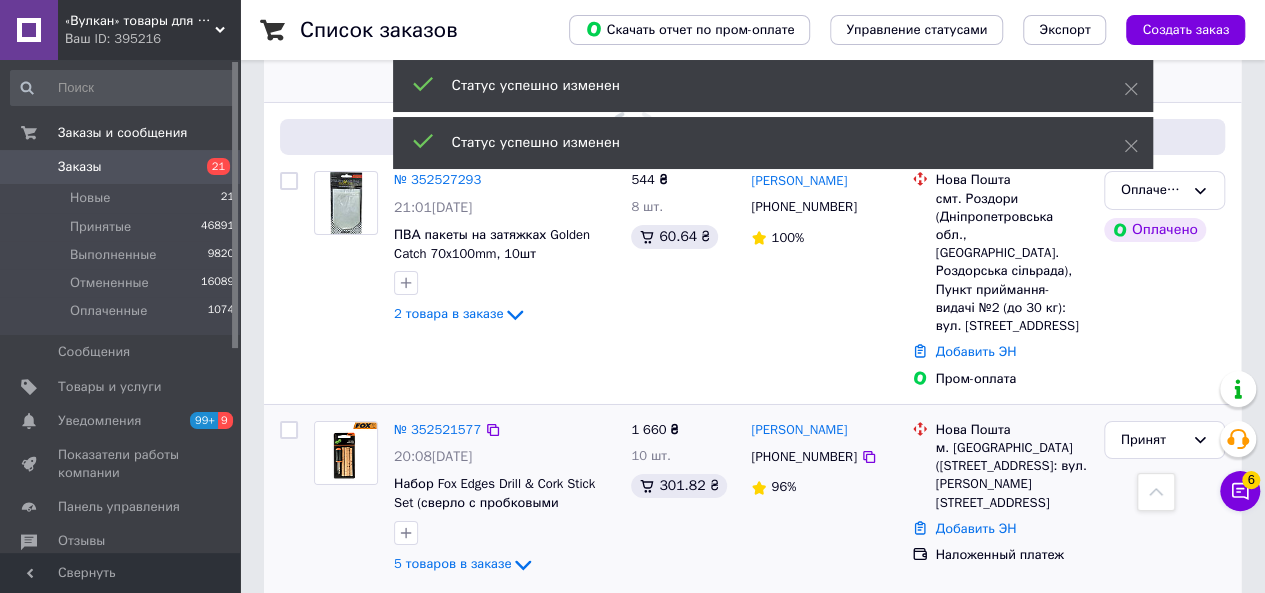click on "2" at bounding box center (327, 814) 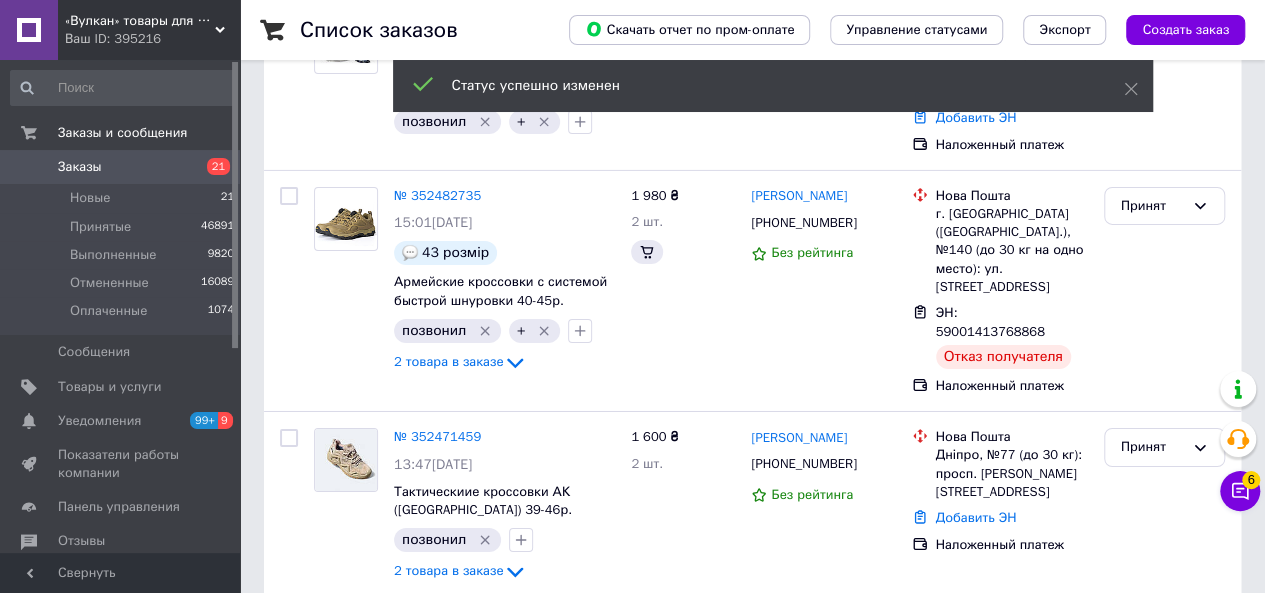 scroll, scrollTop: 0, scrollLeft: 0, axis: both 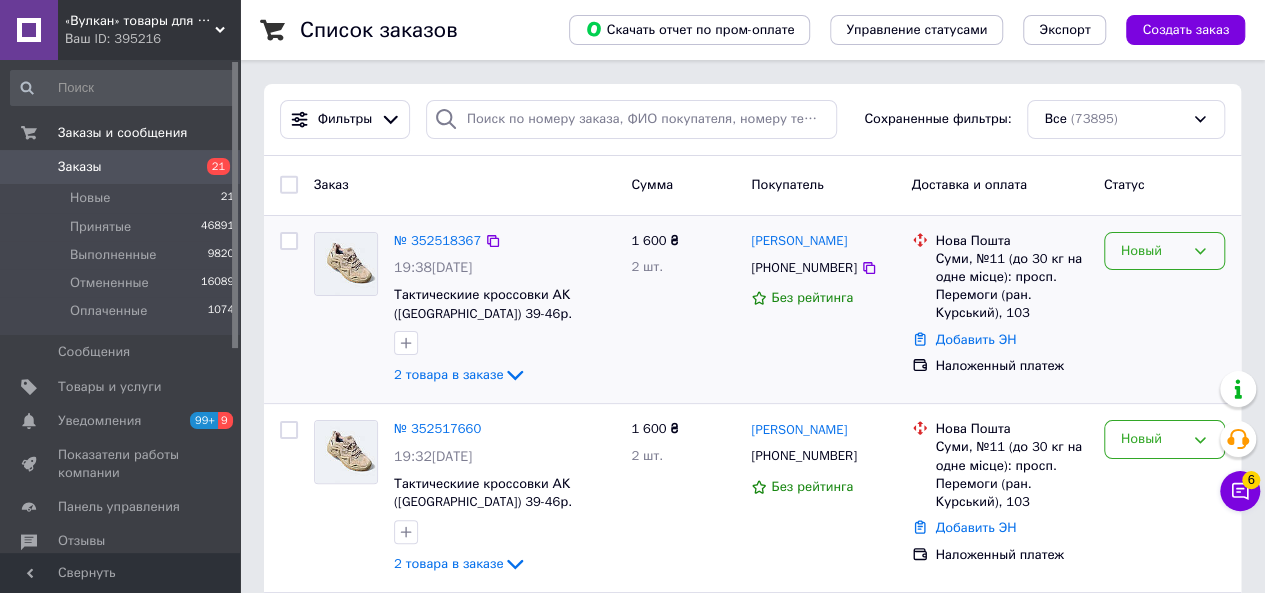 click on "Новый" at bounding box center (1152, 251) 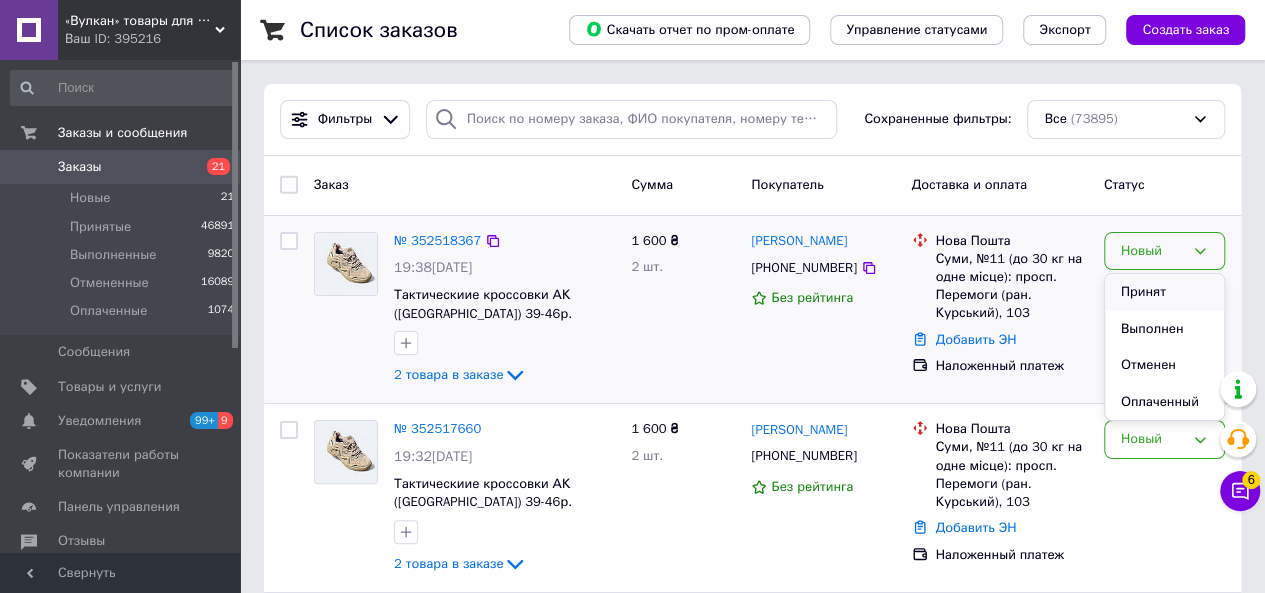 click on "Принят" at bounding box center (1164, 292) 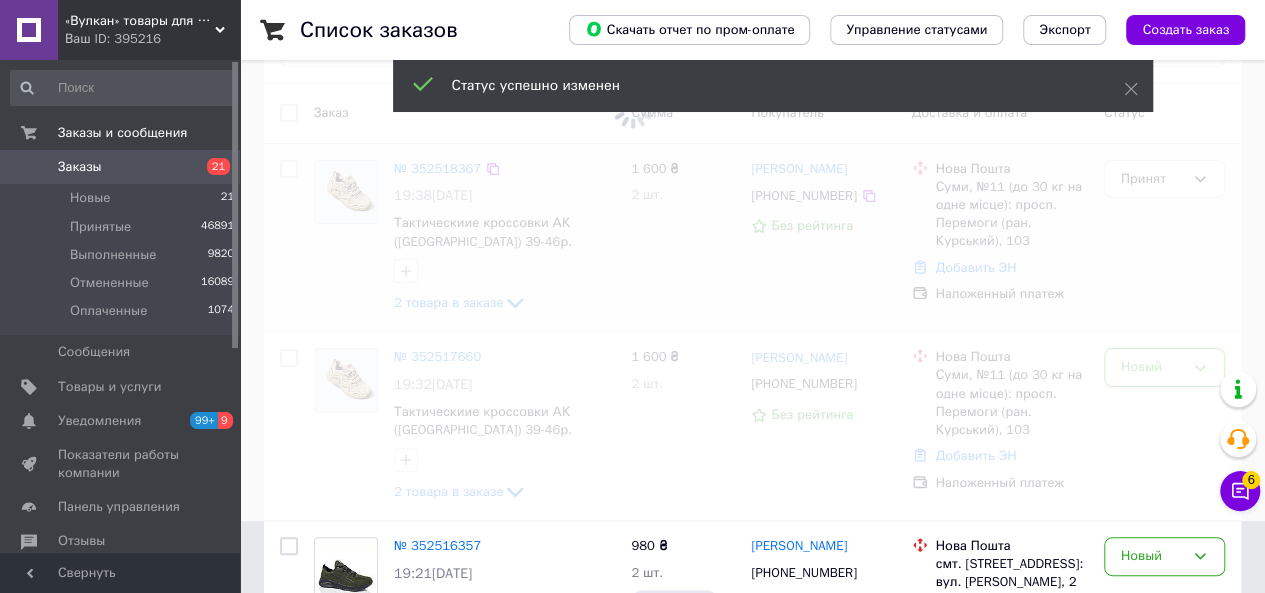 scroll, scrollTop: 300, scrollLeft: 0, axis: vertical 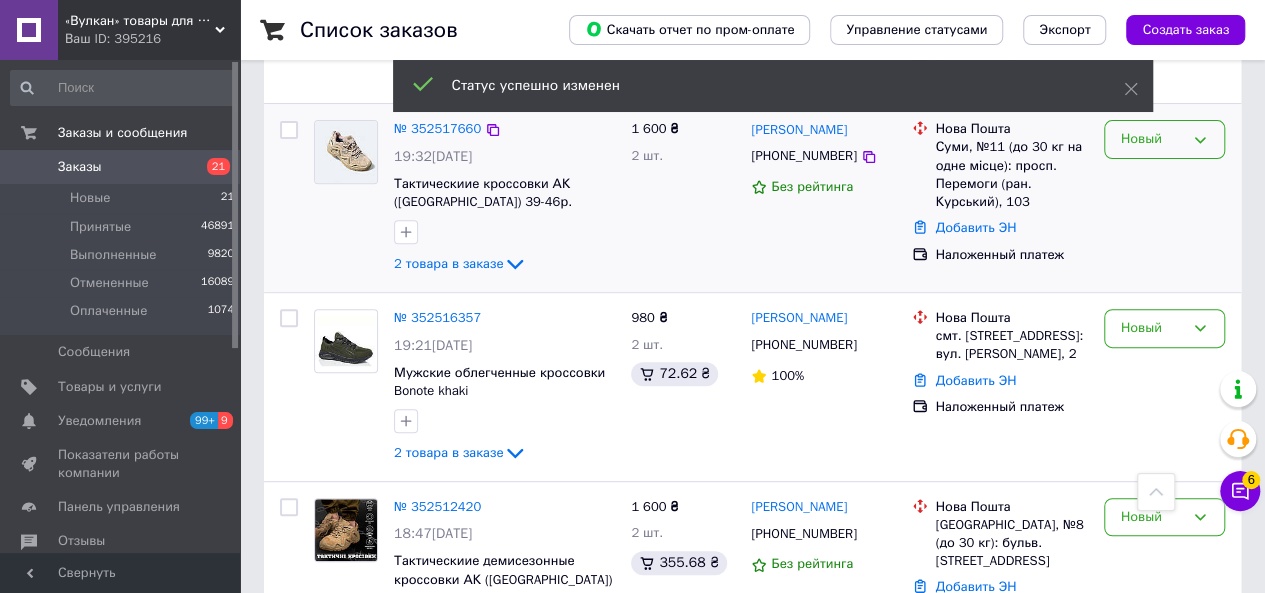 click 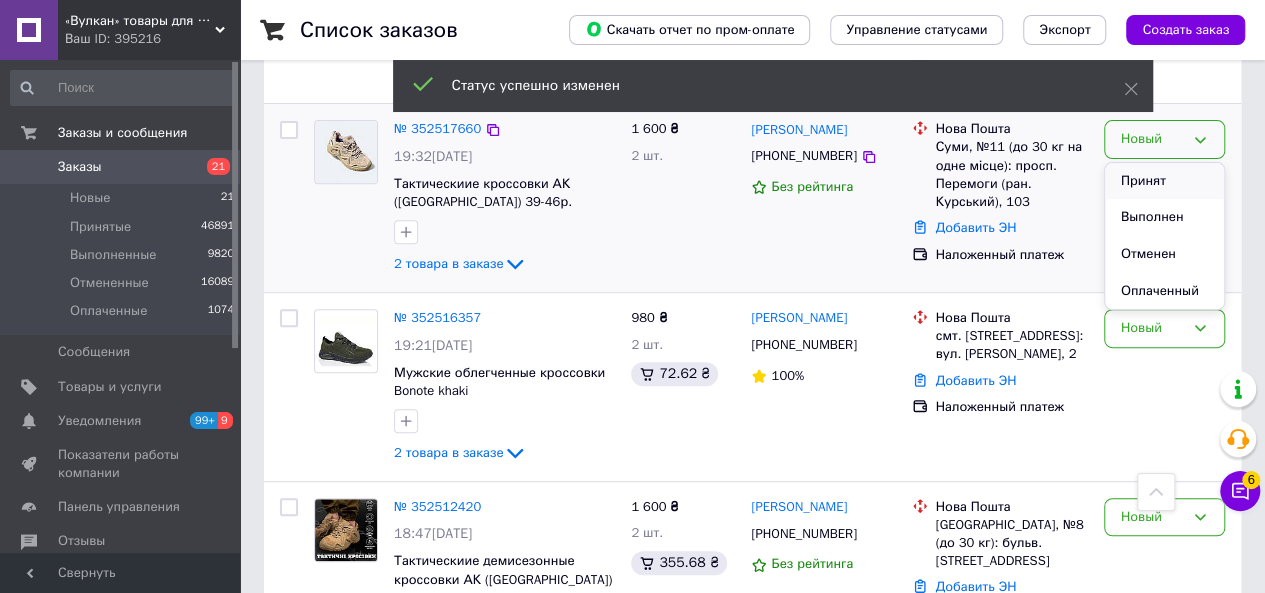 click on "Принят" at bounding box center [1164, 181] 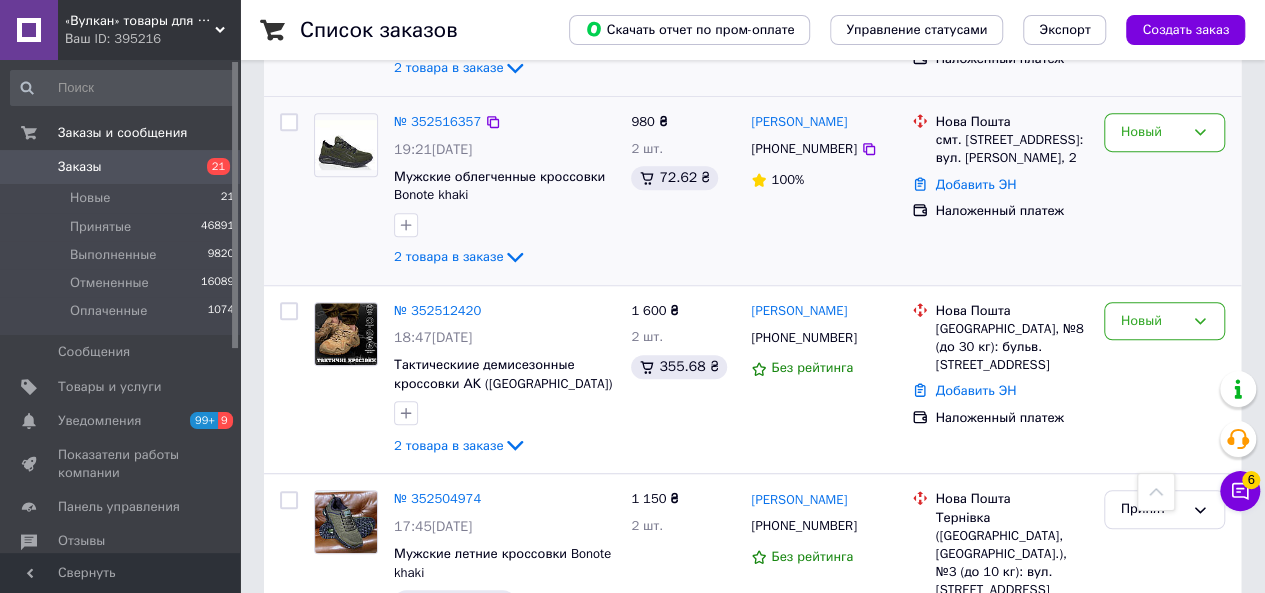 scroll, scrollTop: 500, scrollLeft: 0, axis: vertical 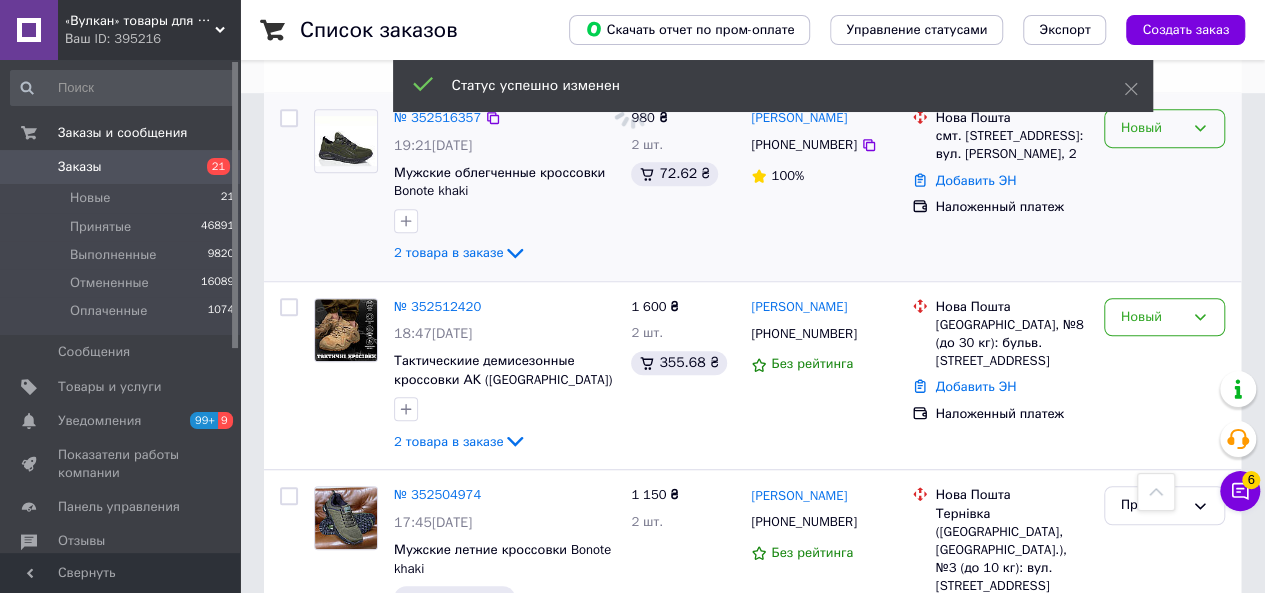 click on "Новый" at bounding box center [1164, 128] 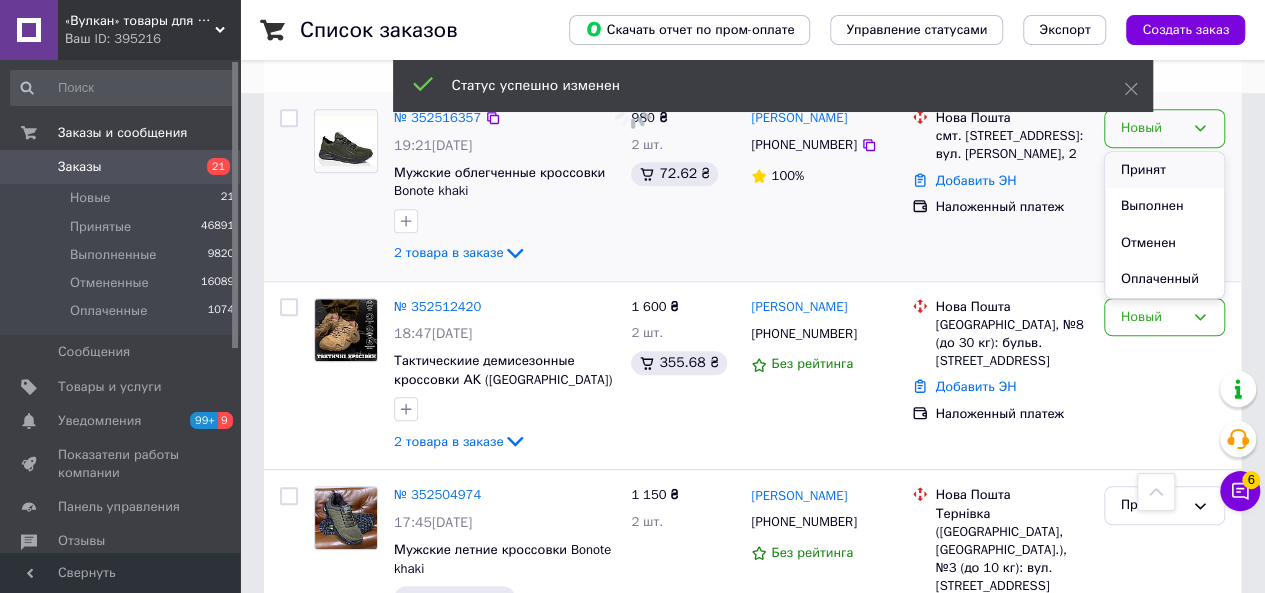 click on "Принят" at bounding box center [1164, 170] 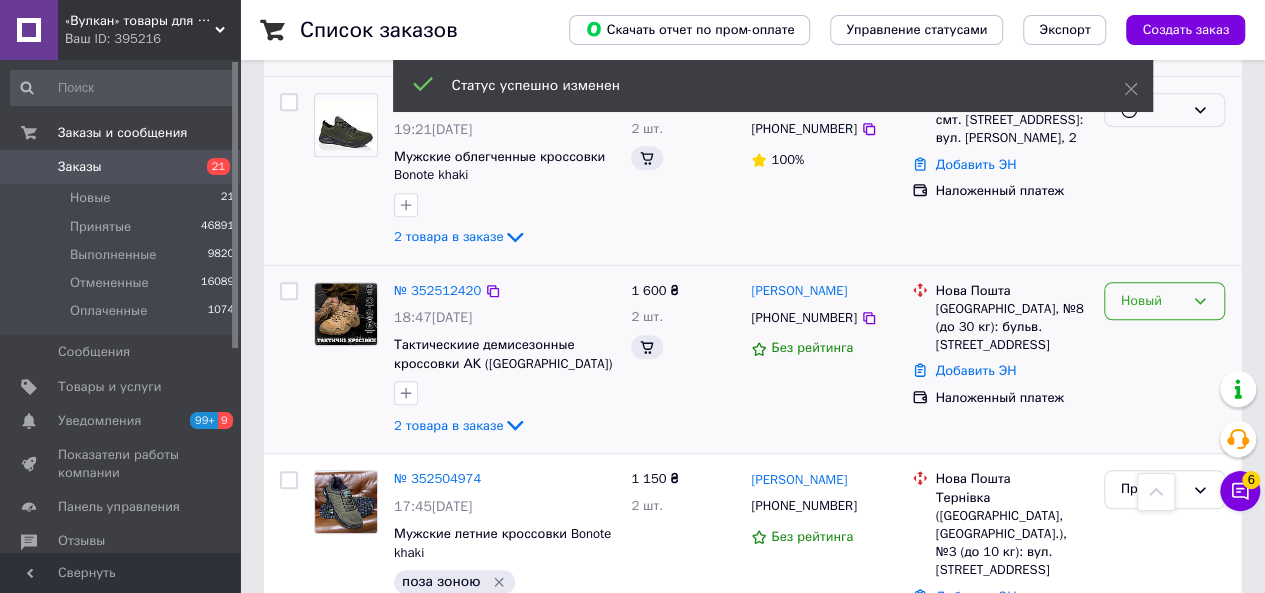 scroll, scrollTop: 600, scrollLeft: 0, axis: vertical 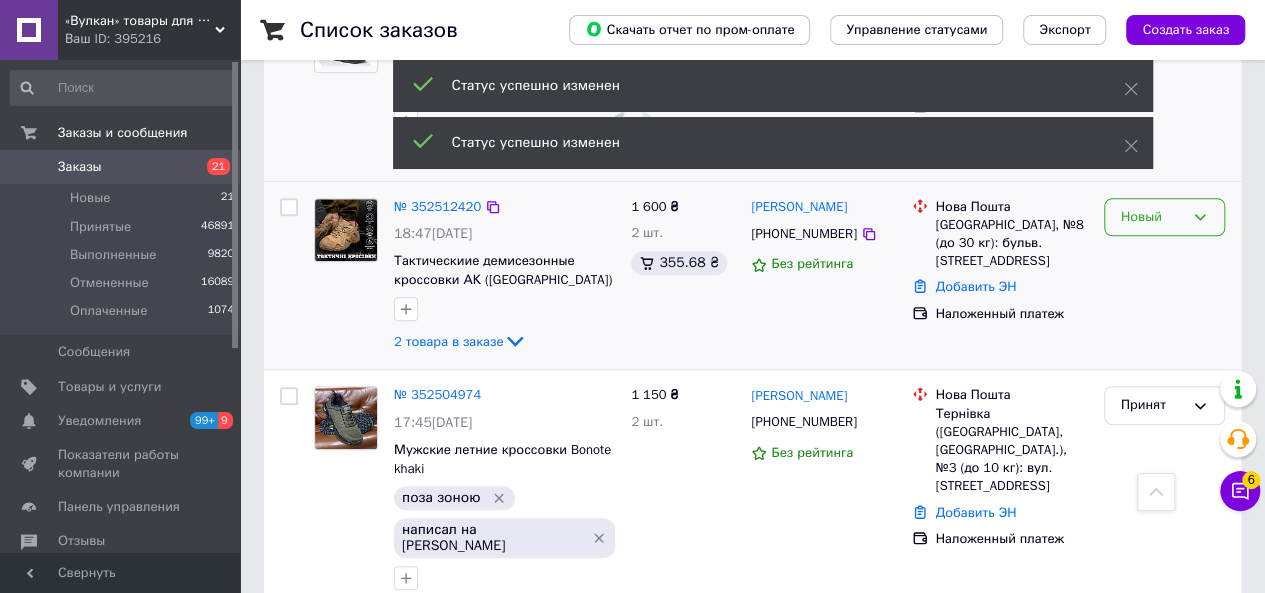 click on "Новый" at bounding box center [1152, 217] 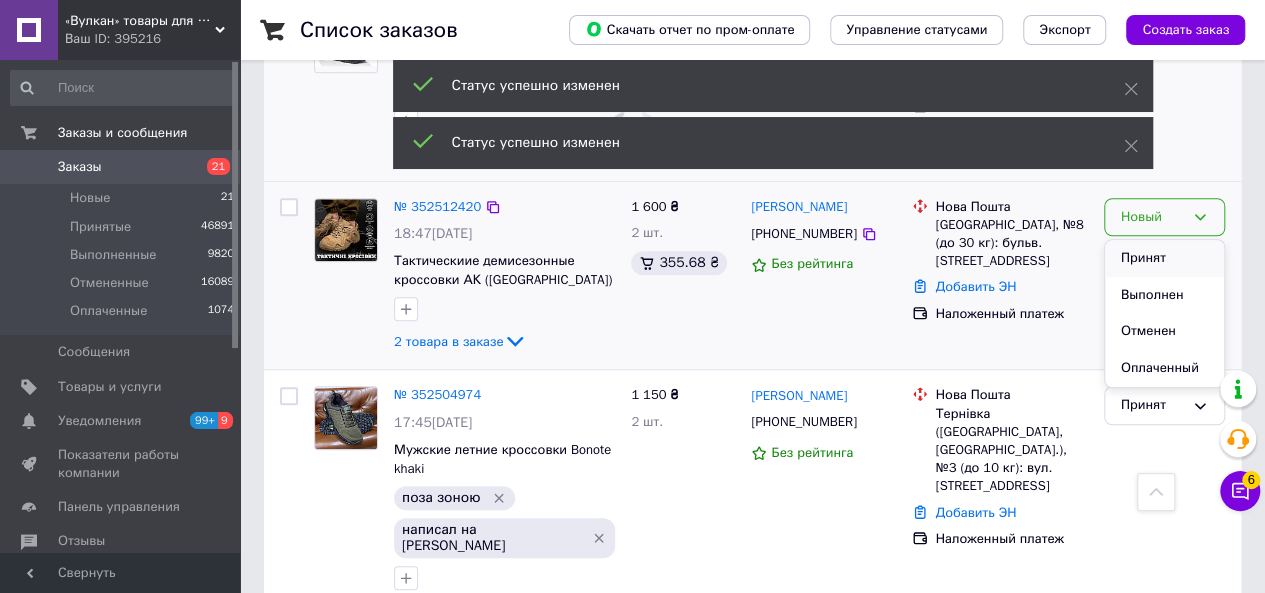 click on "Принят" at bounding box center (1164, 258) 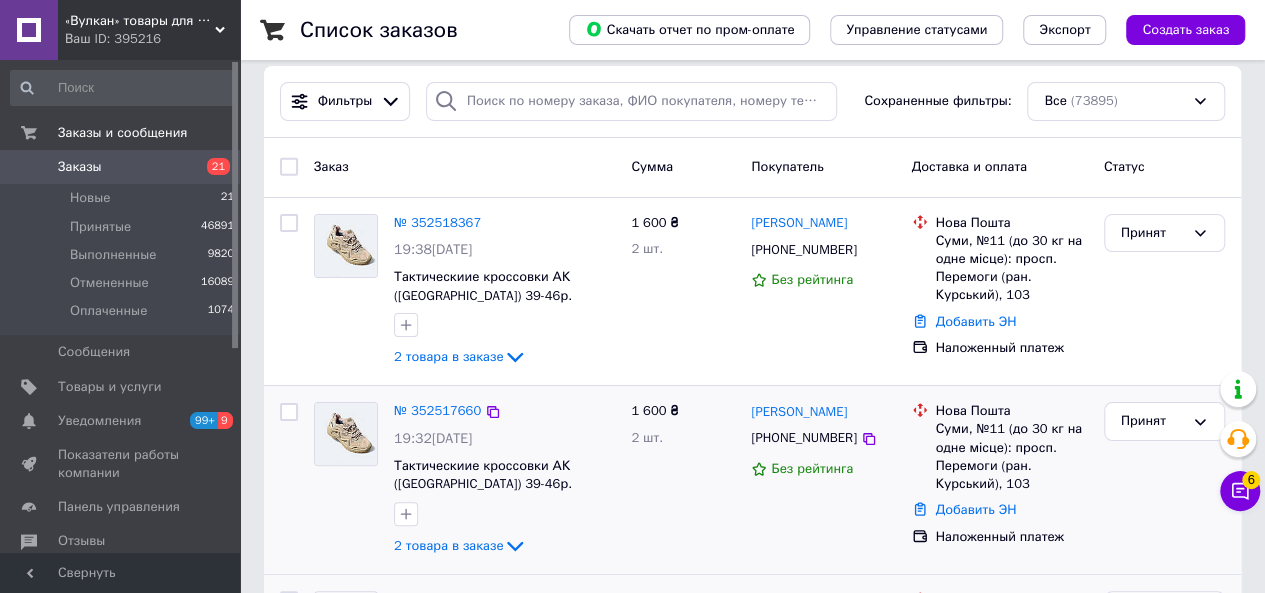 scroll, scrollTop: 0, scrollLeft: 0, axis: both 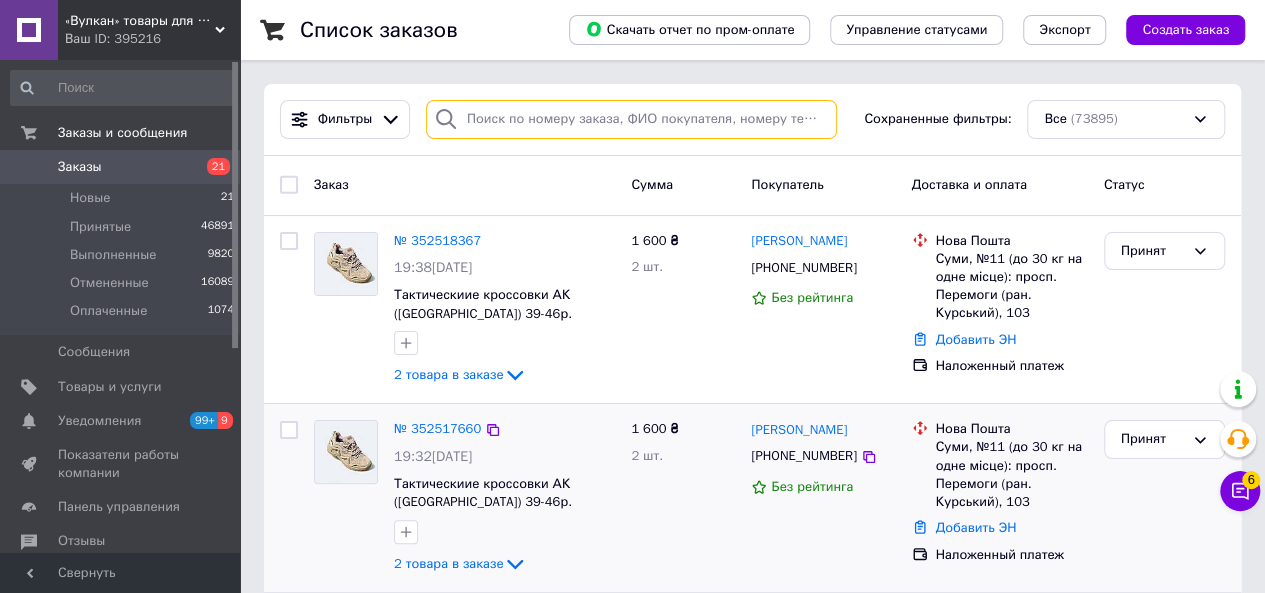 click at bounding box center (631, 119) 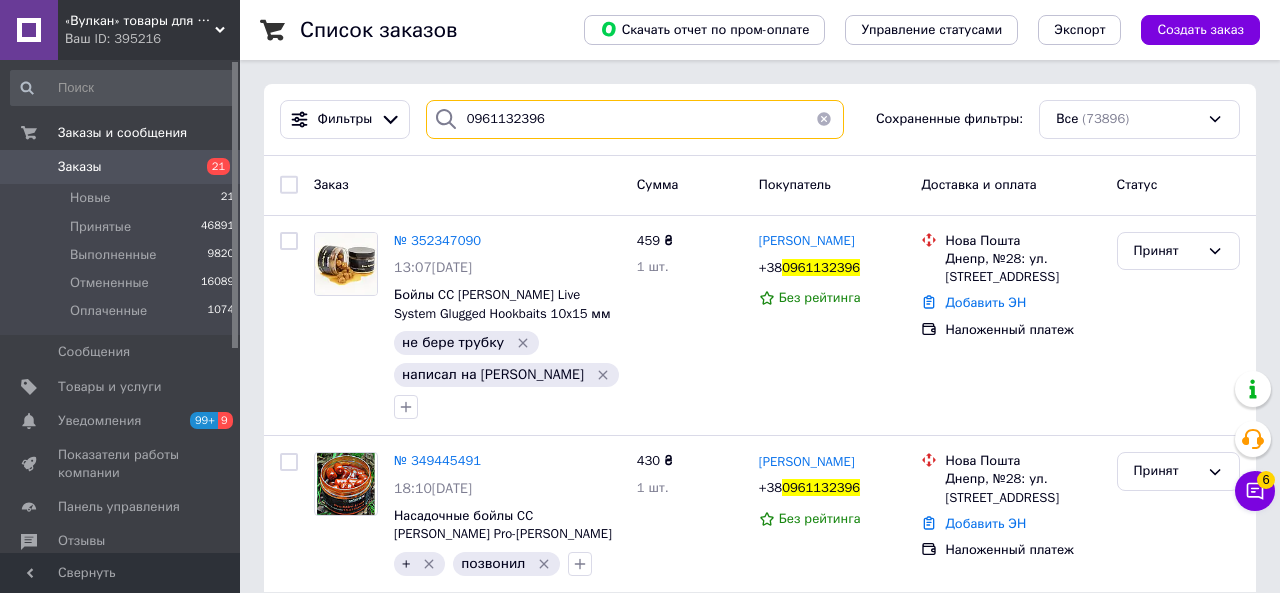 type on "0961132396" 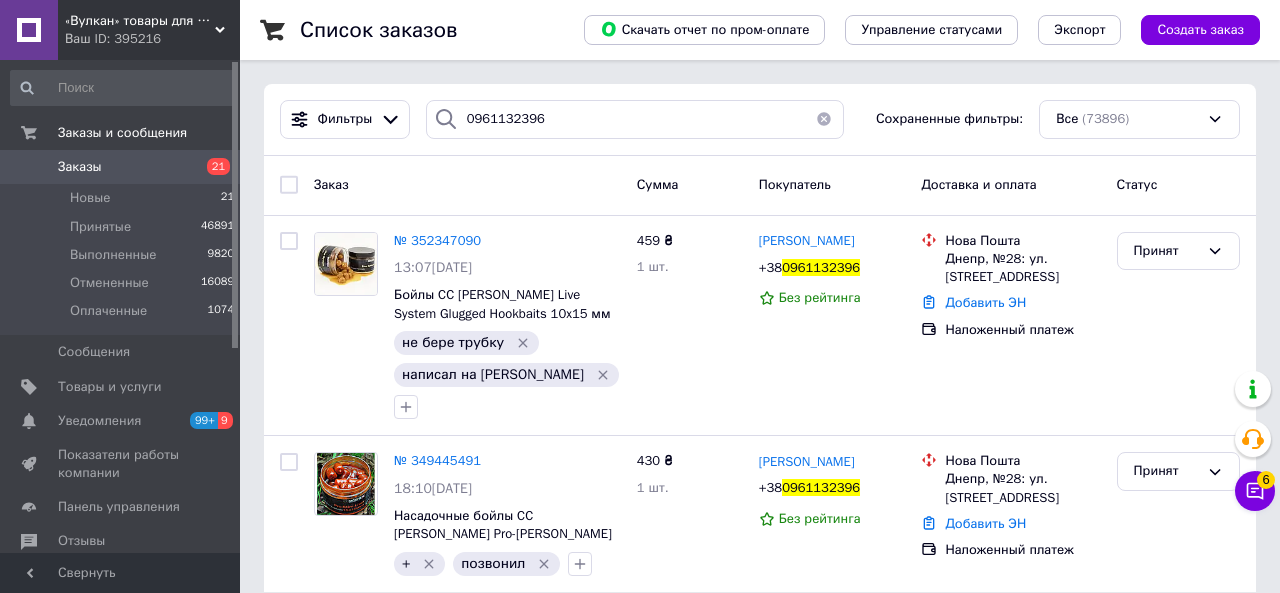 click at bounding box center (824, 119) 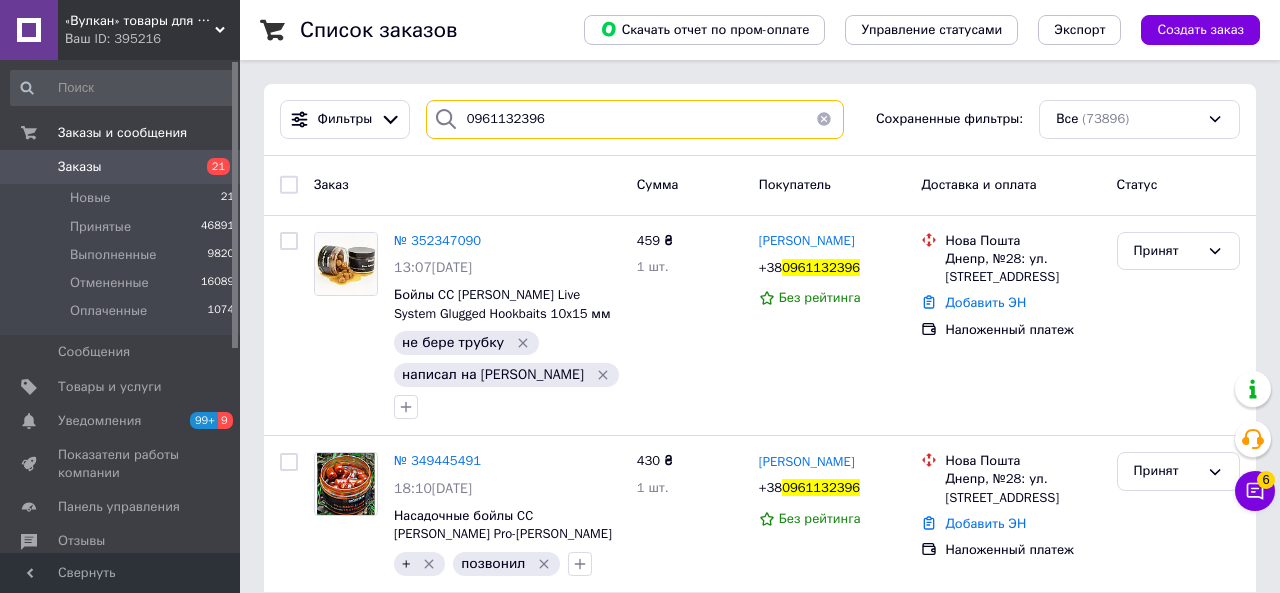 type 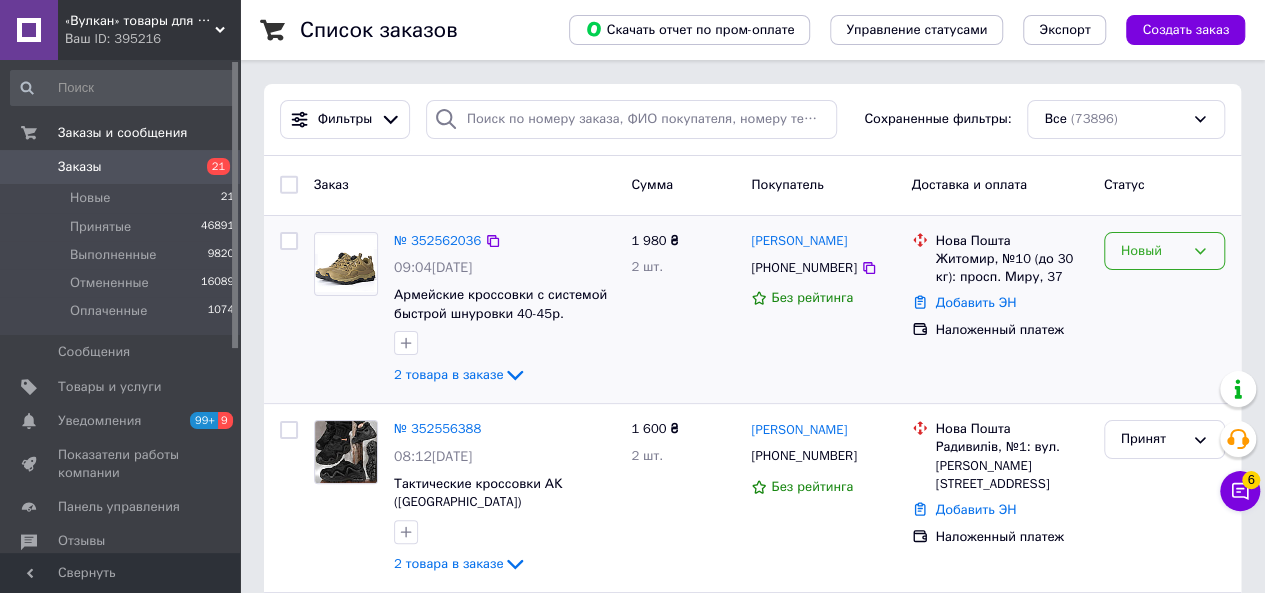 click on "Новый" at bounding box center (1164, 251) 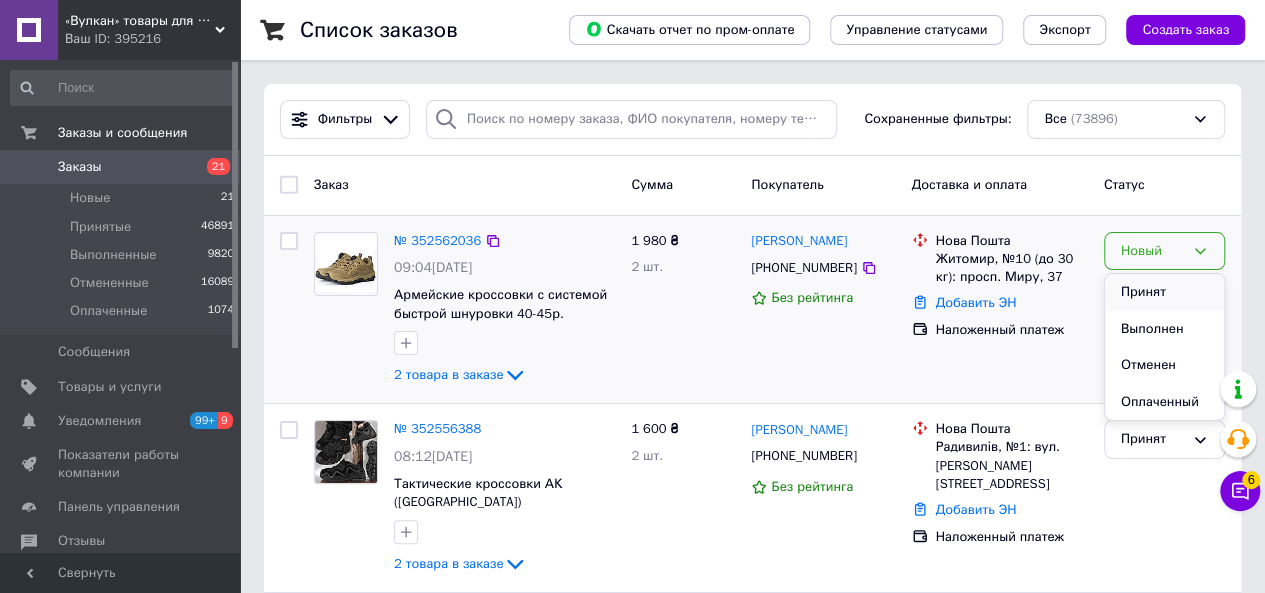 click on "Принят" at bounding box center [1164, 292] 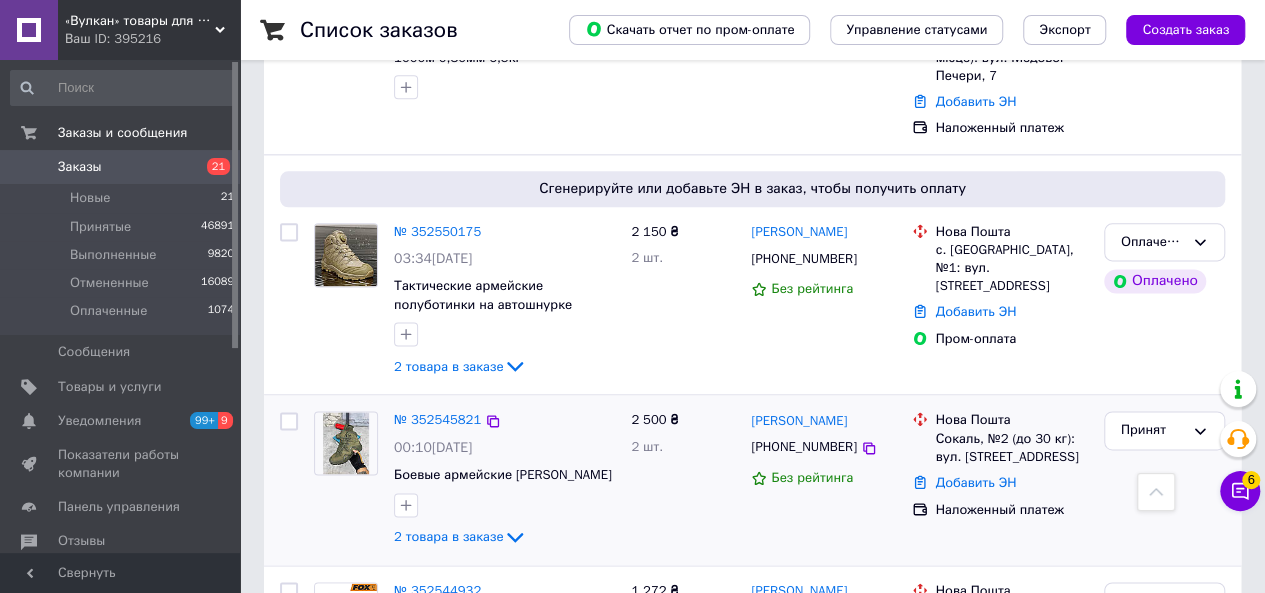 scroll, scrollTop: 1200, scrollLeft: 0, axis: vertical 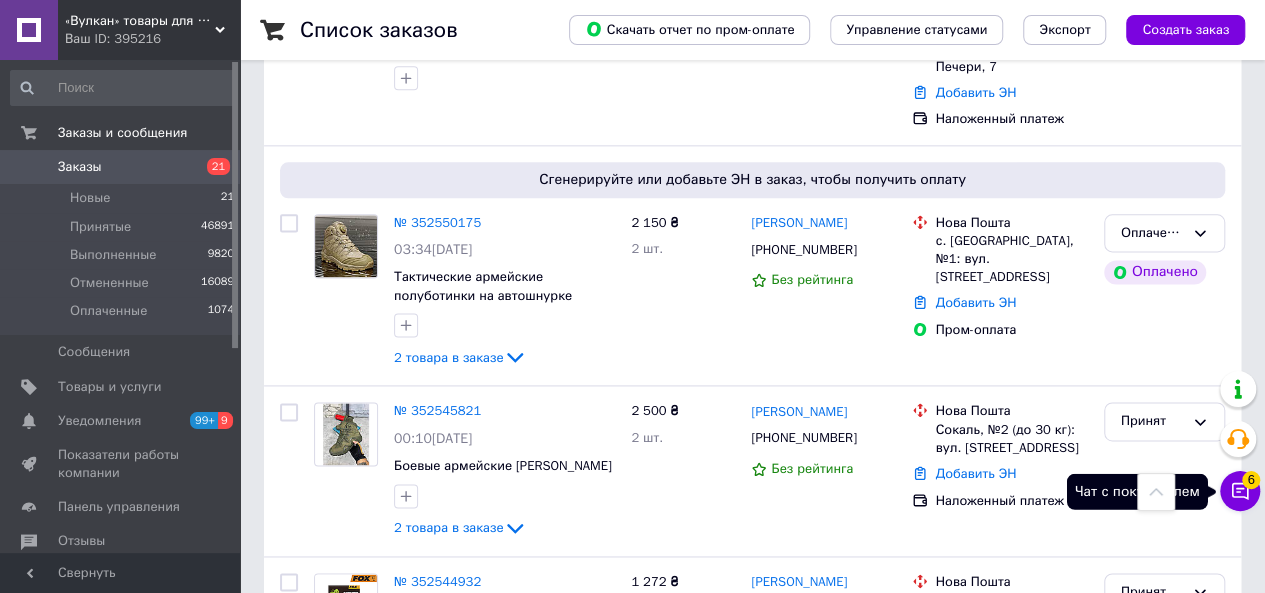 click on "Чат с покупателем 6" at bounding box center (1240, 491) 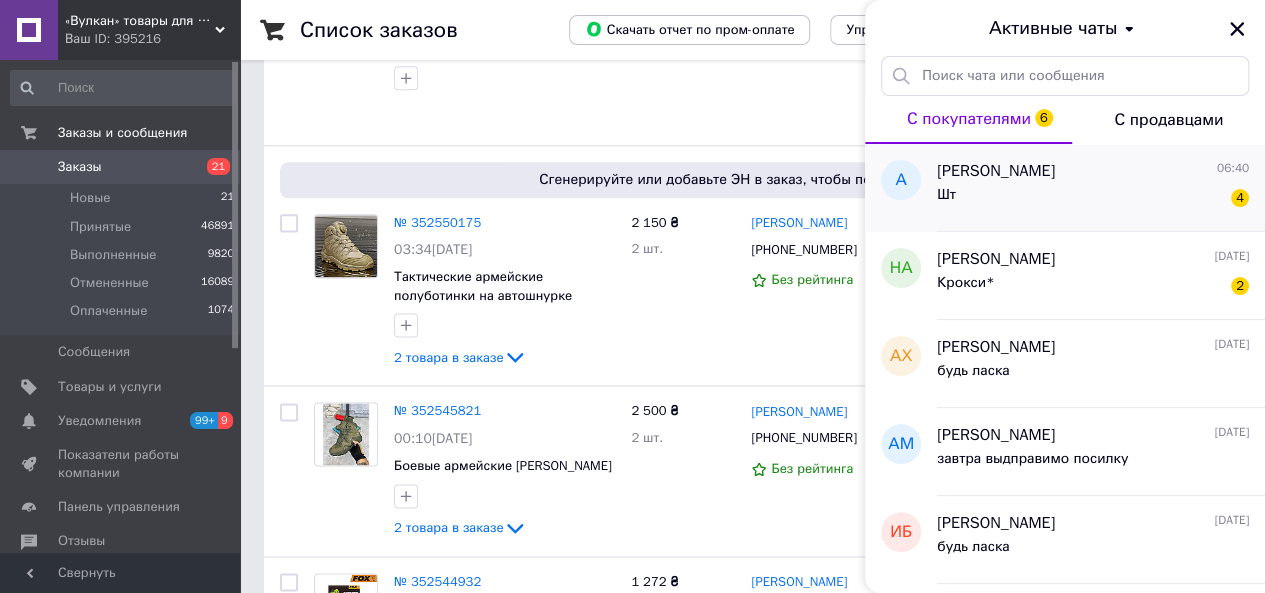 click on "Шт 4" at bounding box center (1093, 199) 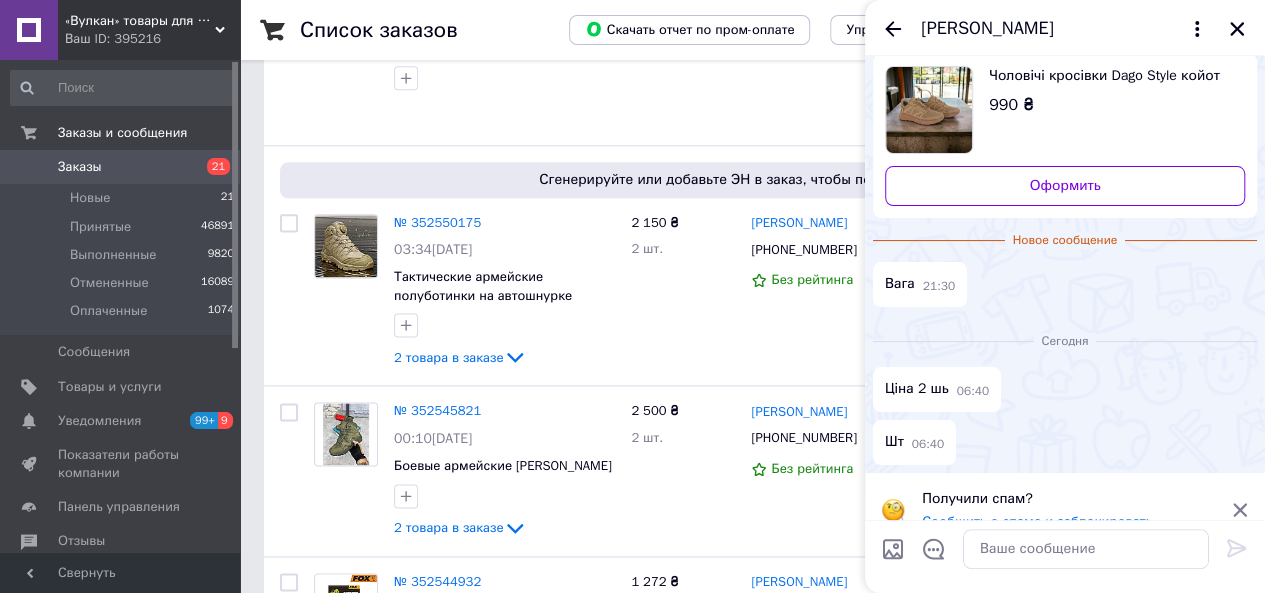 scroll, scrollTop: 46, scrollLeft: 0, axis: vertical 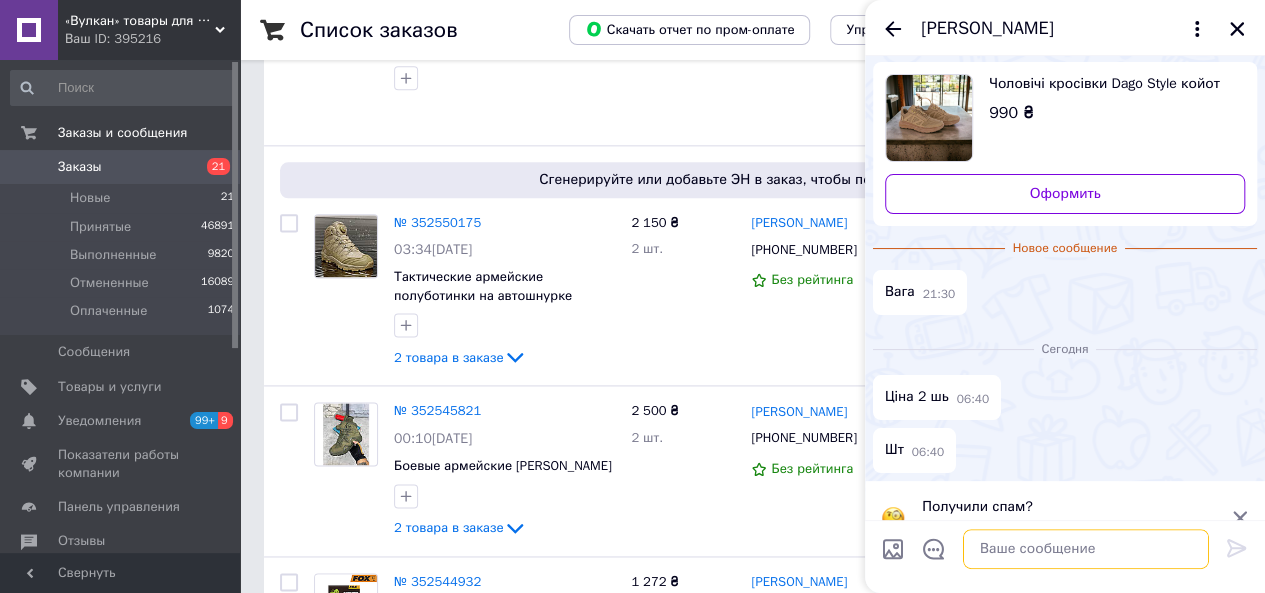 click at bounding box center (1086, 549) 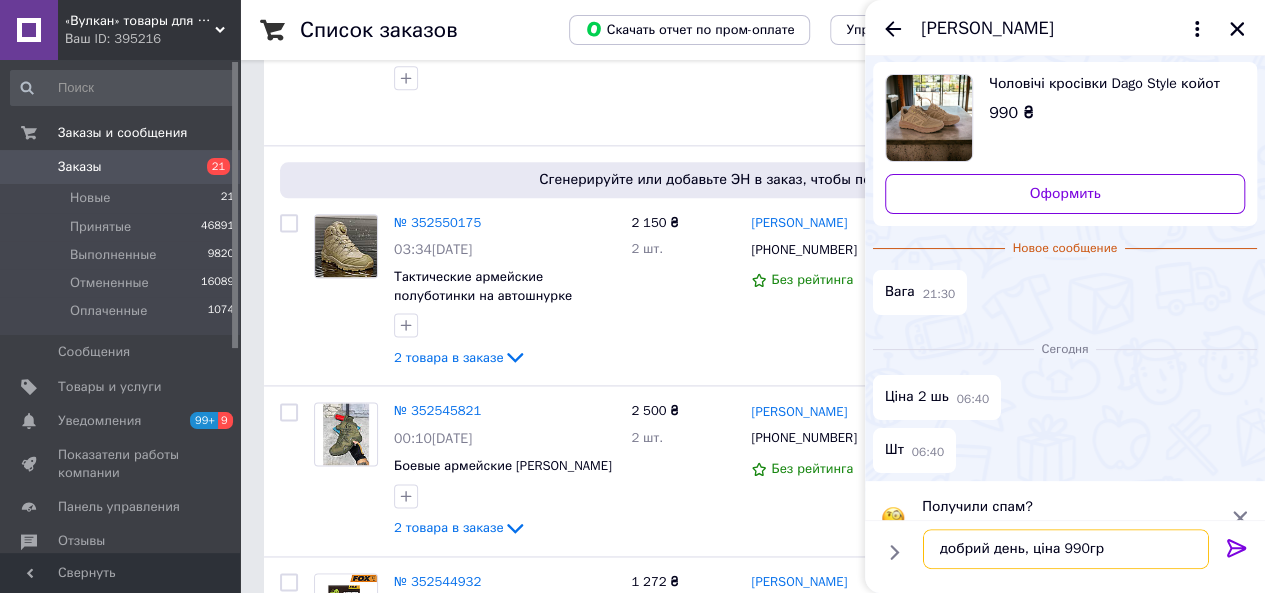 type on "добрий день, ціна 990грн" 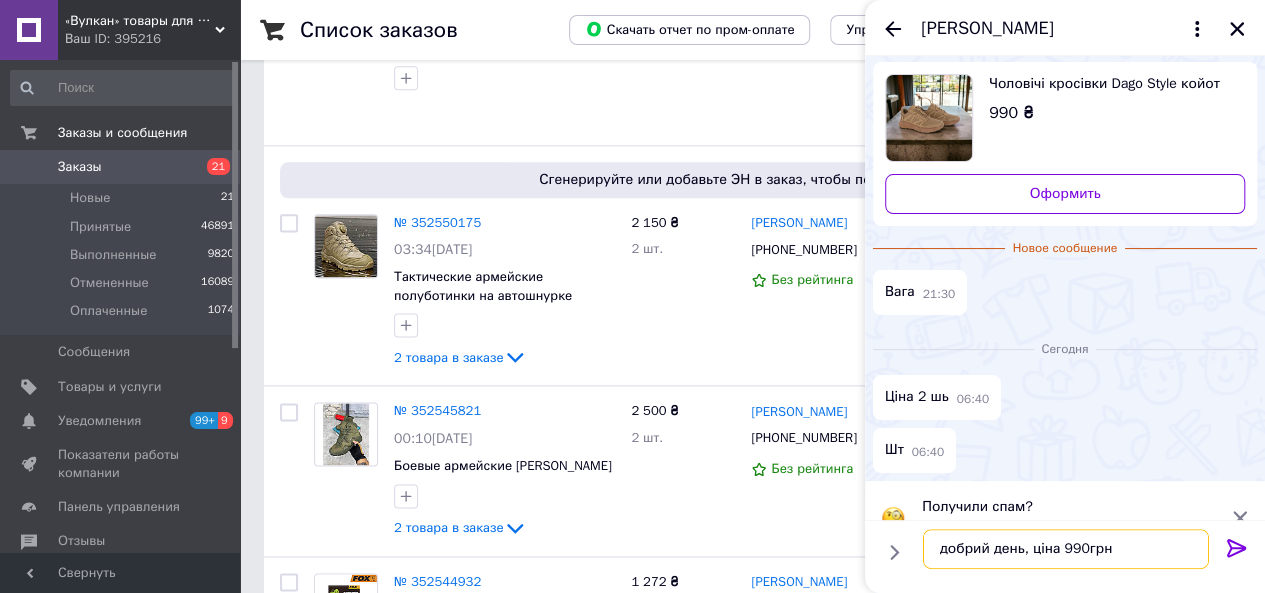 type 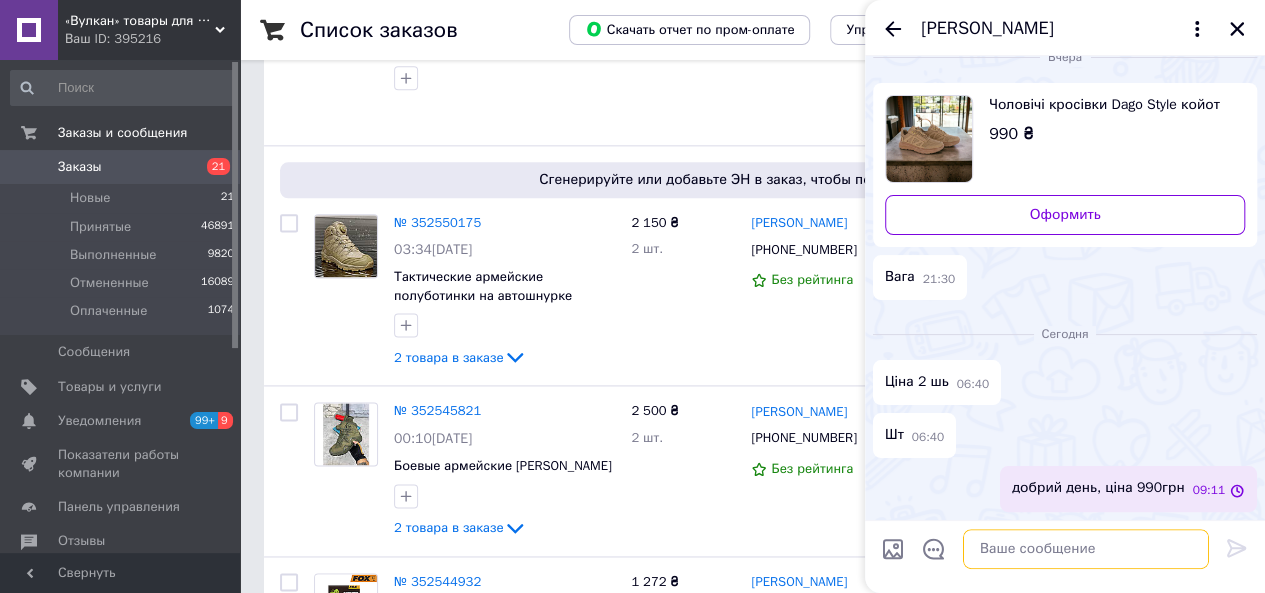 scroll, scrollTop: 24, scrollLeft: 0, axis: vertical 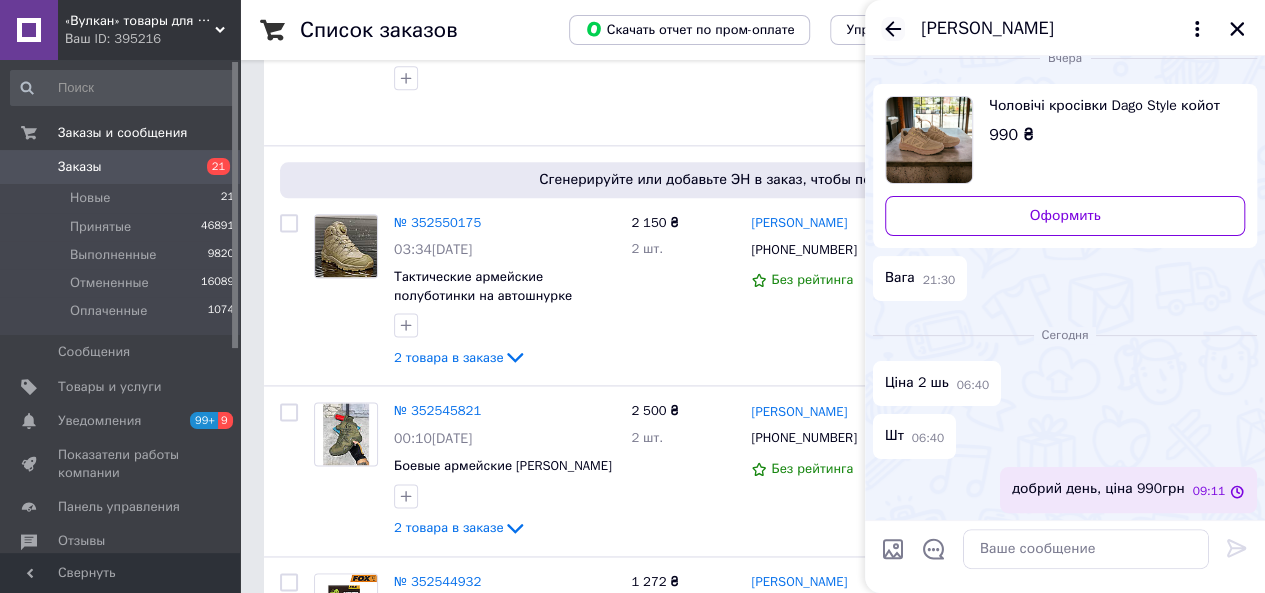 click 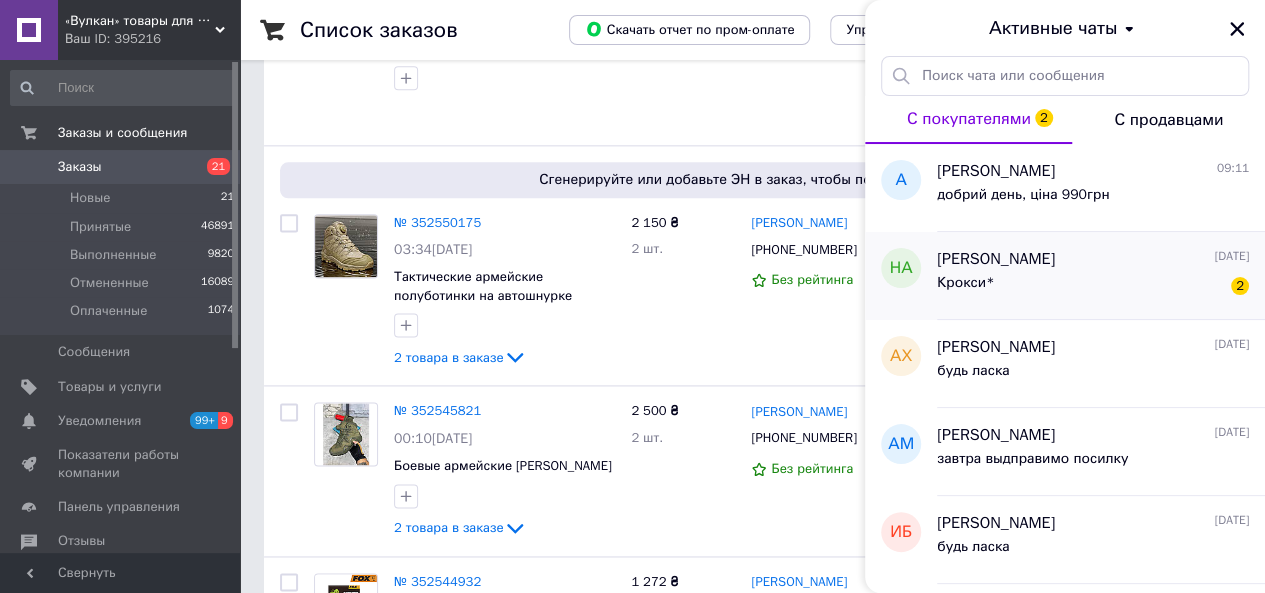 click on "Крокси* 2" at bounding box center [1093, 287] 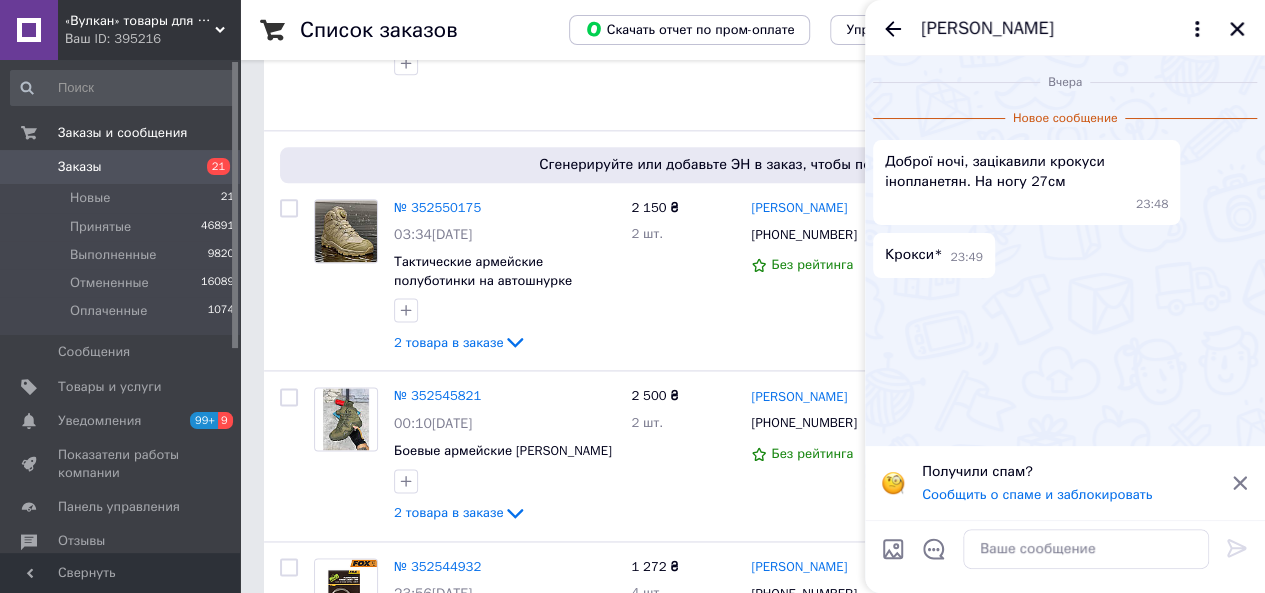 scroll, scrollTop: 1300, scrollLeft: 0, axis: vertical 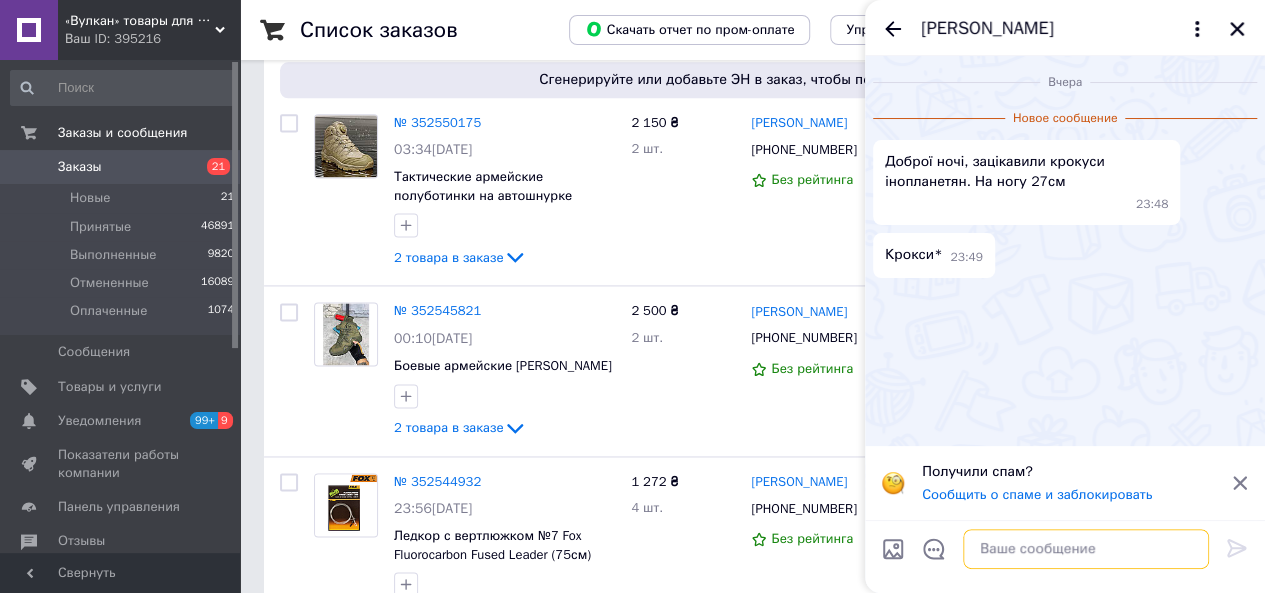 click at bounding box center (1086, 549) 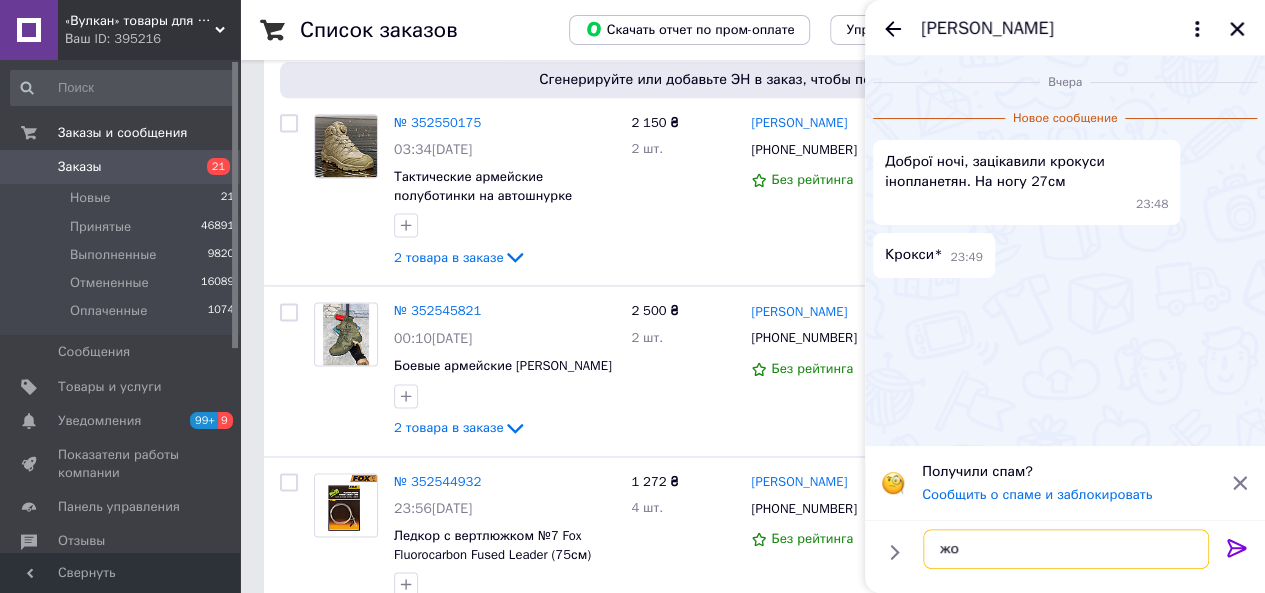 type on "ж" 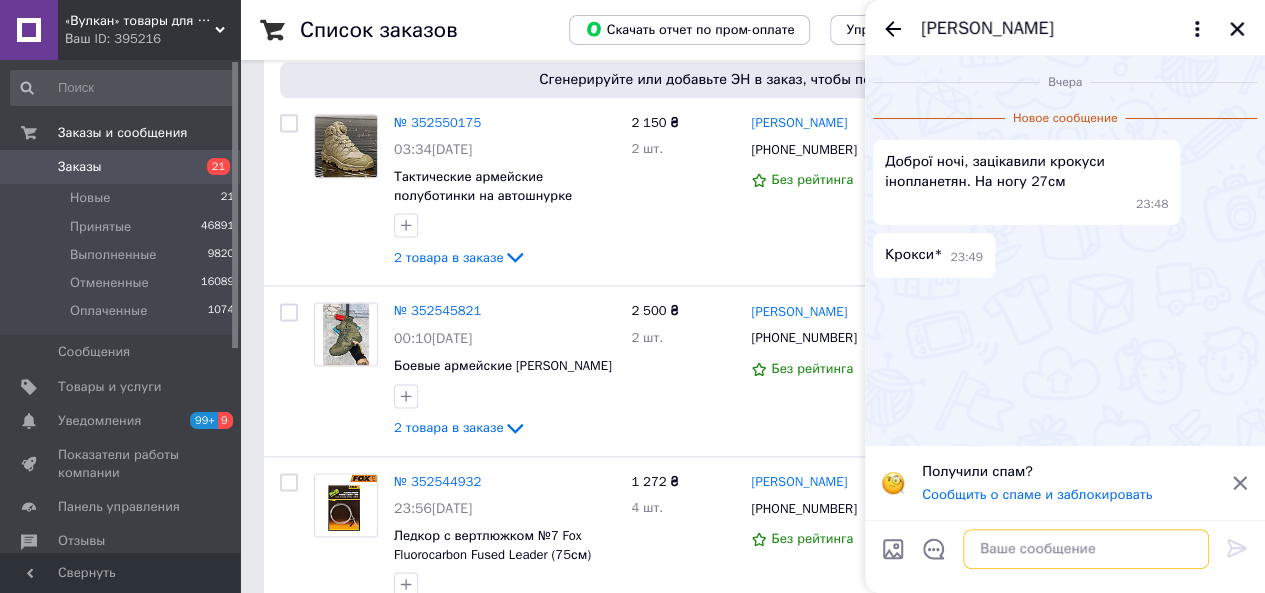 click at bounding box center [1086, 549] 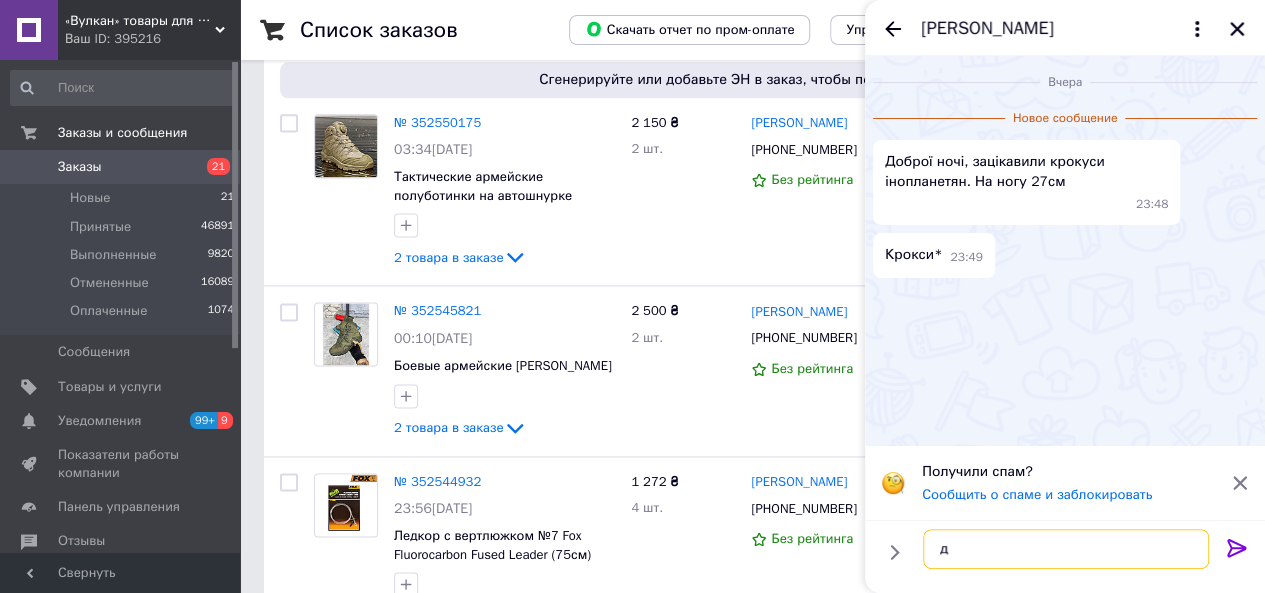 click on "д" at bounding box center (1066, 549) 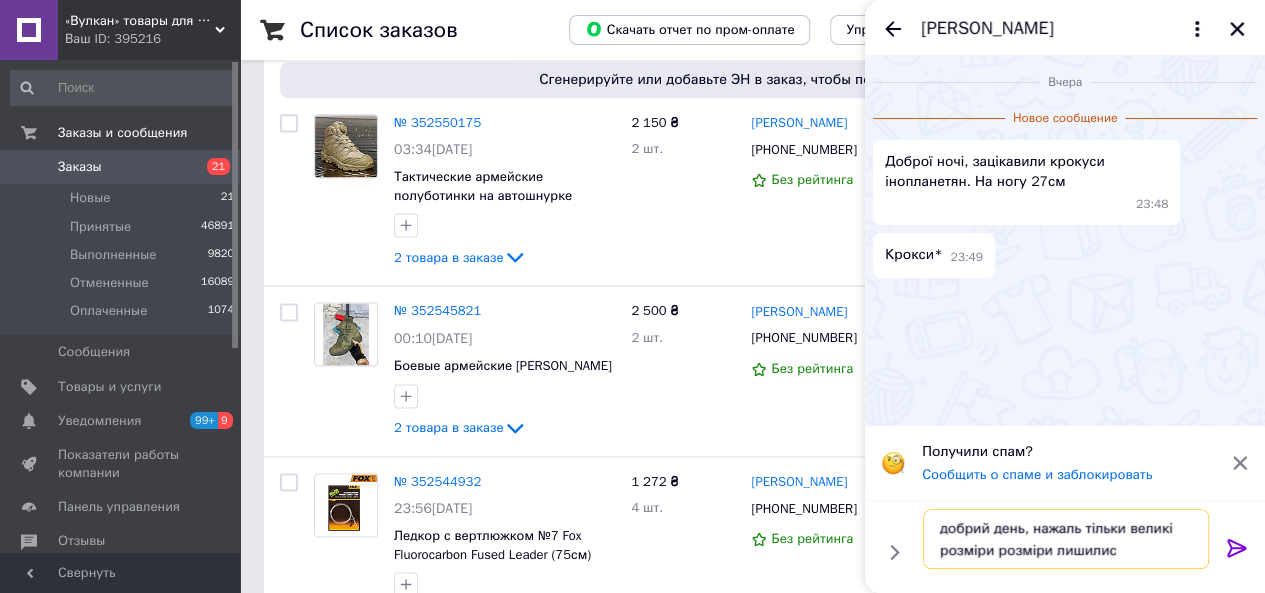 type on "добрий день, нажаль тільки великі розміри розміри лишилися" 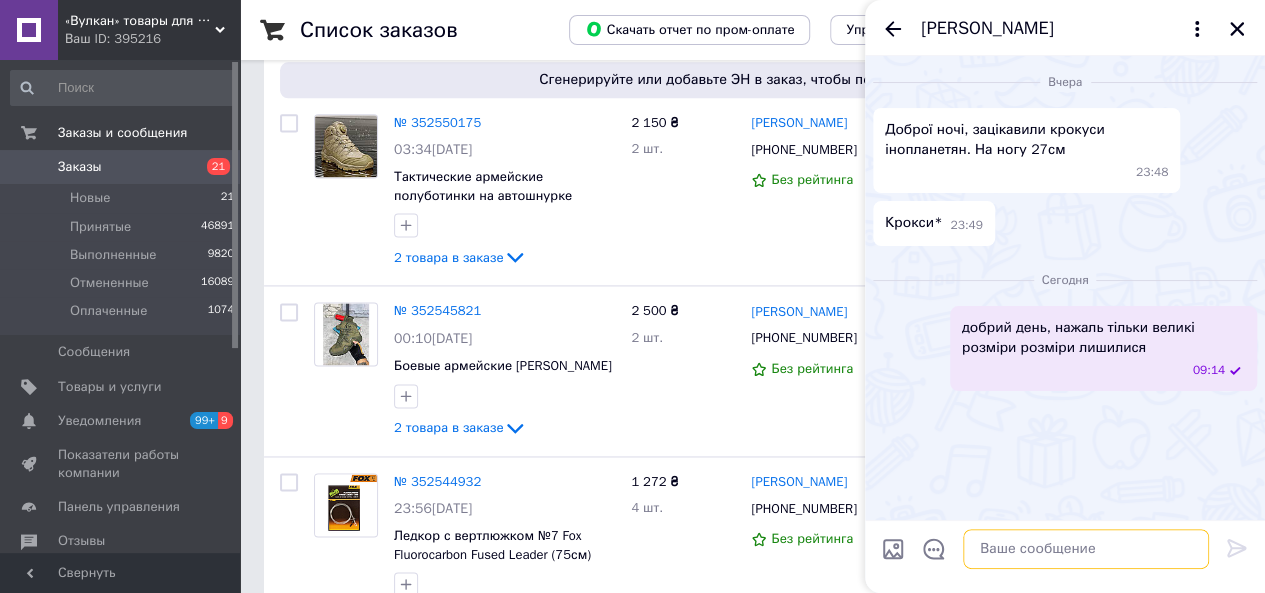 type 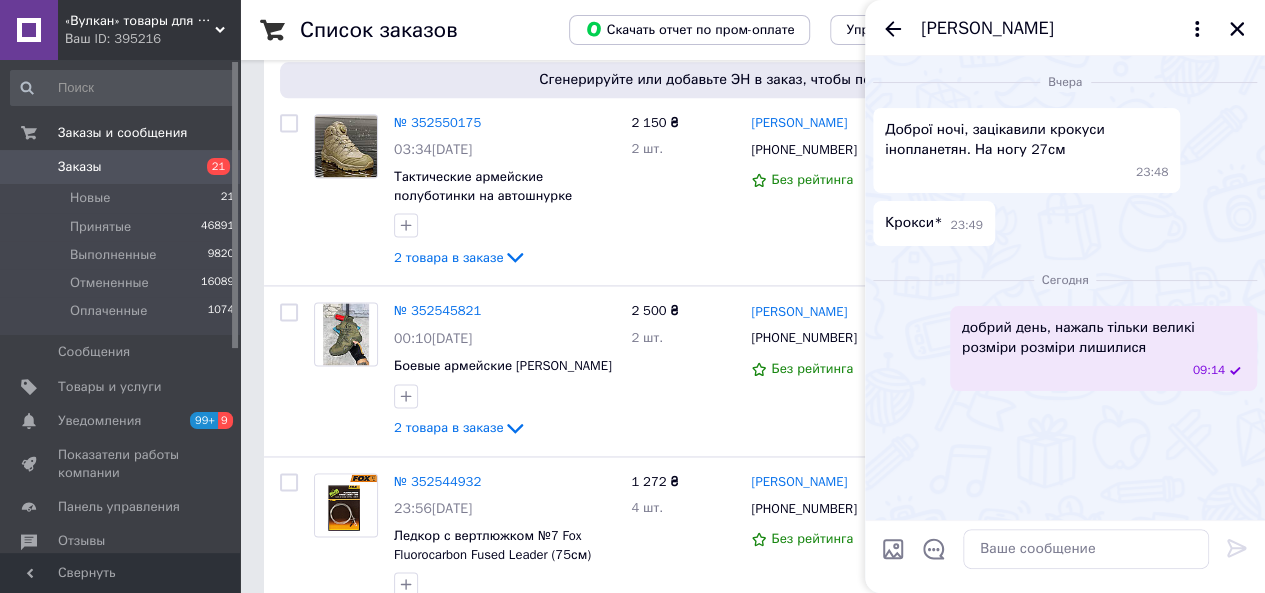 click on "[PERSON_NAME]" at bounding box center [987, 29] 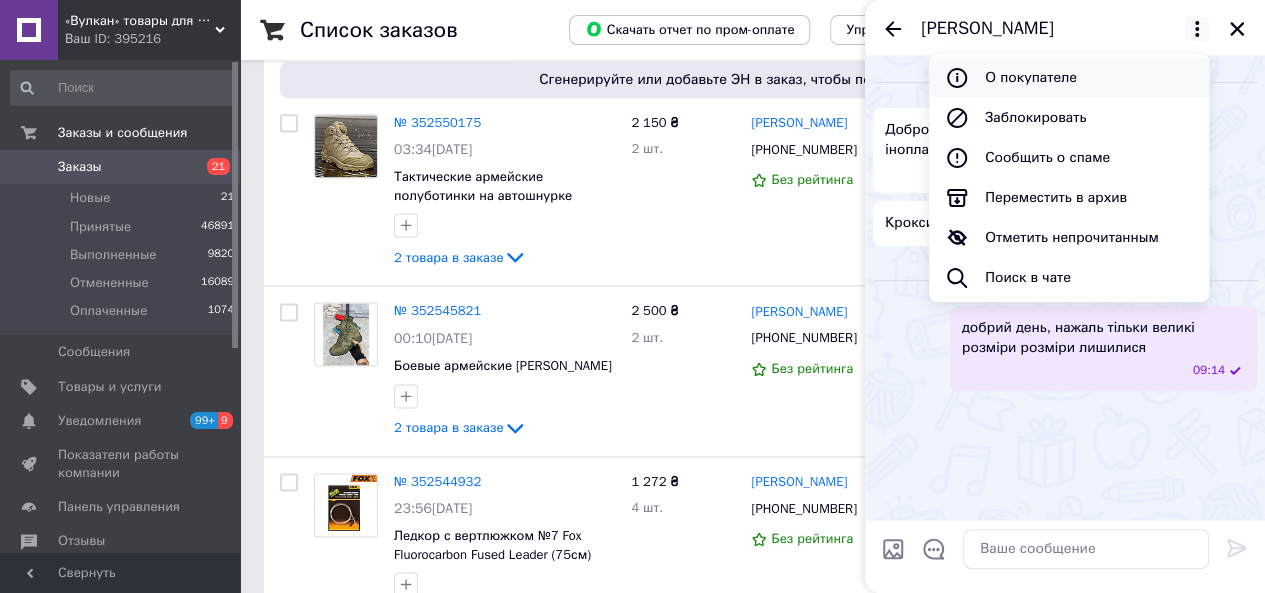 click on "О покупателе" at bounding box center [1069, 78] 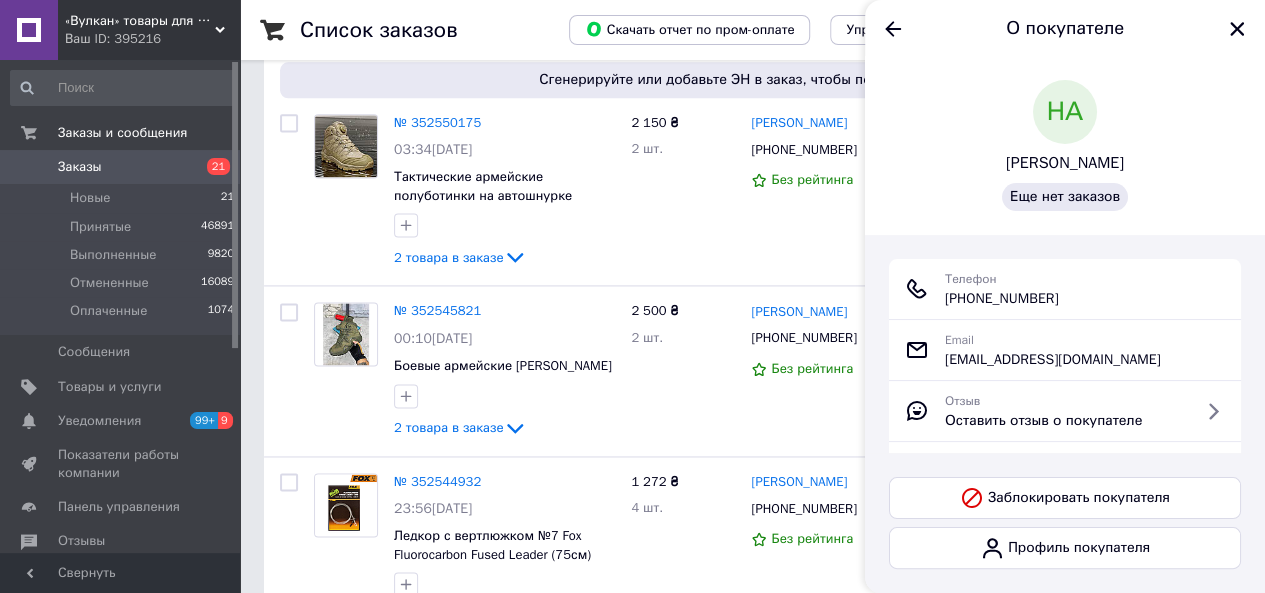 drag, startPoint x: 1063, startPoint y: 300, endPoint x: 938, endPoint y: 305, distance: 125.09996 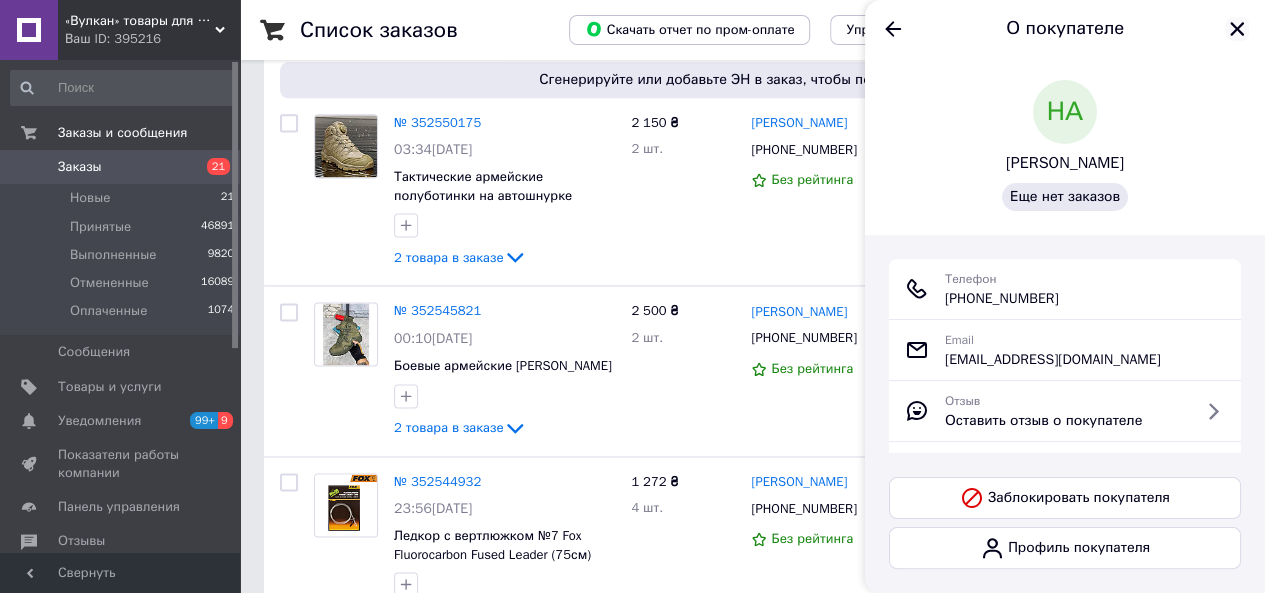 click 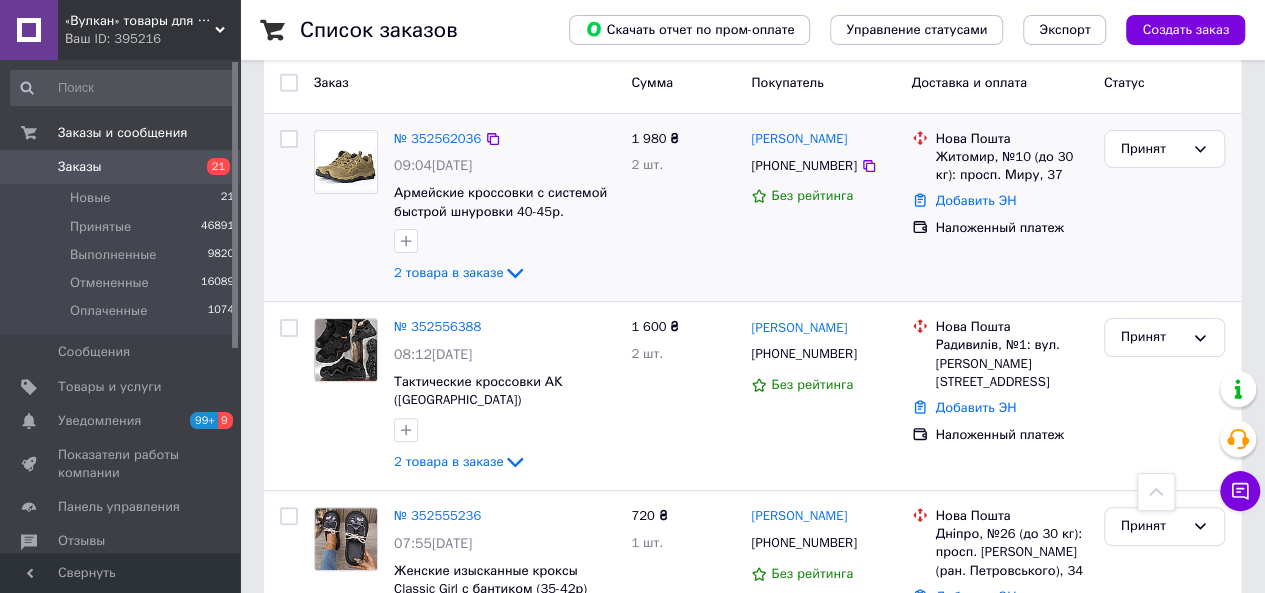scroll, scrollTop: 0, scrollLeft: 0, axis: both 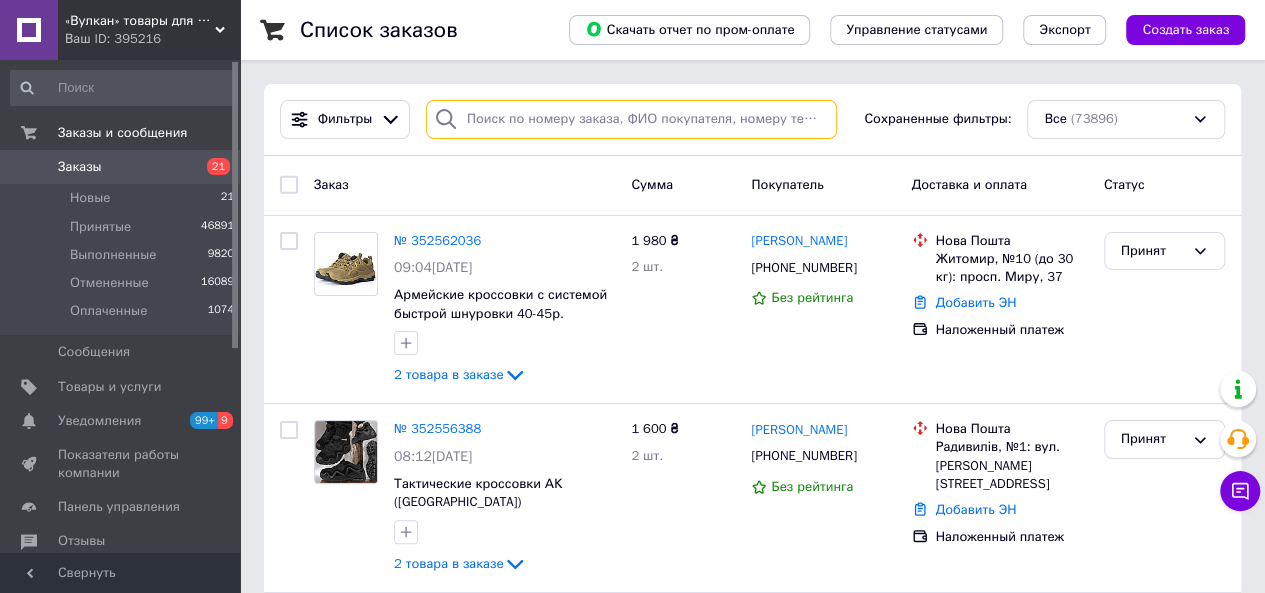 click at bounding box center (631, 119) 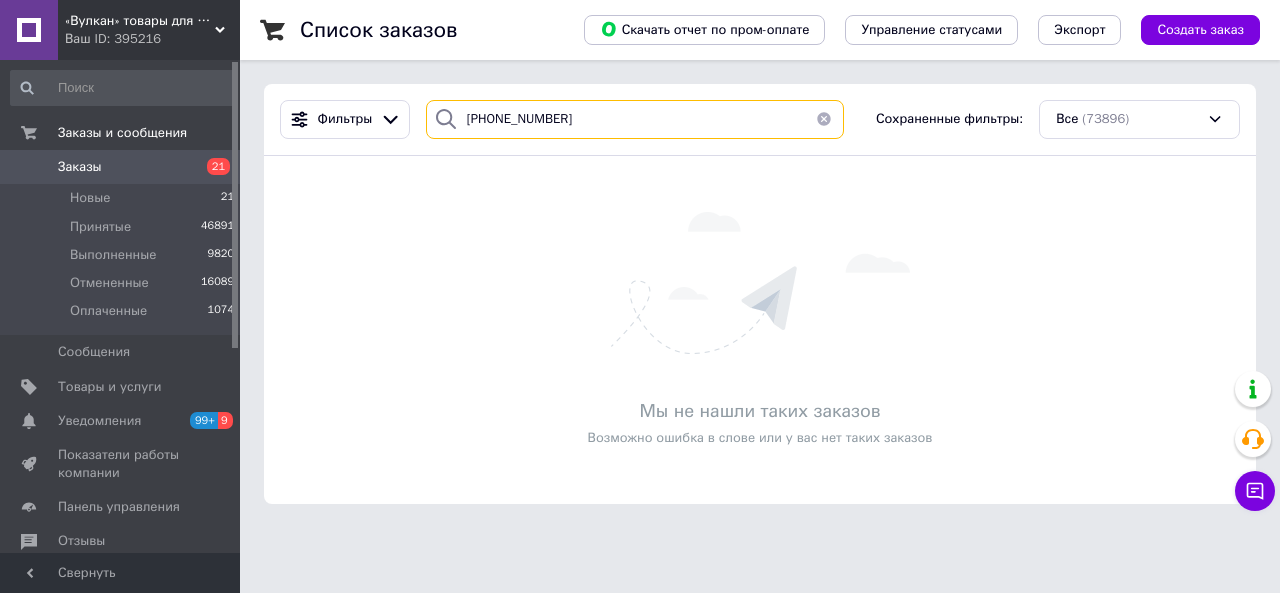 click on "[PHONE_NUMBER]" at bounding box center [635, 119] 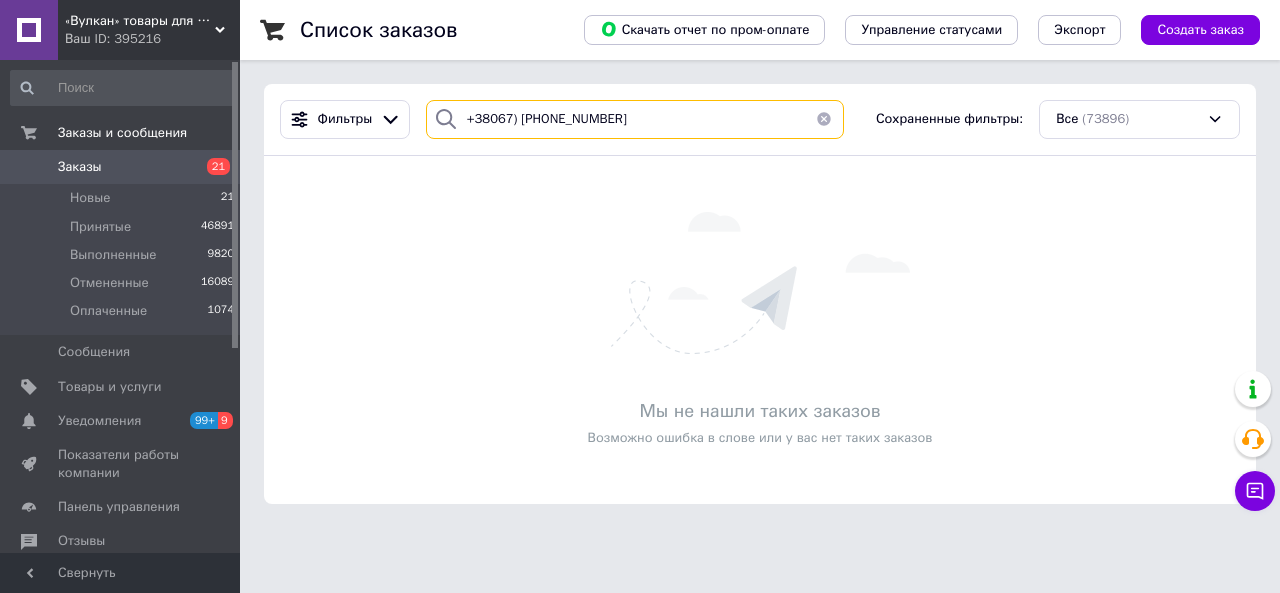 click on "+38067) [PHONE_NUMBER]" at bounding box center [635, 119] 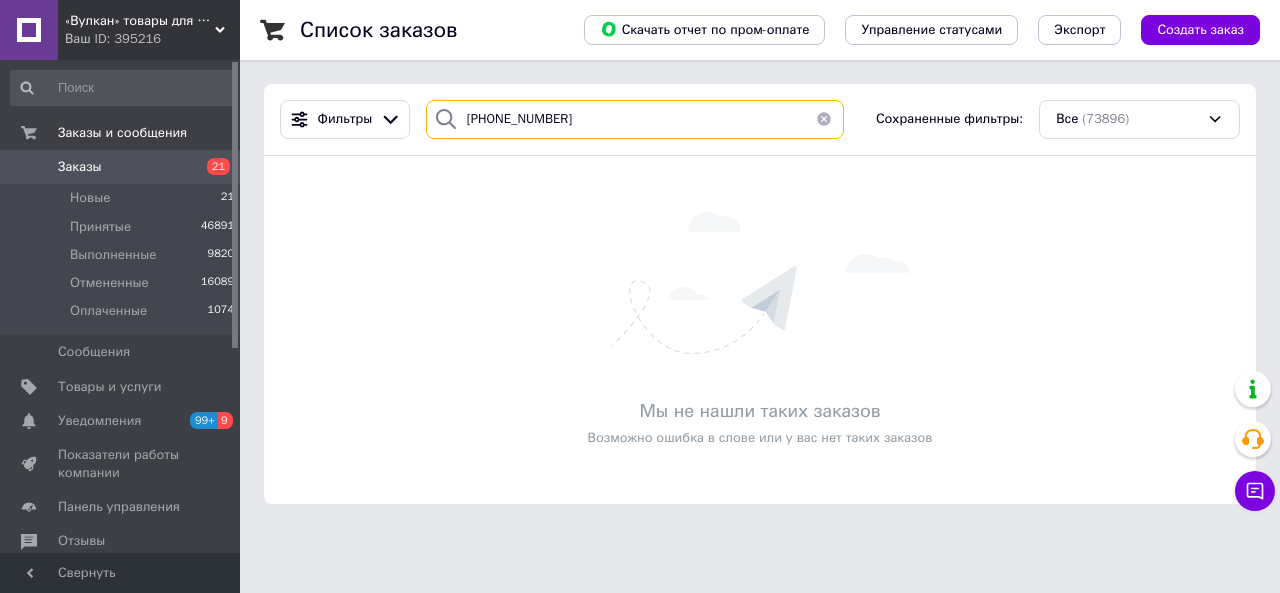 type on "[PHONE_NUMBER]" 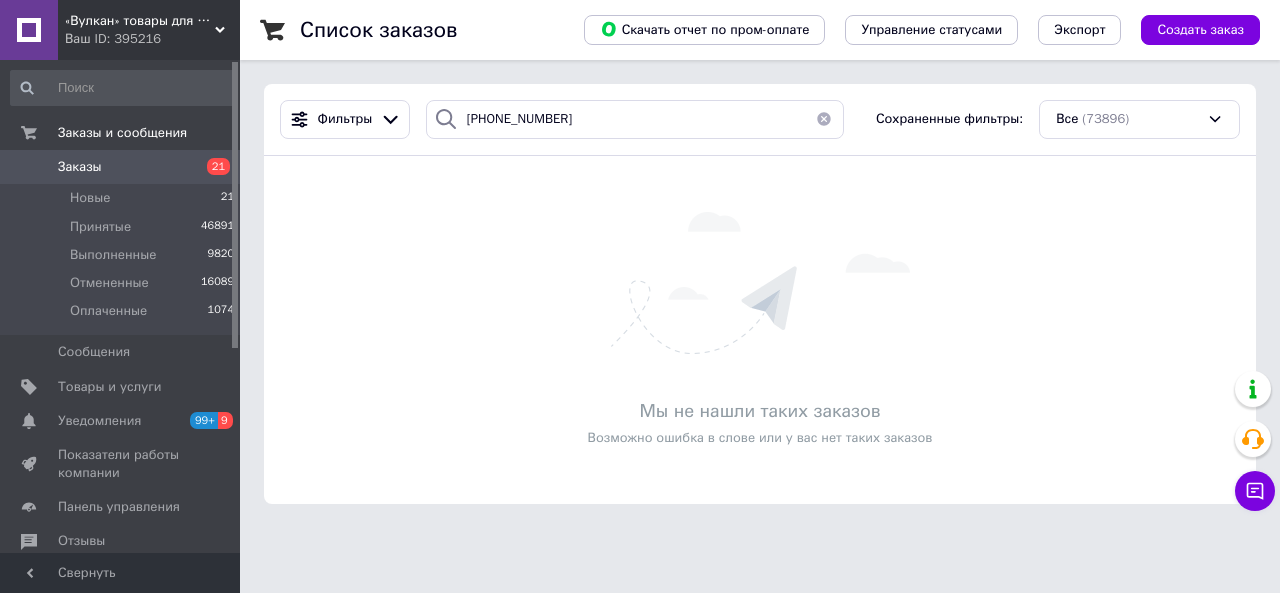 click at bounding box center (824, 119) 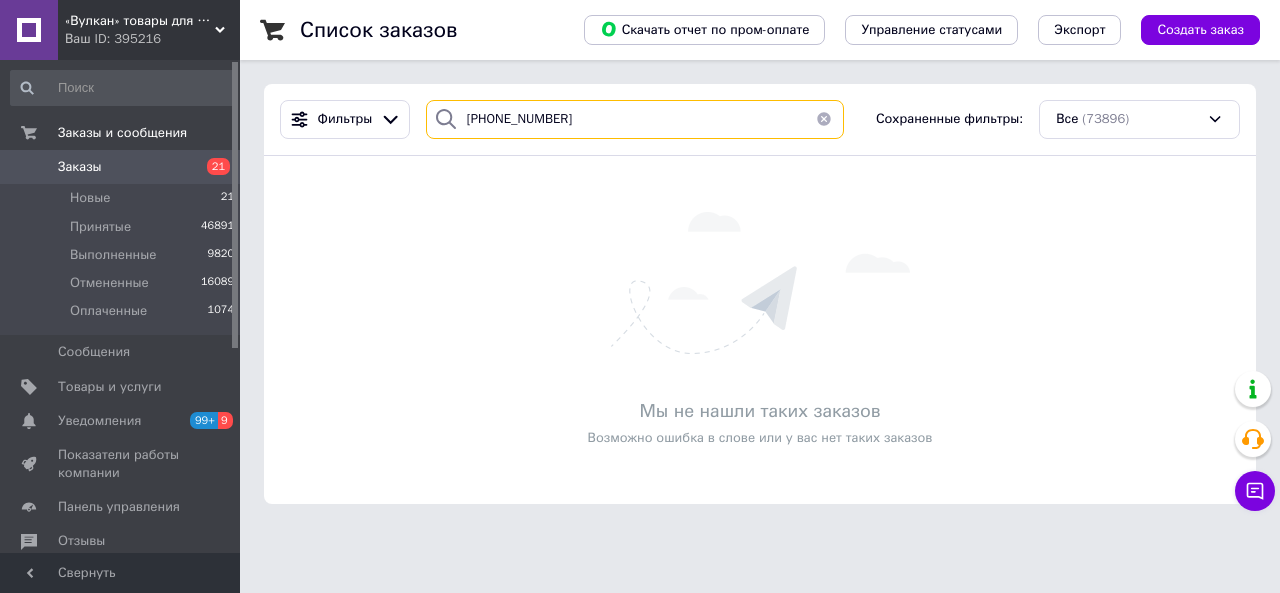 type 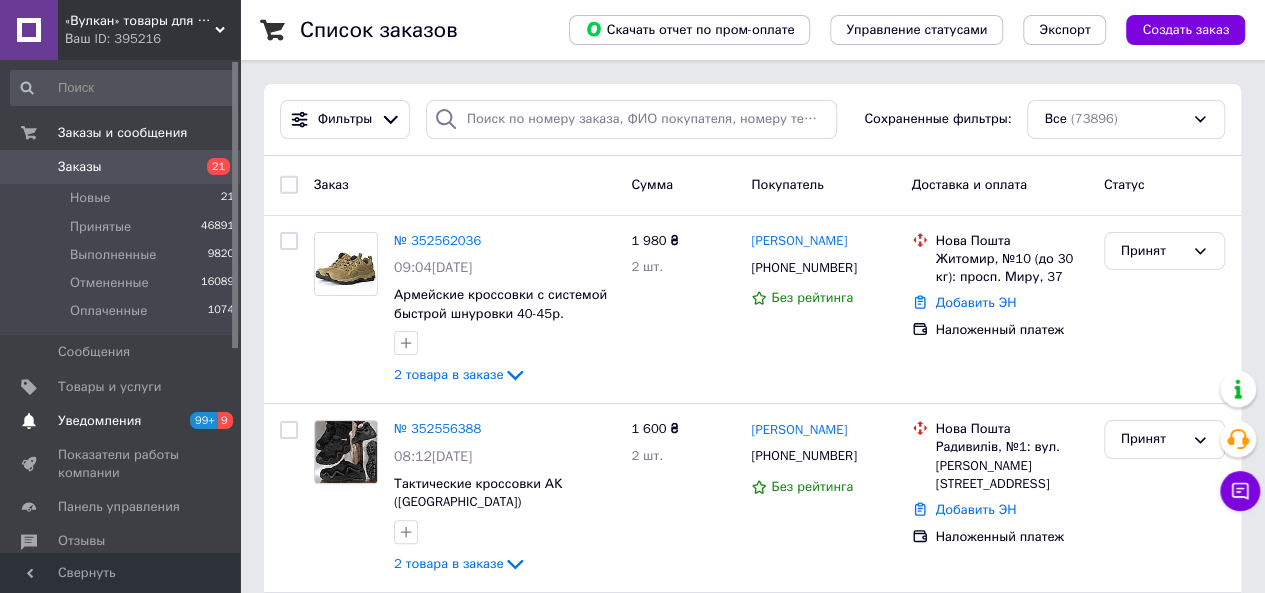 click on "Уведомления" at bounding box center [99, 421] 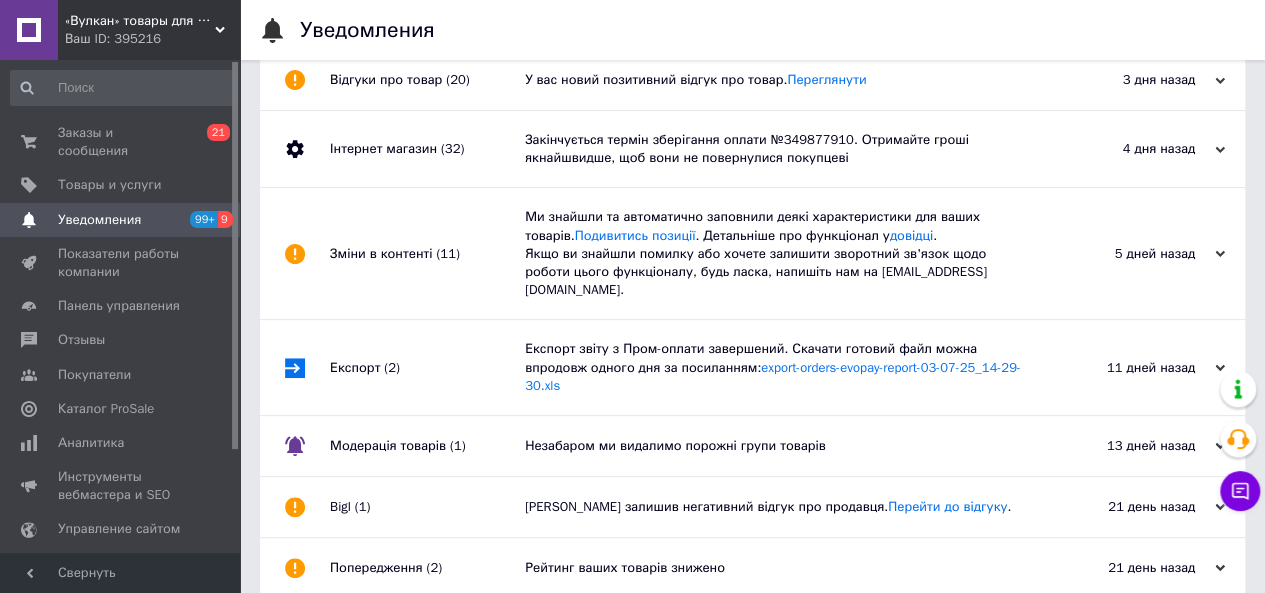 scroll, scrollTop: 200, scrollLeft: 0, axis: vertical 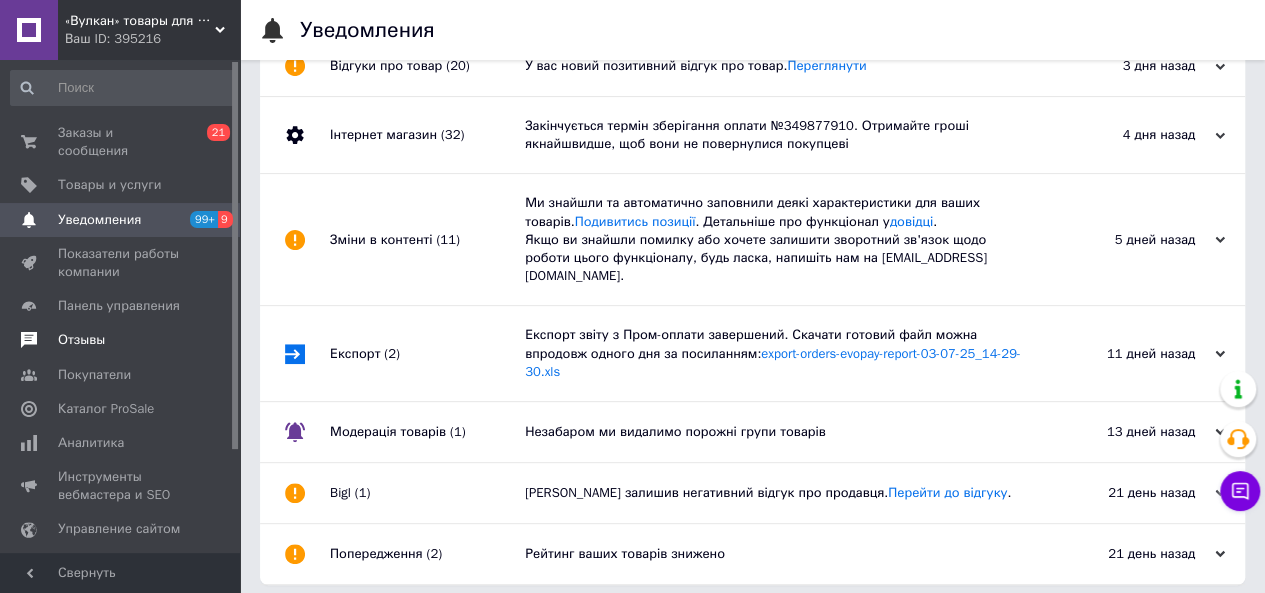 click on "Отзывы" at bounding box center (81, 340) 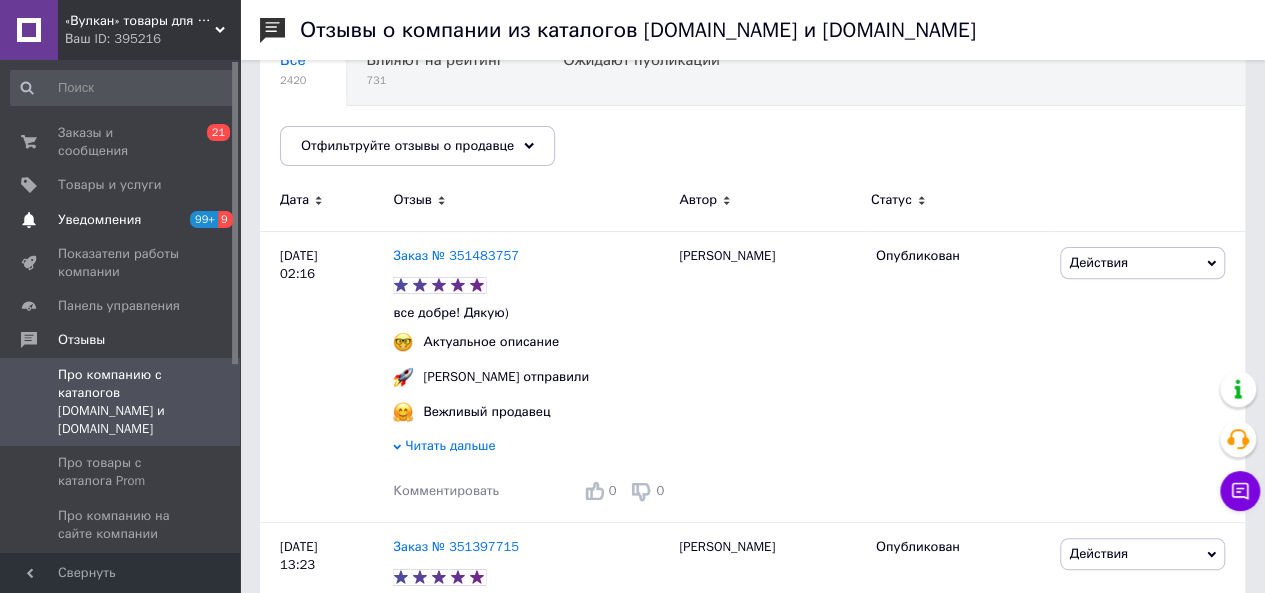 scroll, scrollTop: 0, scrollLeft: 0, axis: both 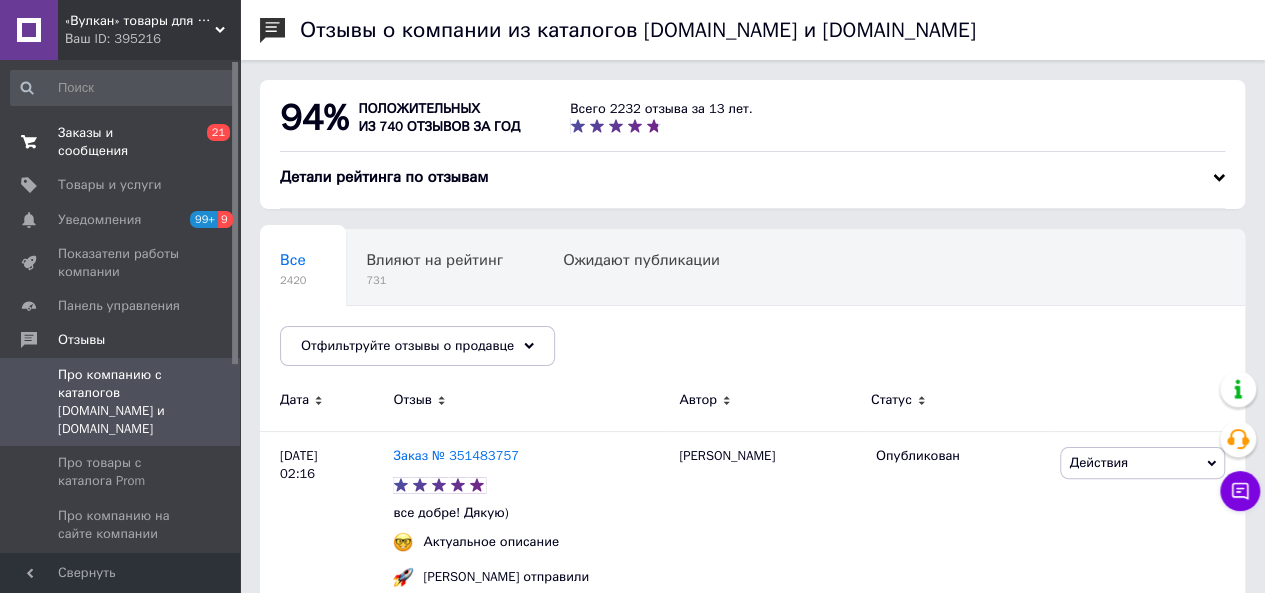 click on "Заказы и сообщения" at bounding box center [121, 142] 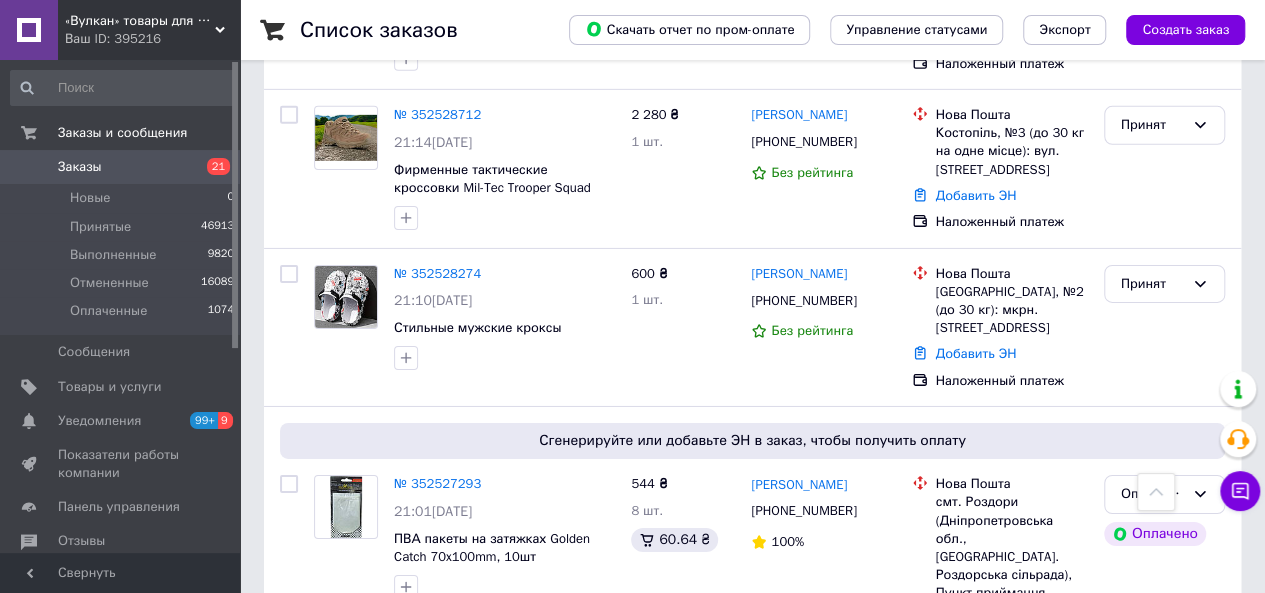 scroll, scrollTop: 3200, scrollLeft: 0, axis: vertical 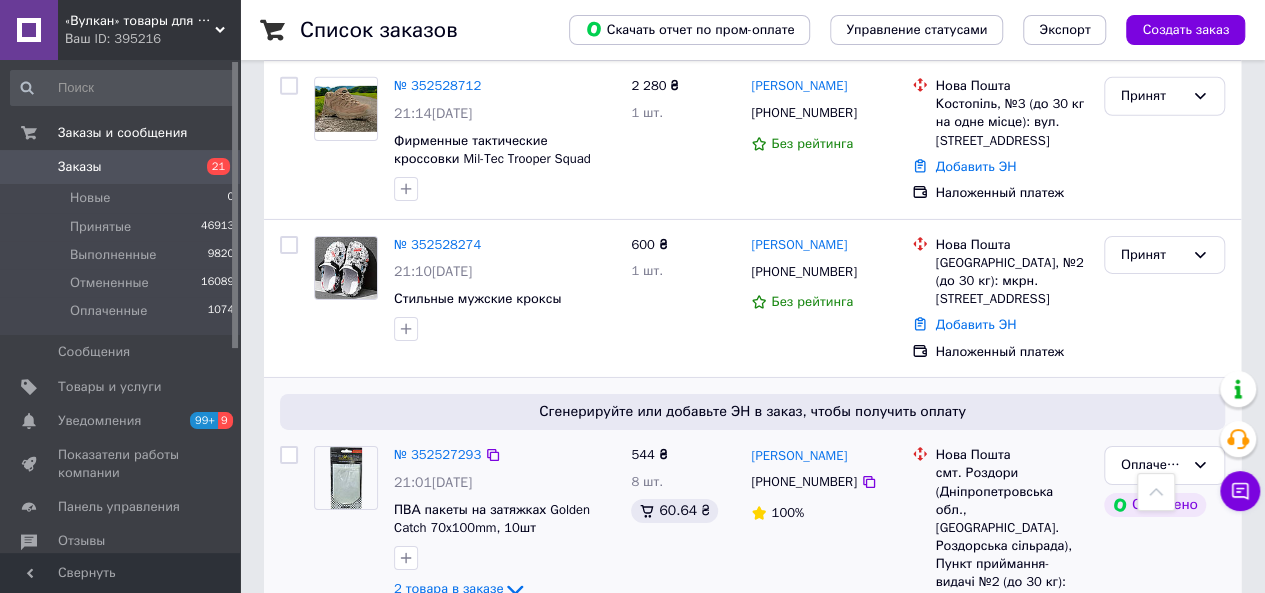 click on "2 товара в заказе" at bounding box center (448, 589) 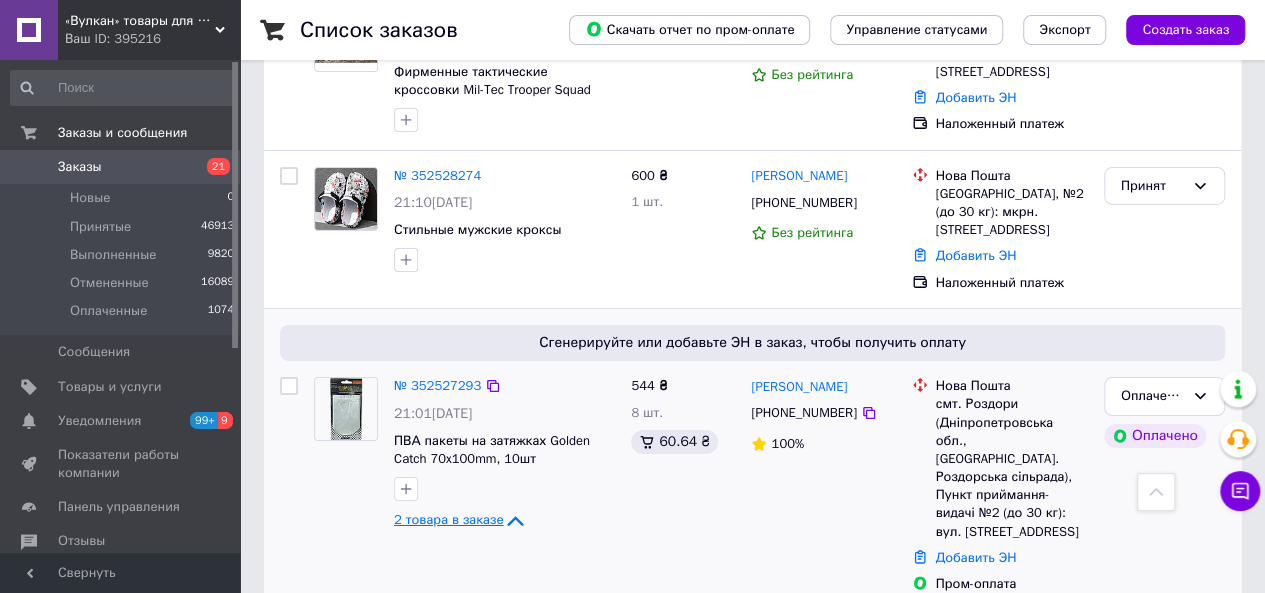 scroll, scrollTop: 3300, scrollLeft: 0, axis: vertical 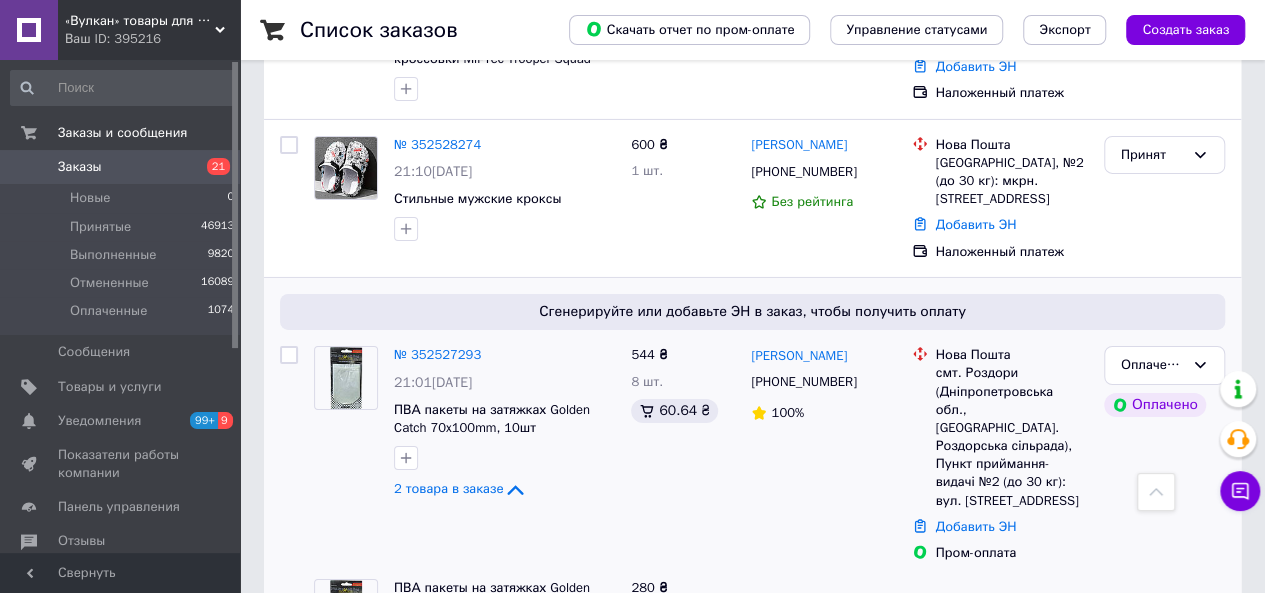 drag, startPoint x: 392, startPoint y: 387, endPoint x: 441, endPoint y: 395, distance: 49.648766 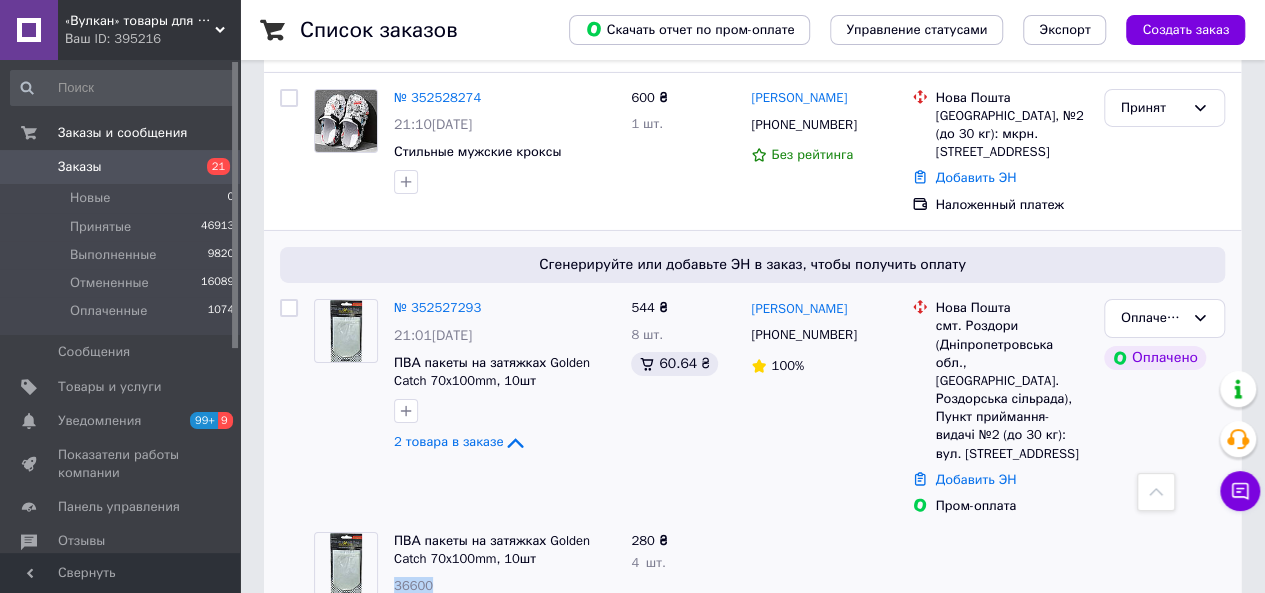 scroll, scrollTop: 3376, scrollLeft: 0, axis: vertical 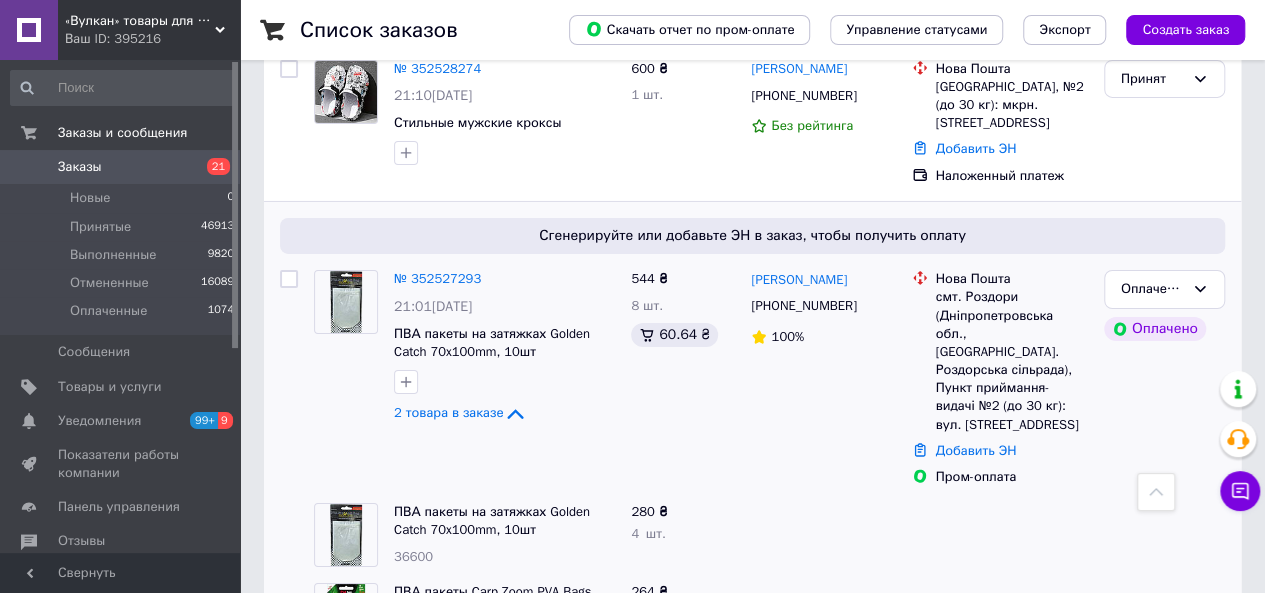 drag, startPoint x: 390, startPoint y: 392, endPoint x: 472, endPoint y: 395, distance: 82.05486 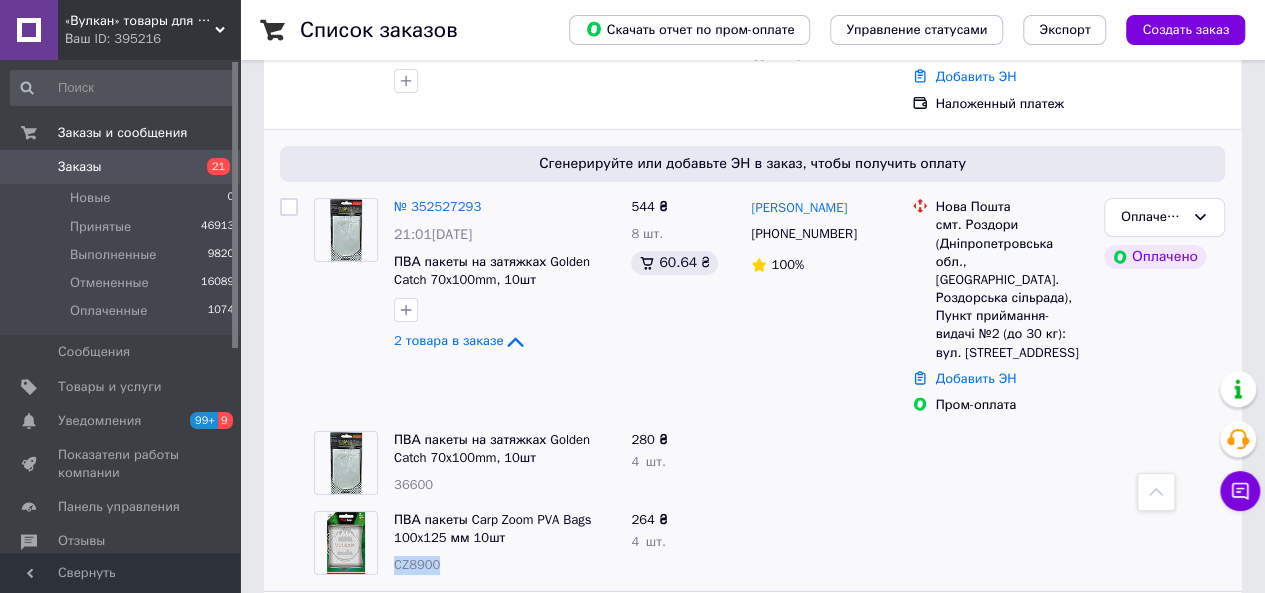 scroll, scrollTop: 3476, scrollLeft: 0, axis: vertical 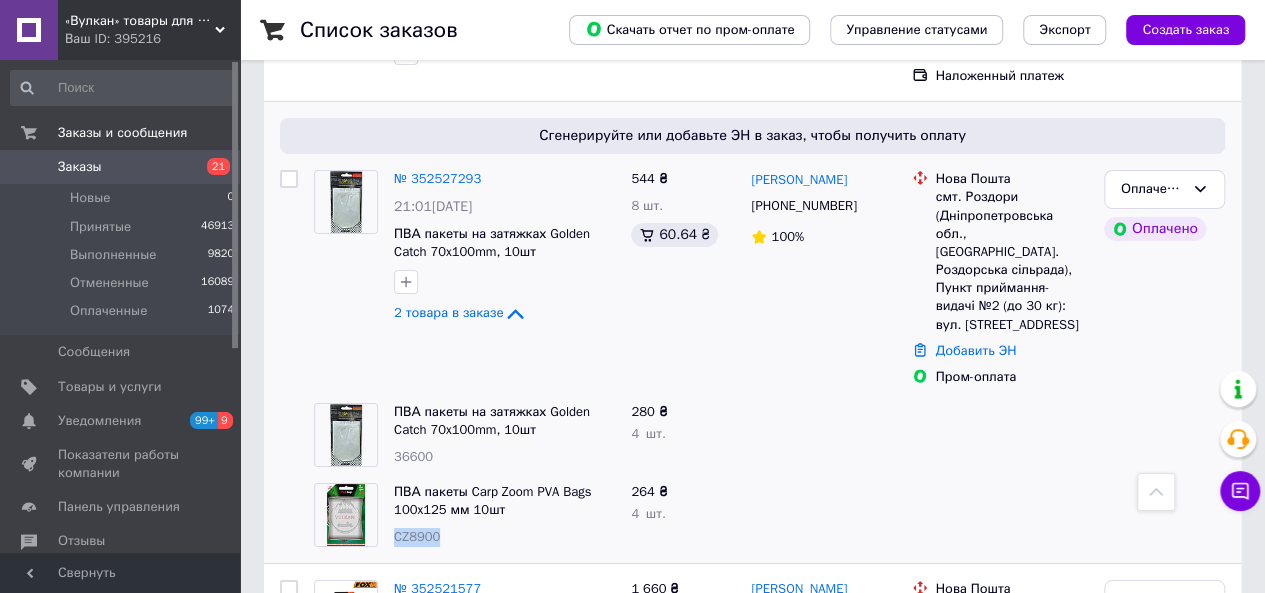 click on "2" at bounding box center [327, 796] 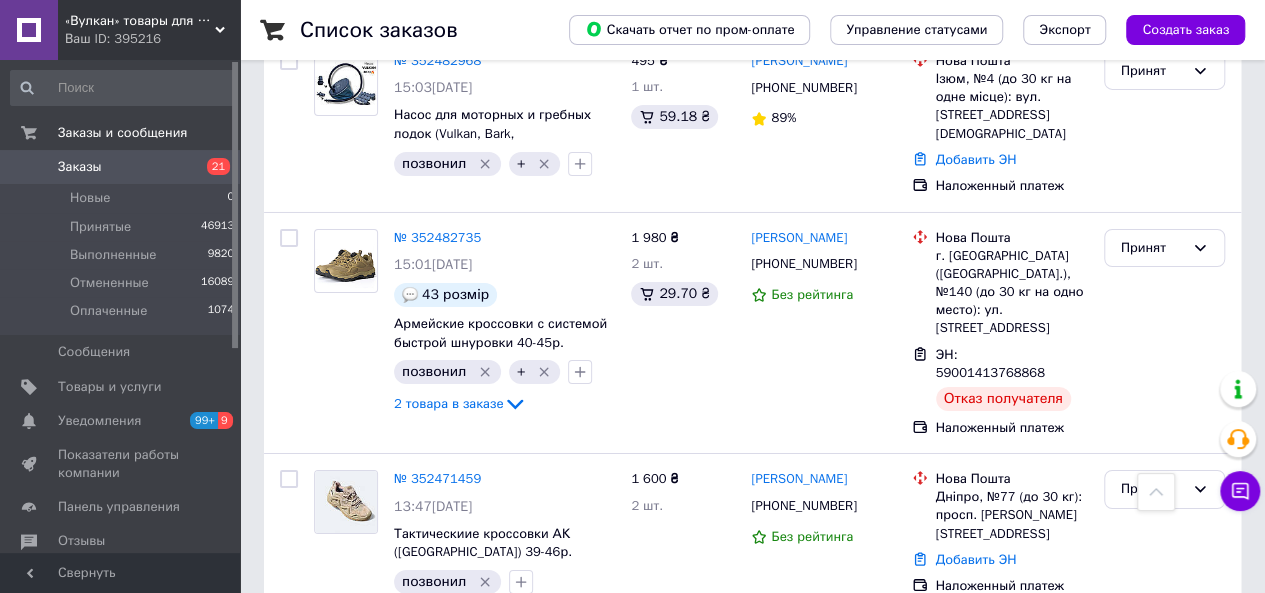 scroll, scrollTop: 3440, scrollLeft: 0, axis: vertical 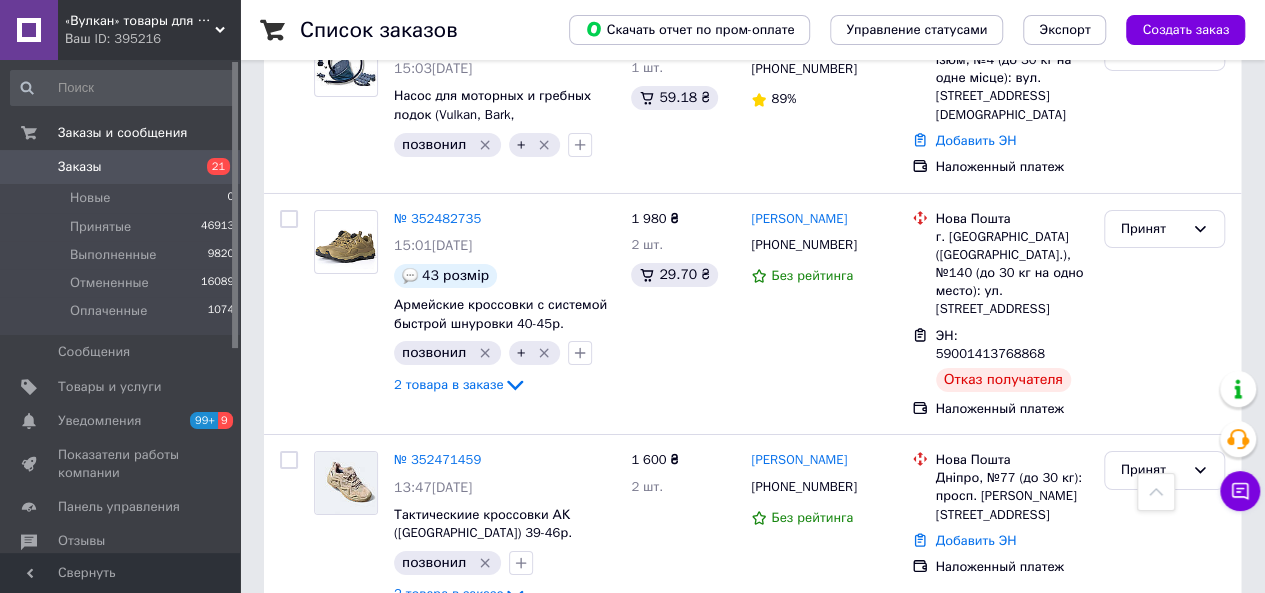 click on "1" at bounding box center [415, 904] 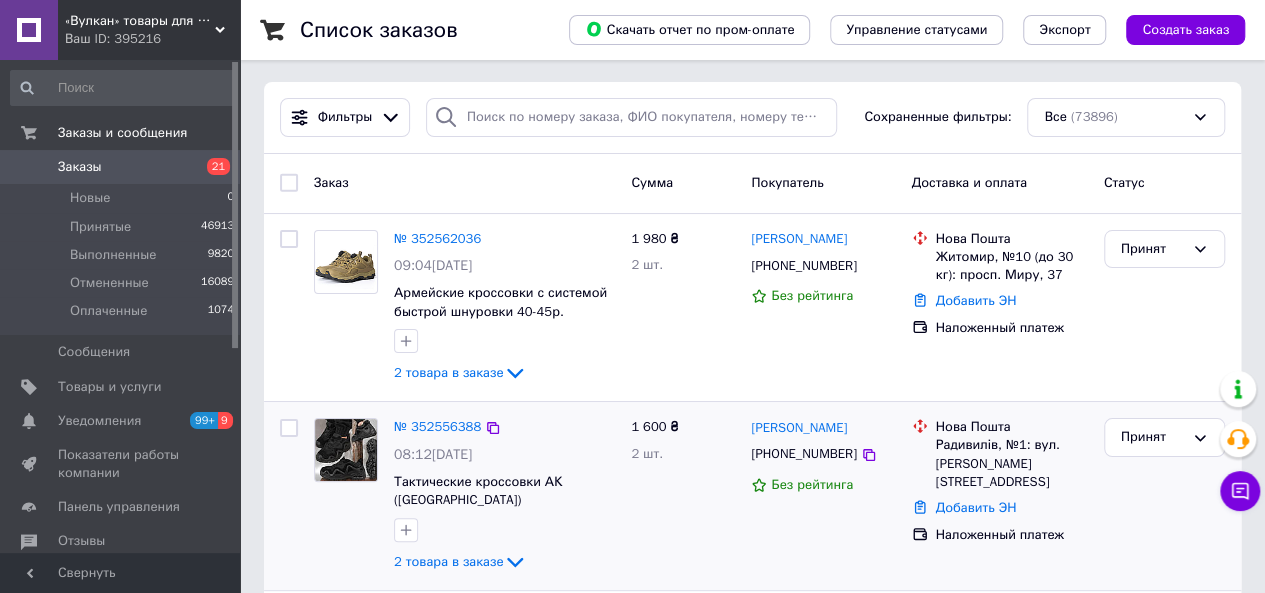 scroll, scrollTop: 0, scrollLeft: 0, axis: both 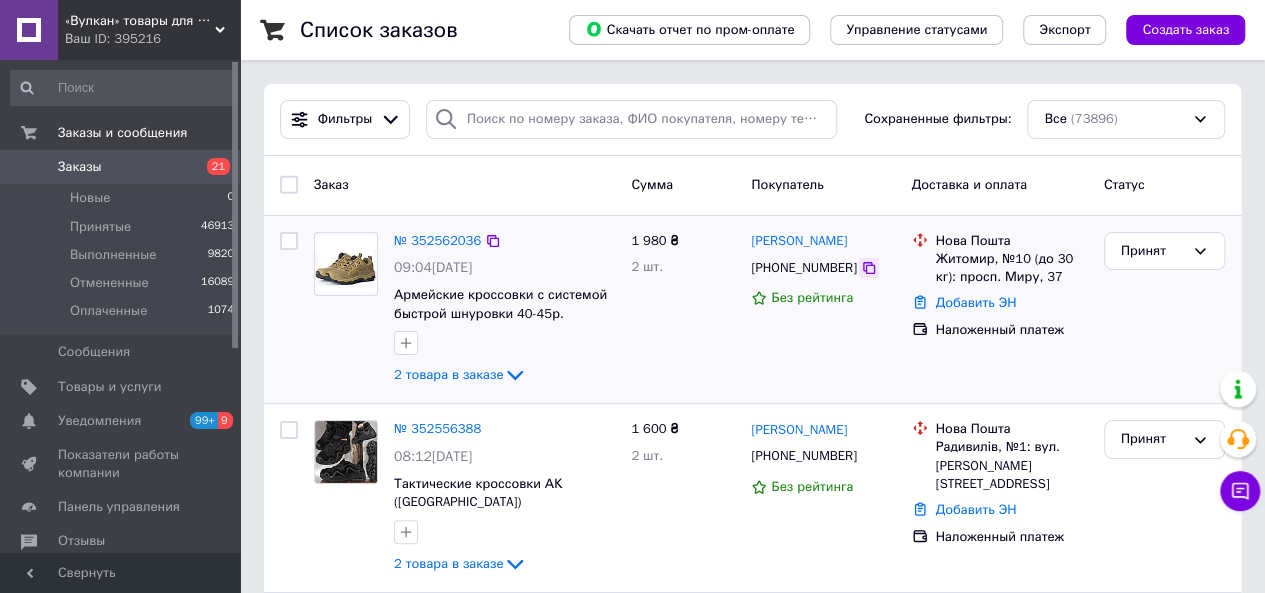 click 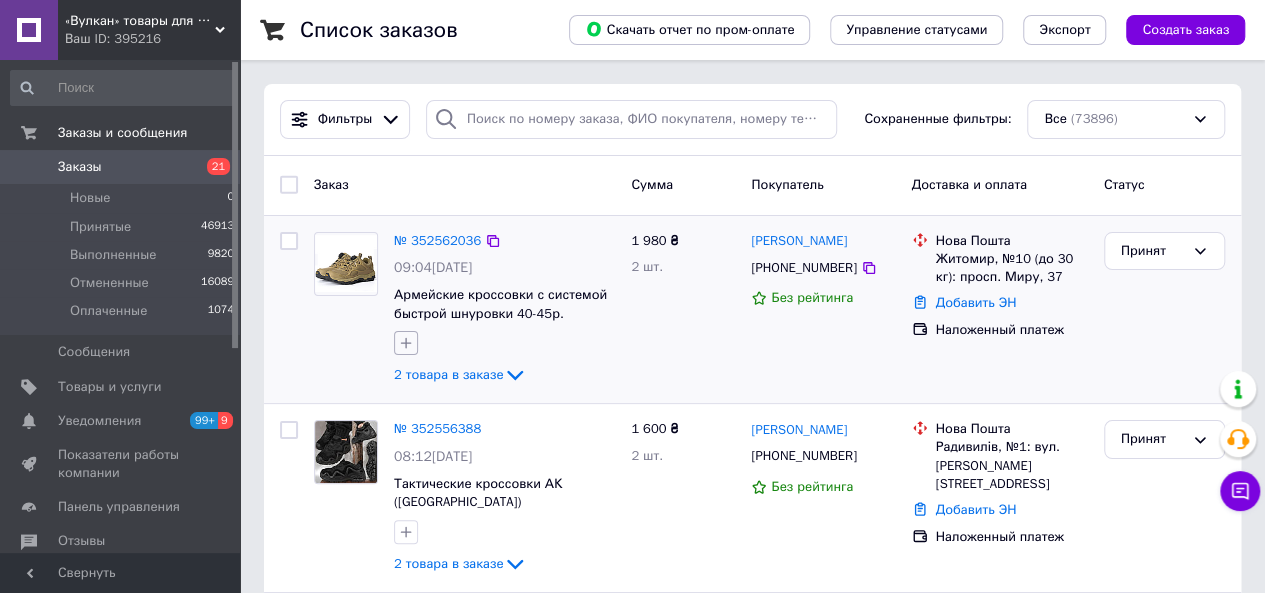click 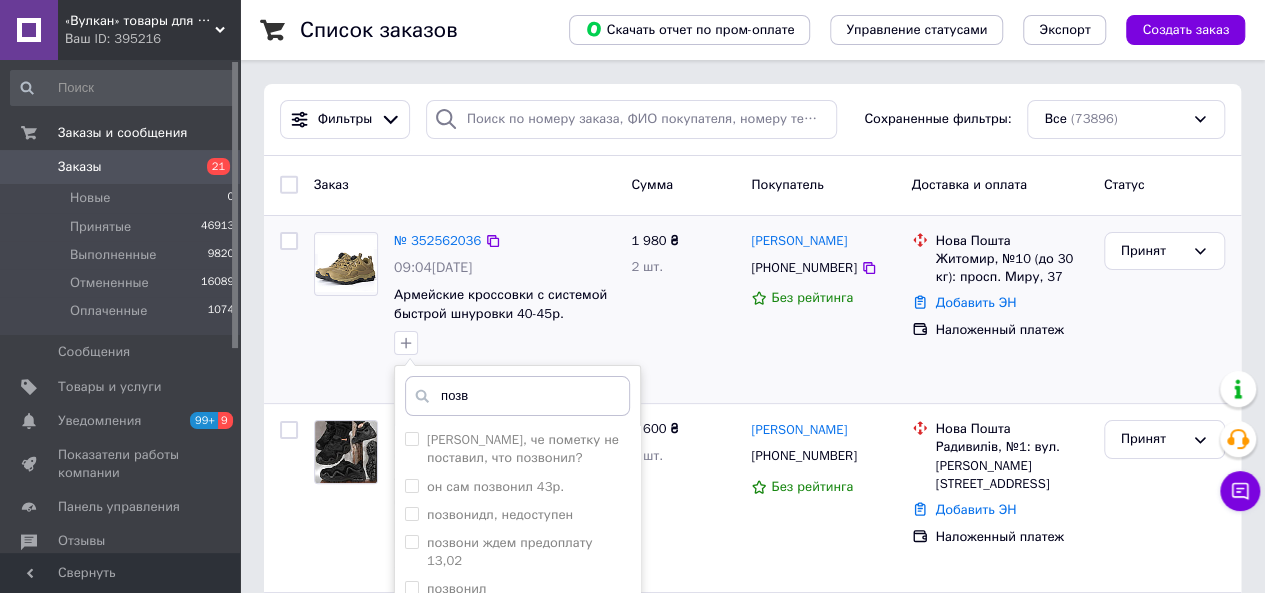 scroll, scrollTop: 100, scrollLeft: 0, axis: vertical 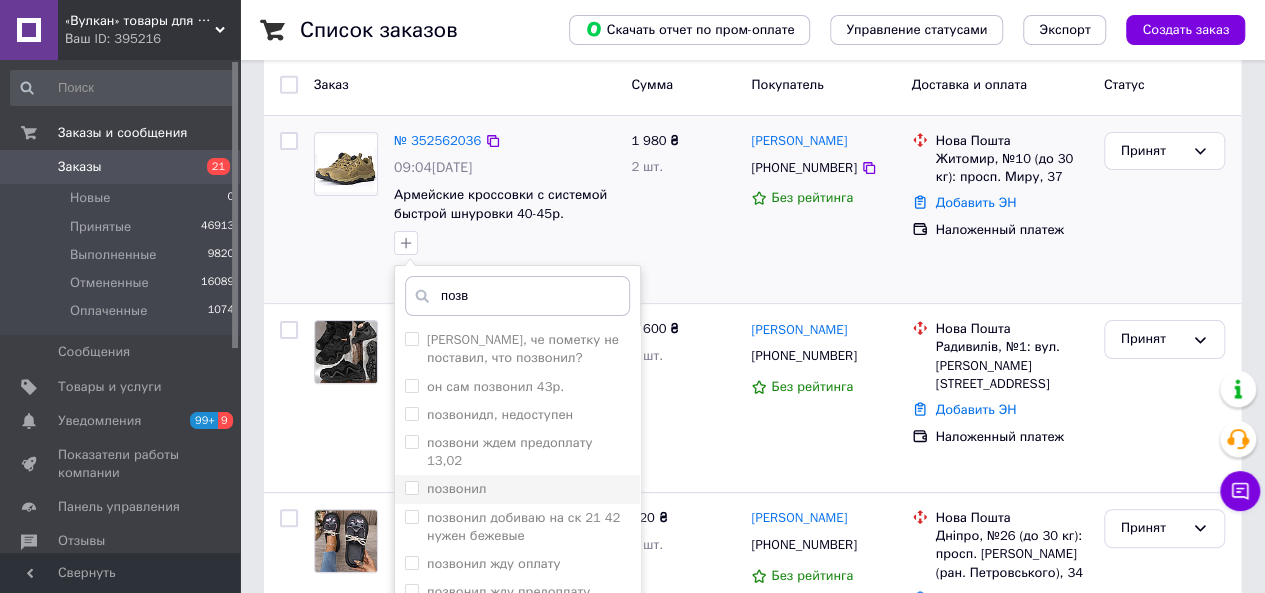 type on "позв" 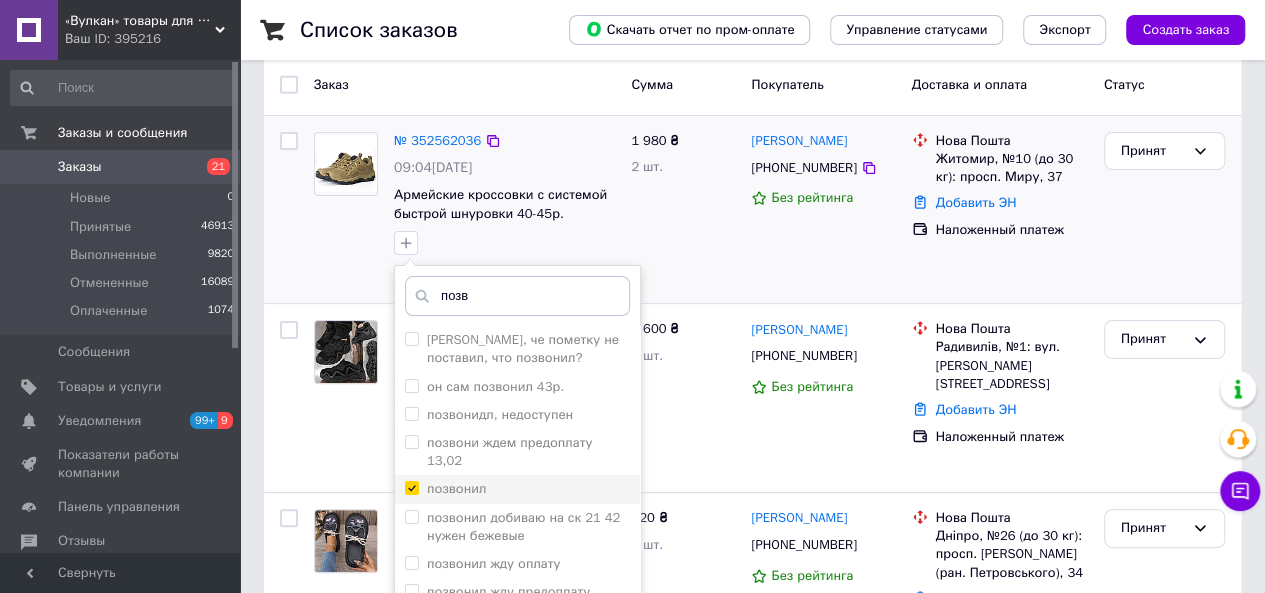 checkbox on "true" 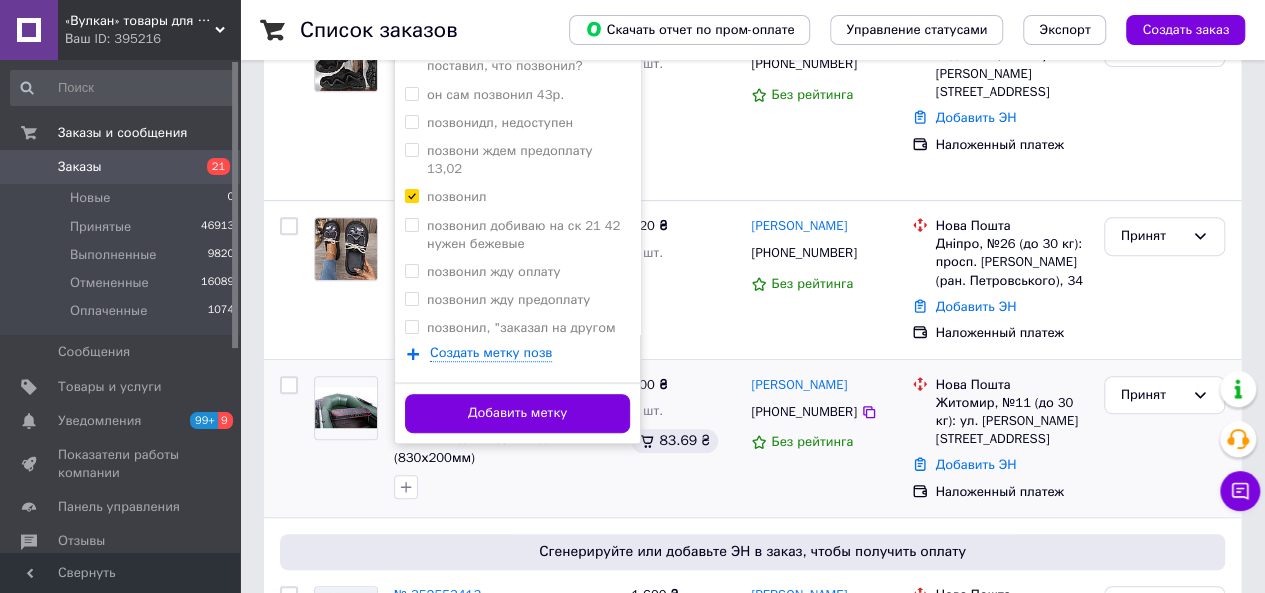 scroll, scrollTop: 400, scrollLeft: 0, axis: vertical 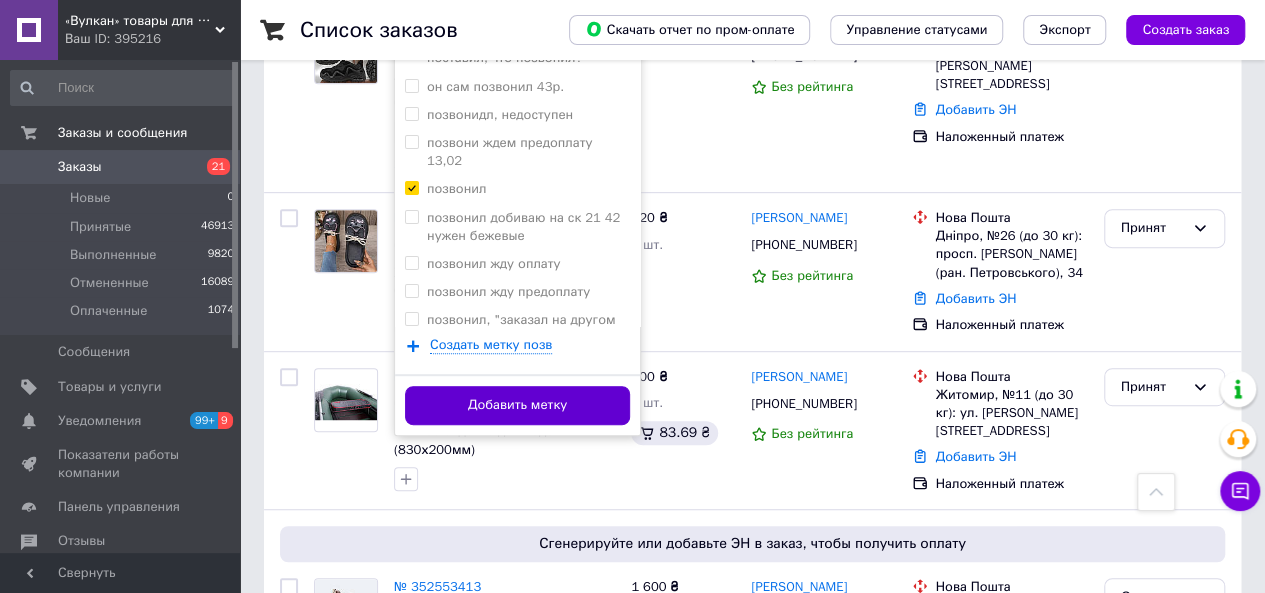 click on "Добавить метку" at bounding box center [517, 405] 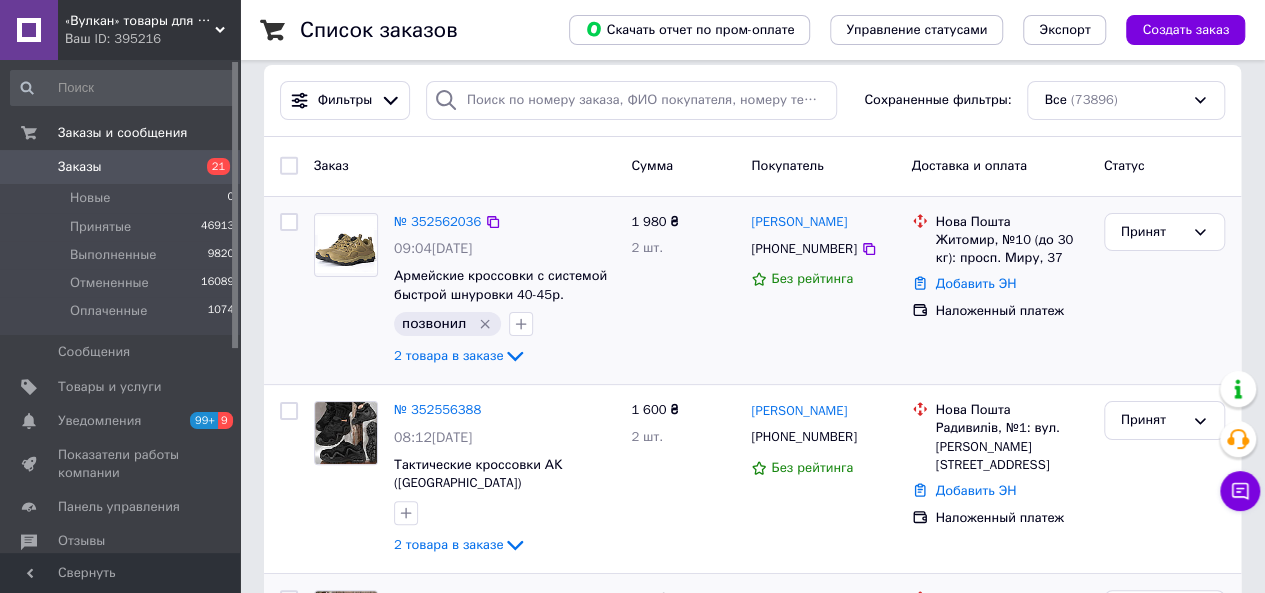 scroll, scrollTop: 0, scrollLeft: 0, axis: both 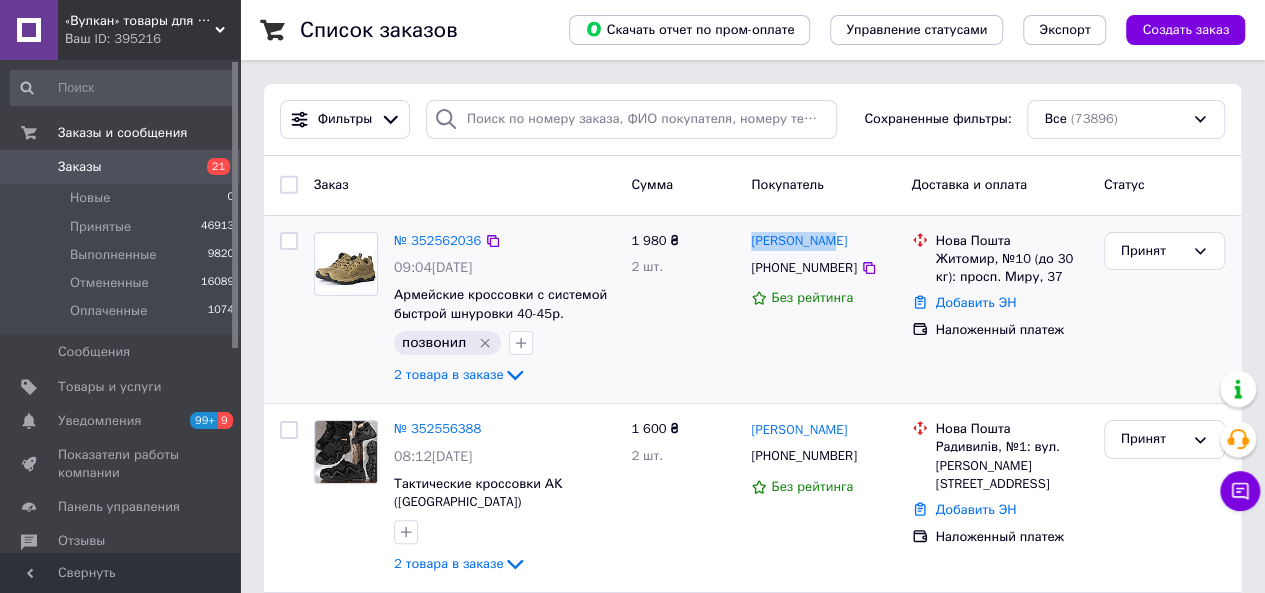 drag, startPoint x: 832, startPoint y: 242, endPoint x: 749, endPoint y: 237, distance: 83.15047 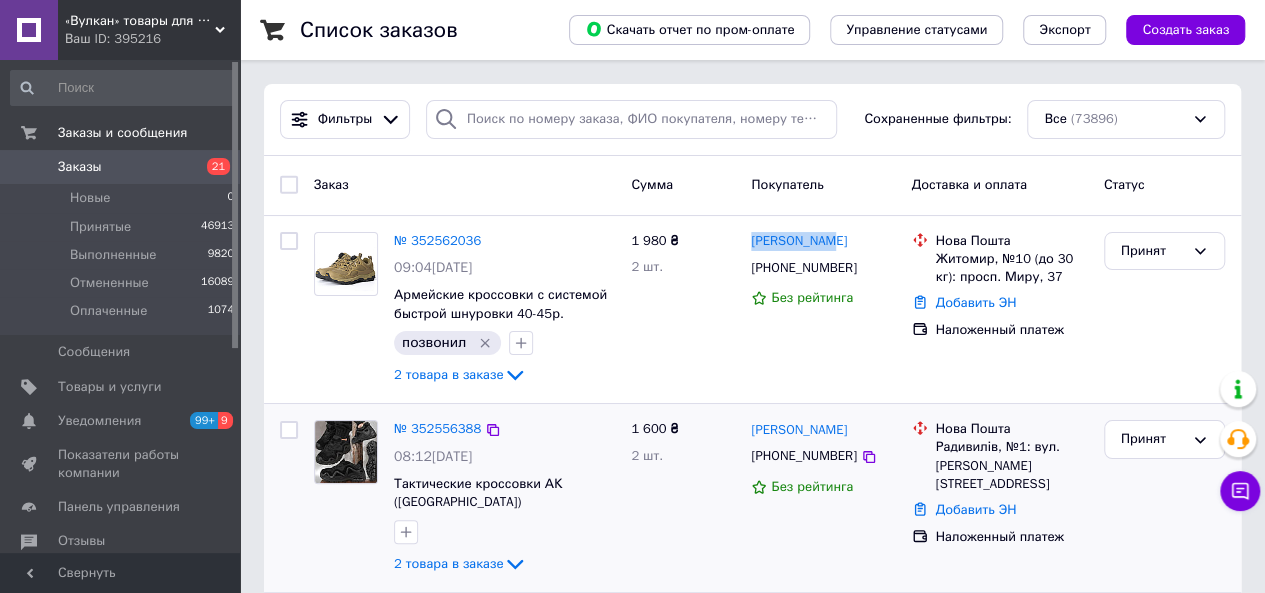 copy on "[PERSON_NAME]" 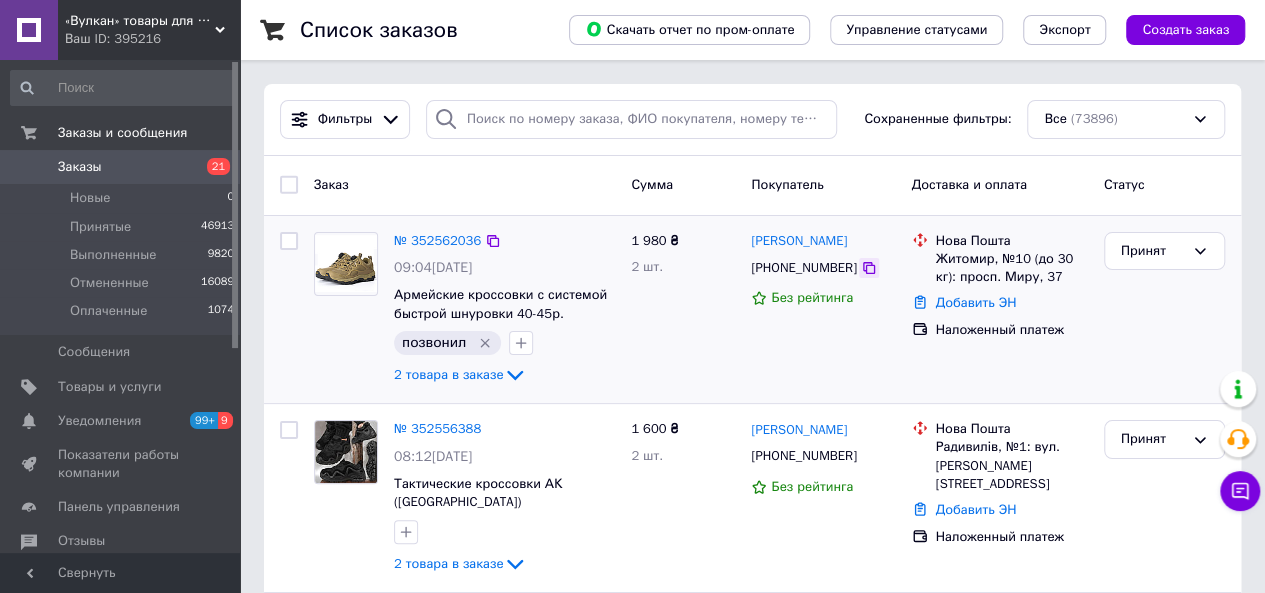 click 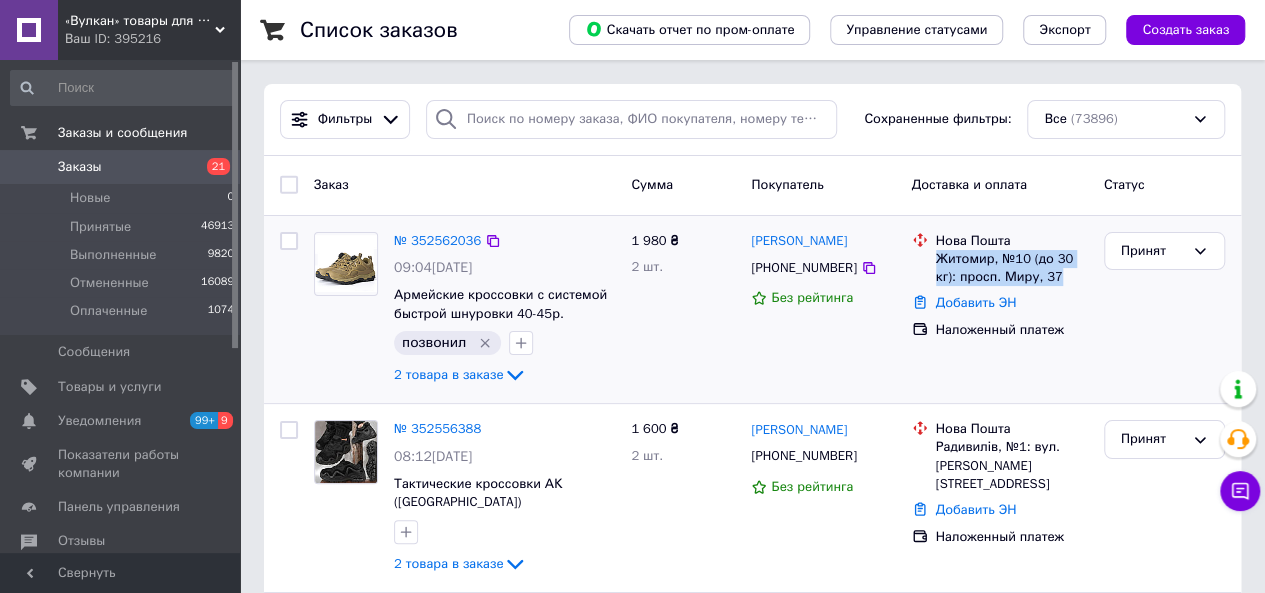 drag, startPoint x: 934, startPoint y: 255, endPoint x: 1069, endPoint y: 287, distance: 138.74077 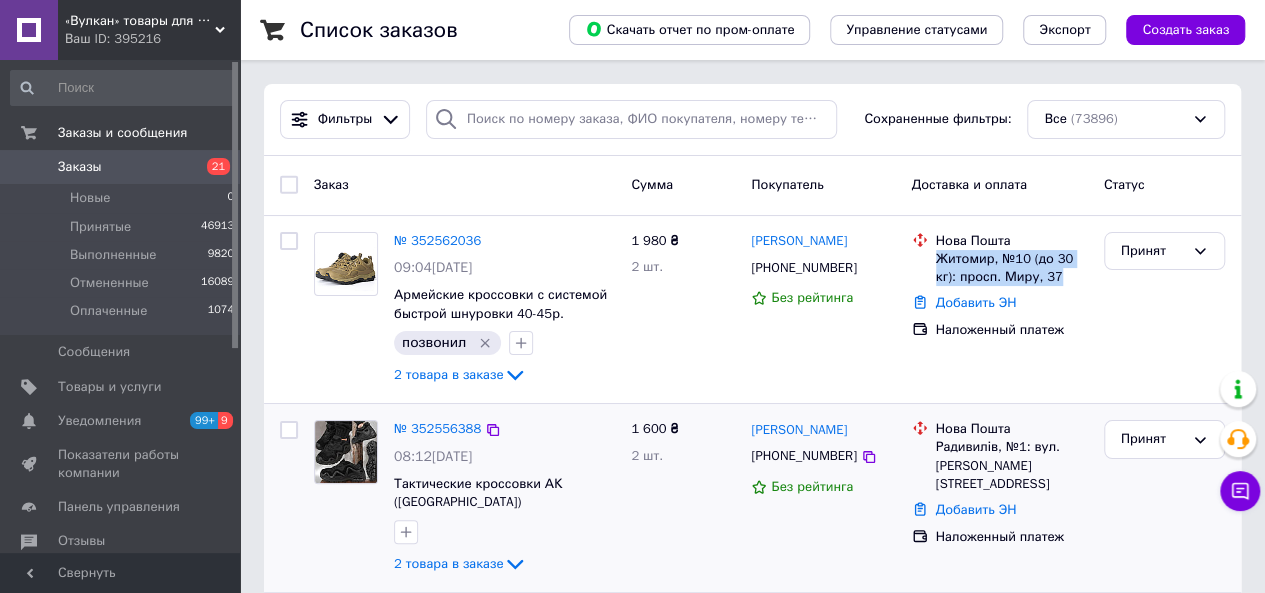 copy on "Житомир, №10 (до 30 кг): просп. Миру, 37" 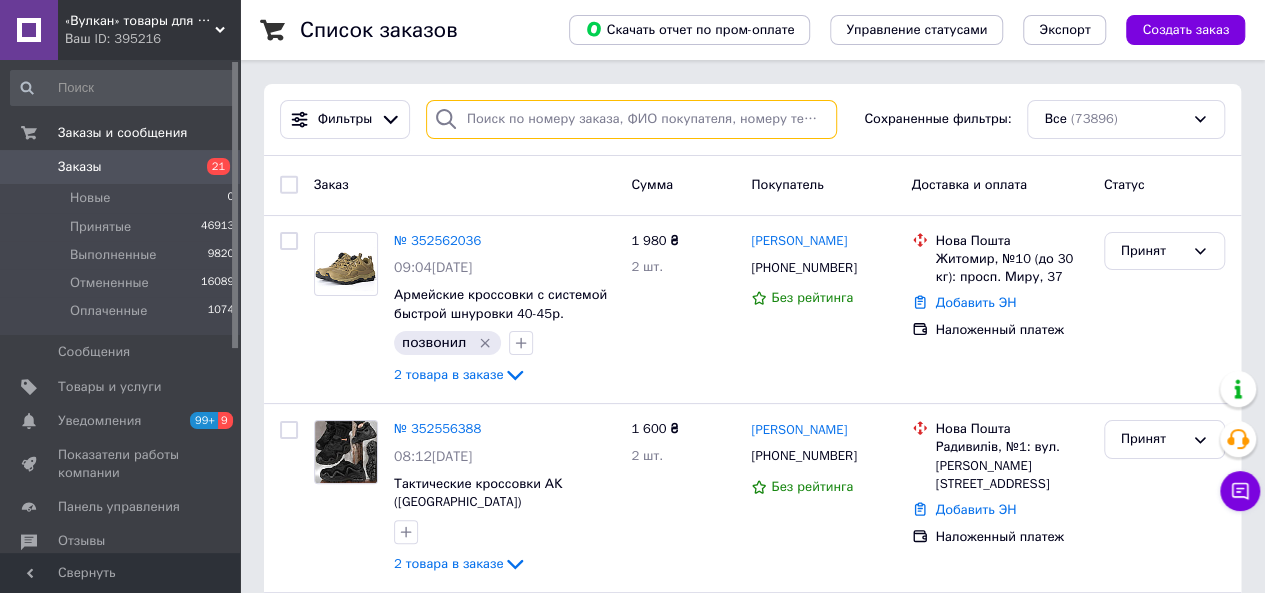click at bounding box center [631, 119] 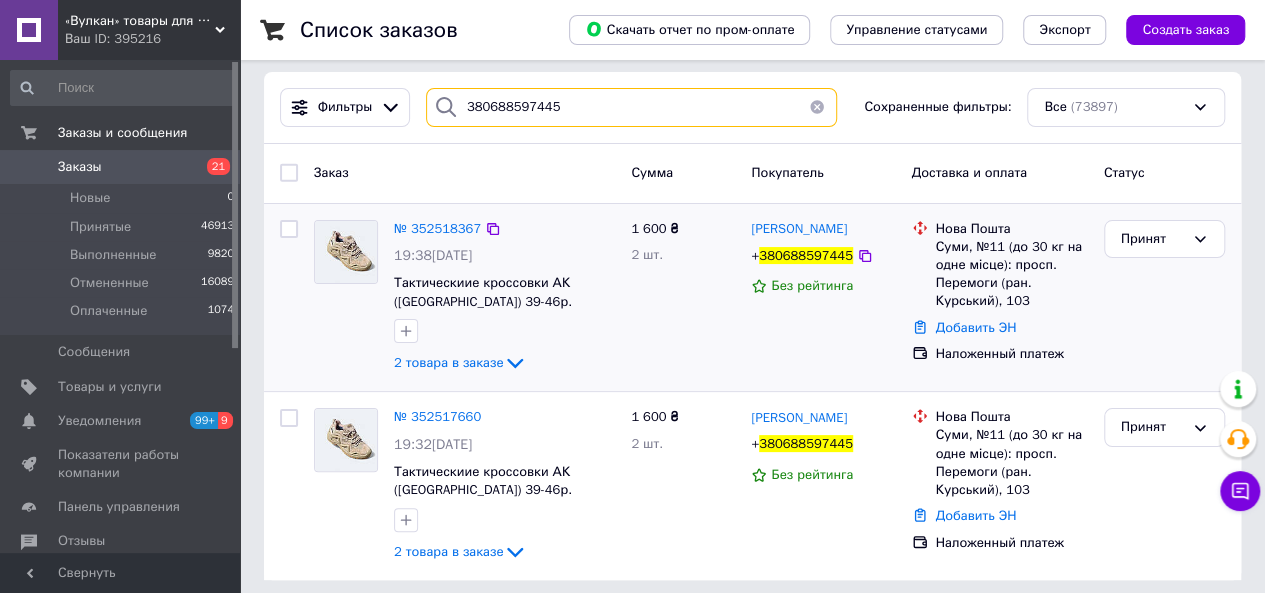 scroll, scrollTop: 22, scrollLeft: 0, axis: vertical 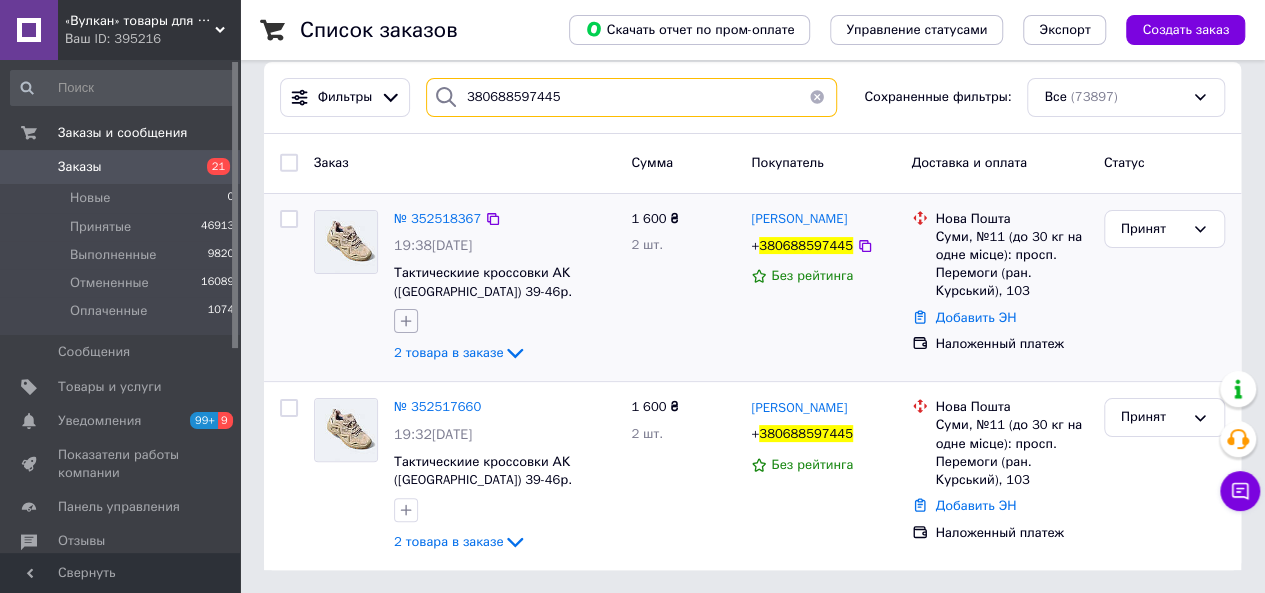 type on "380688597445" 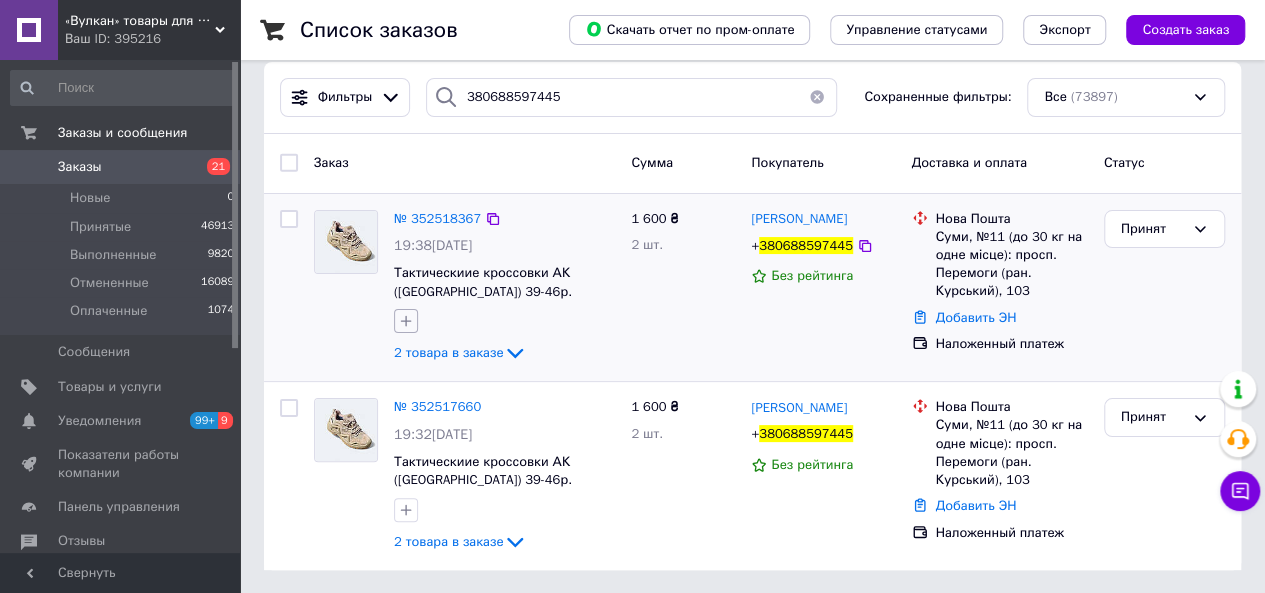 click 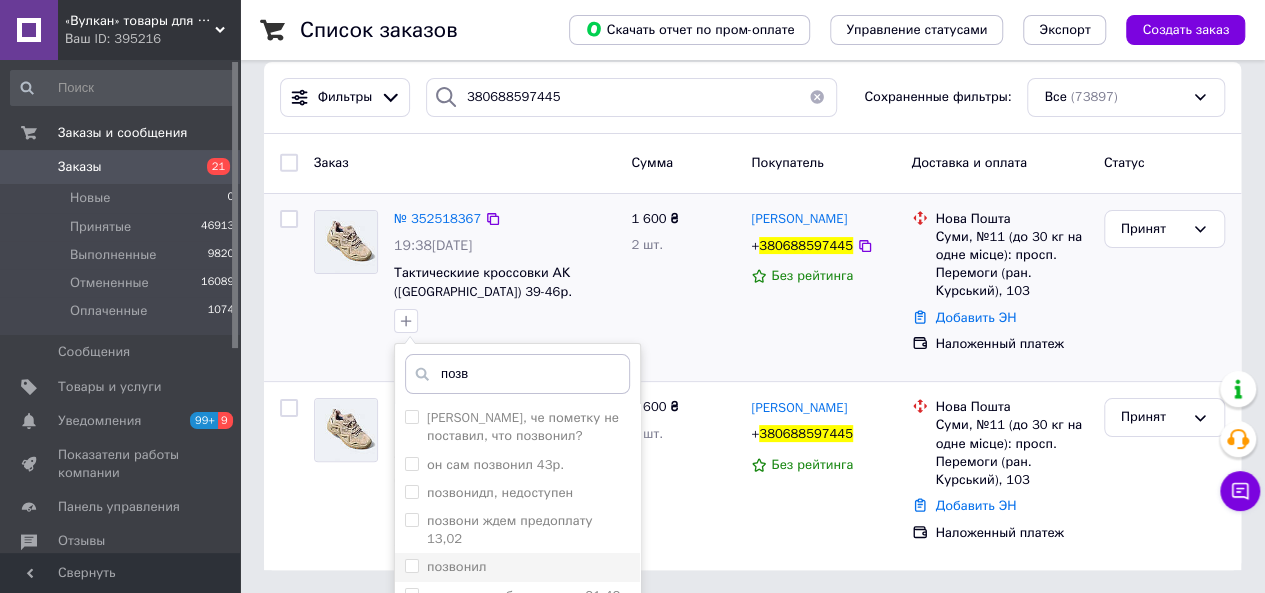 type on "позв" 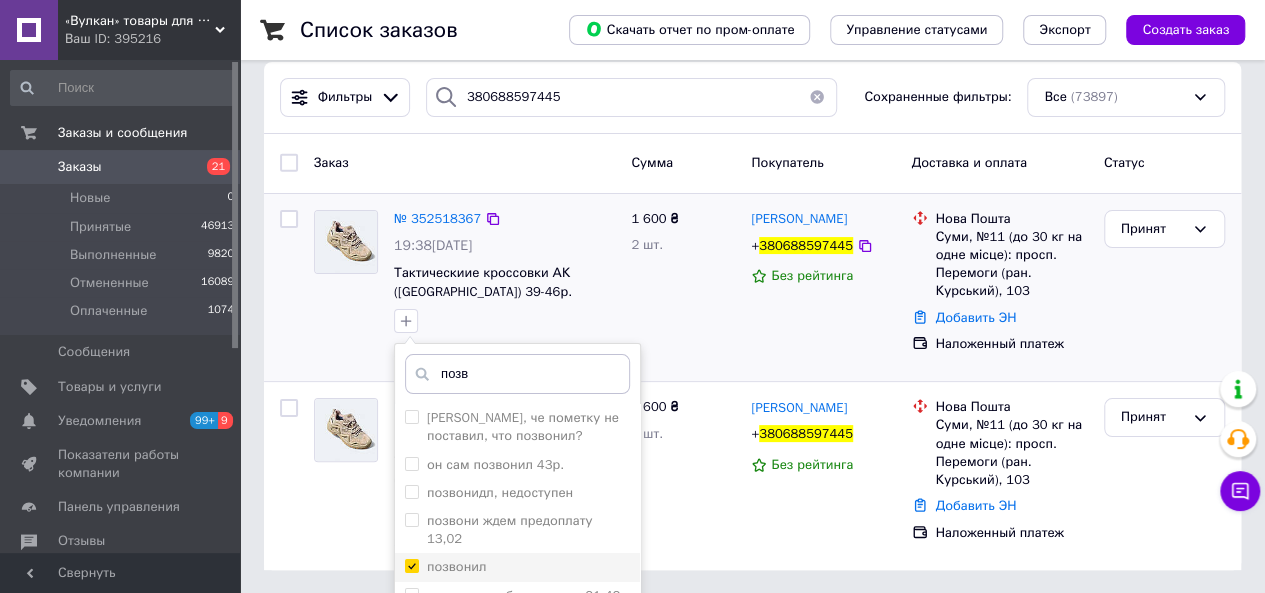 checkbox on "true" 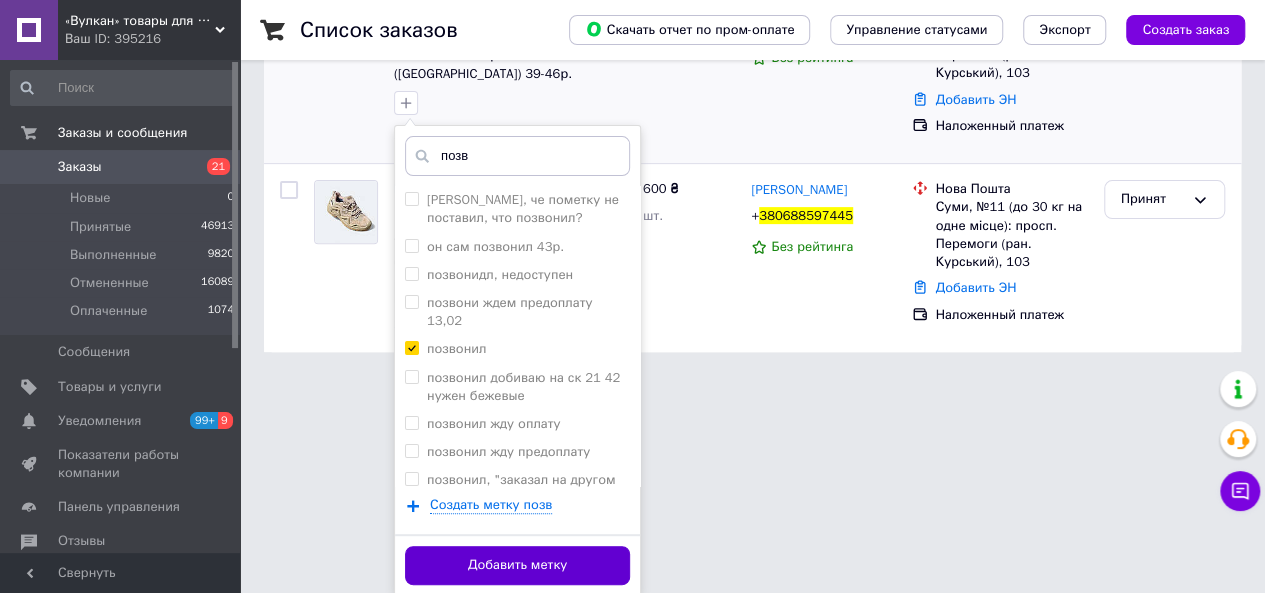 click on "Добавить метку" at bounding box center (517, 565) 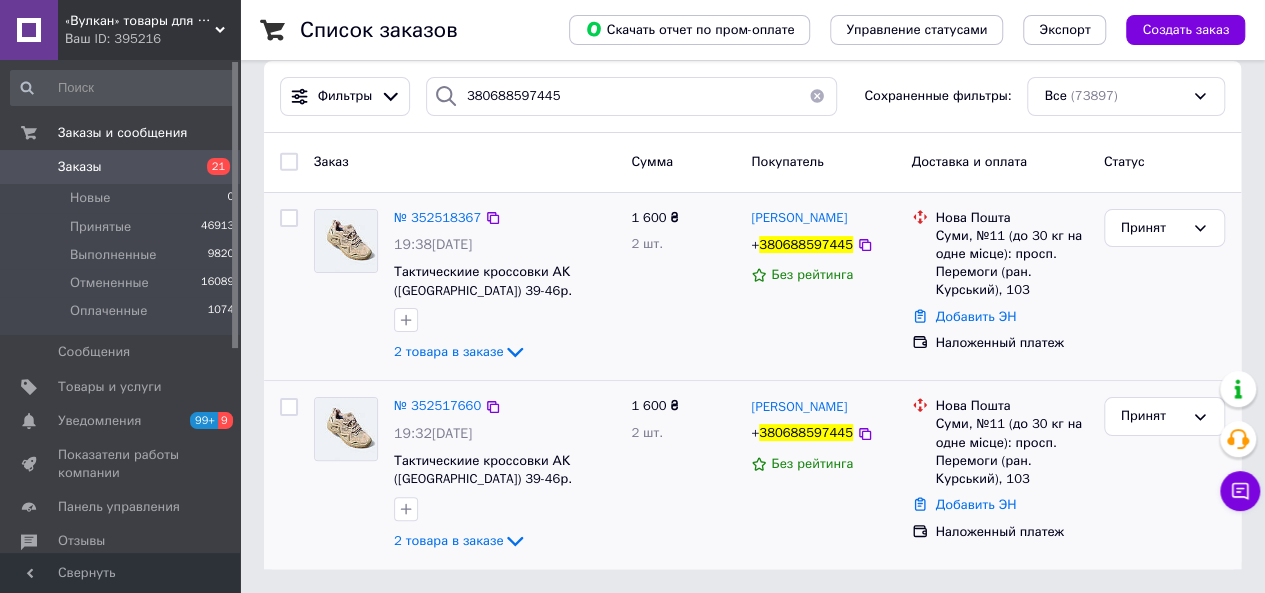 scroll, scrollTop: 22, scrollLeft: 0, axis: vertical 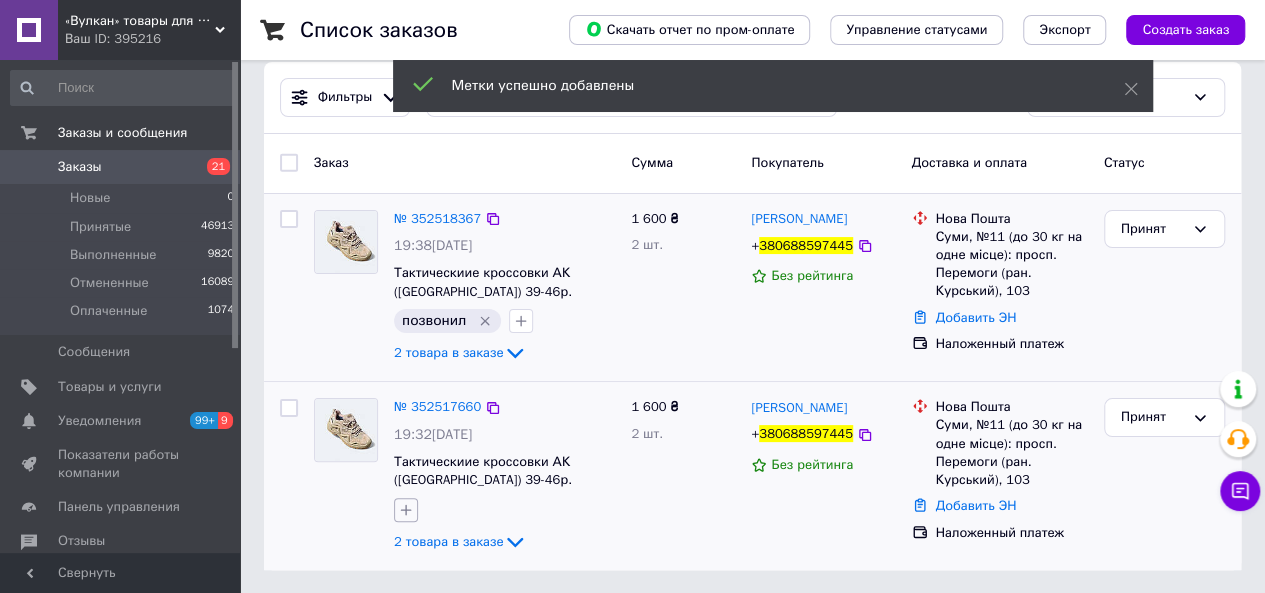 click 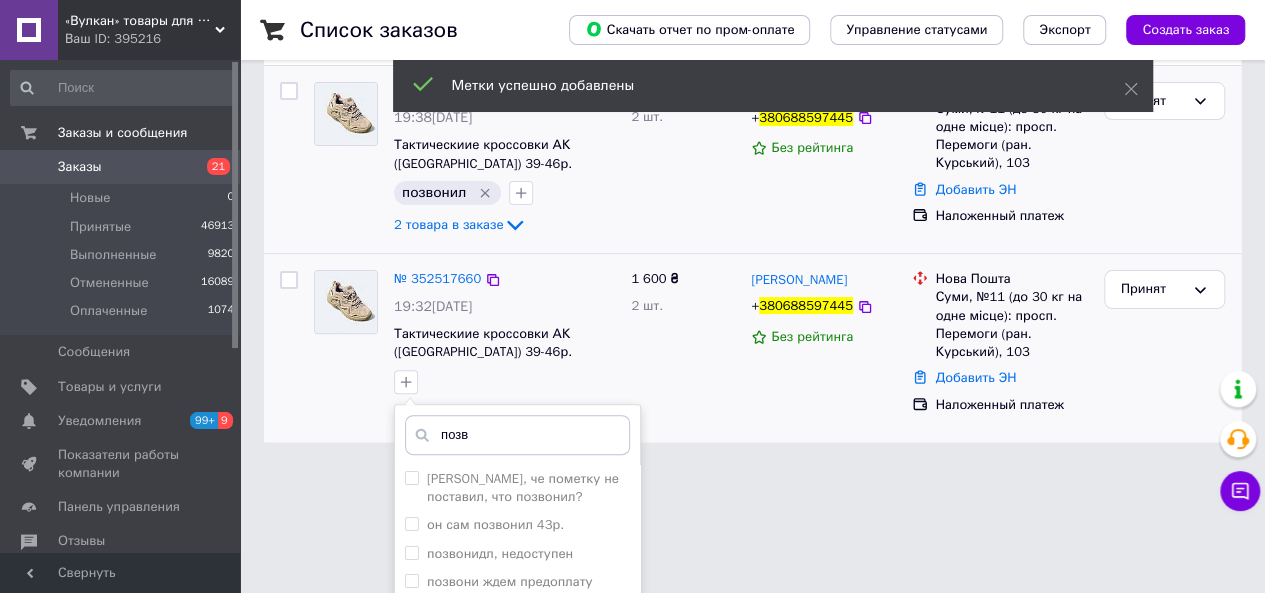scroll, scrollTop: 322, scrollLeft: 0, axis: vertical 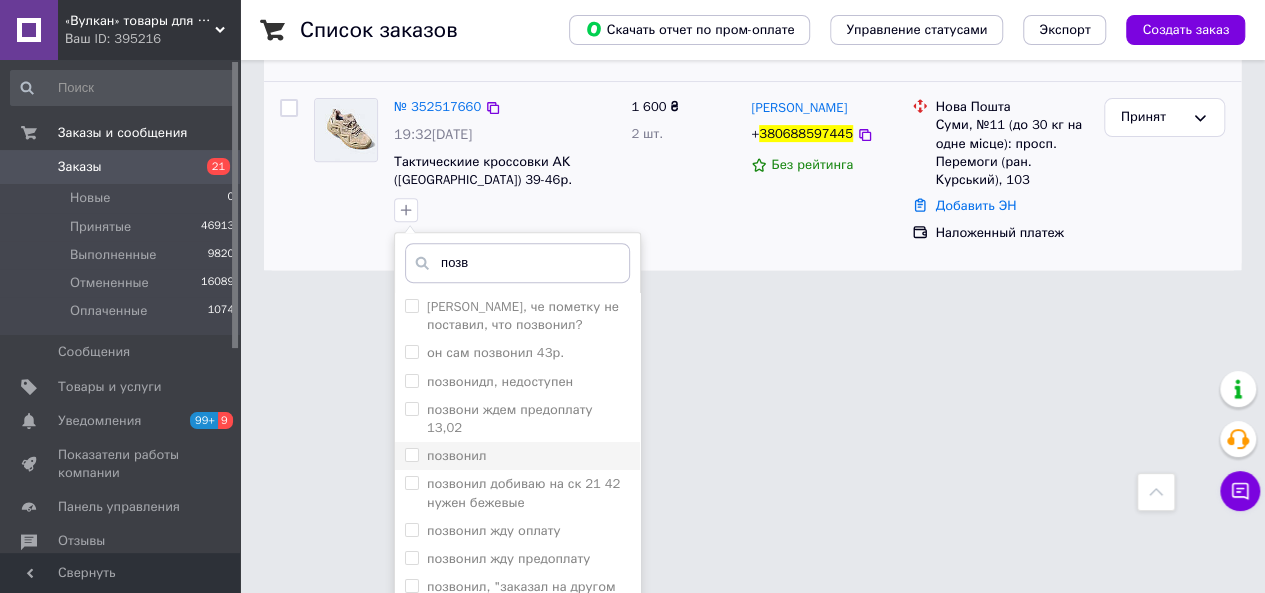 type on "позв" 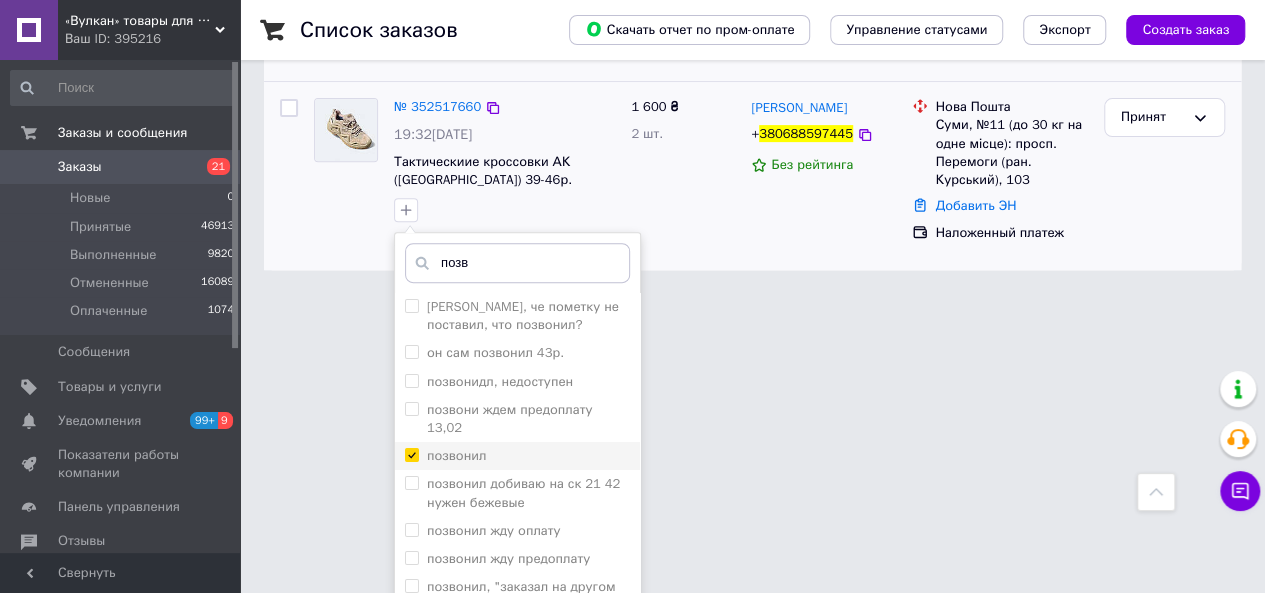 checkbox on "true" 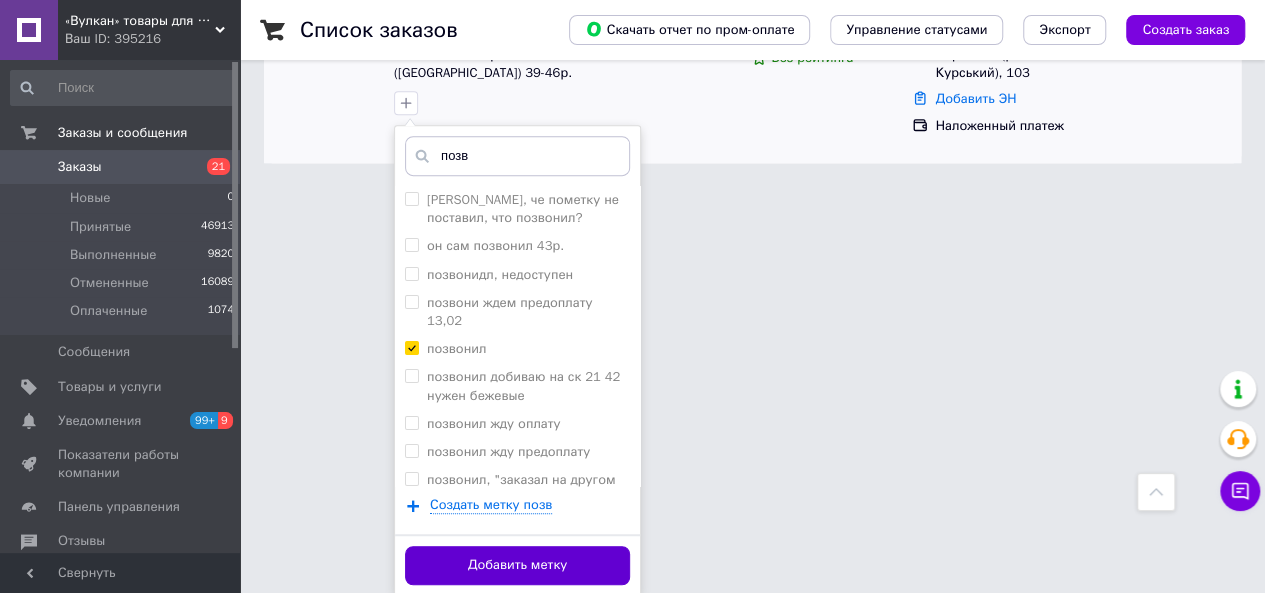 click on "Добавить метку" at bounding box center (517, 565) 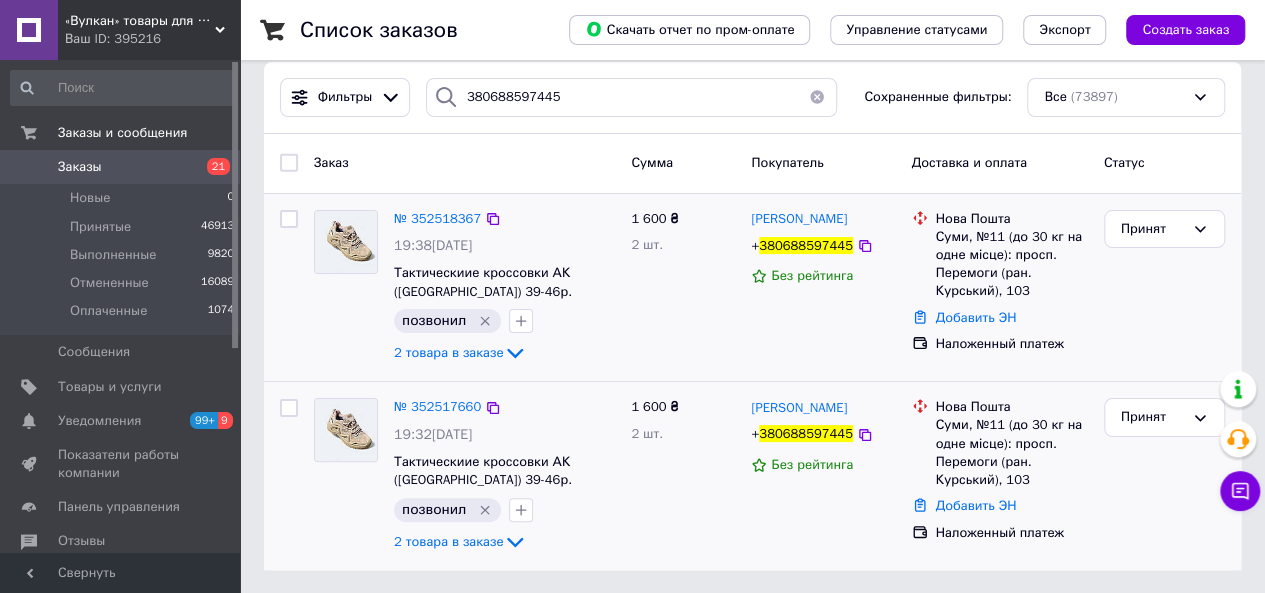 drag, startPoint x: 892, startPoint y: 217, endPoint x: 750, endPoint y: 213, distance: 142.05632 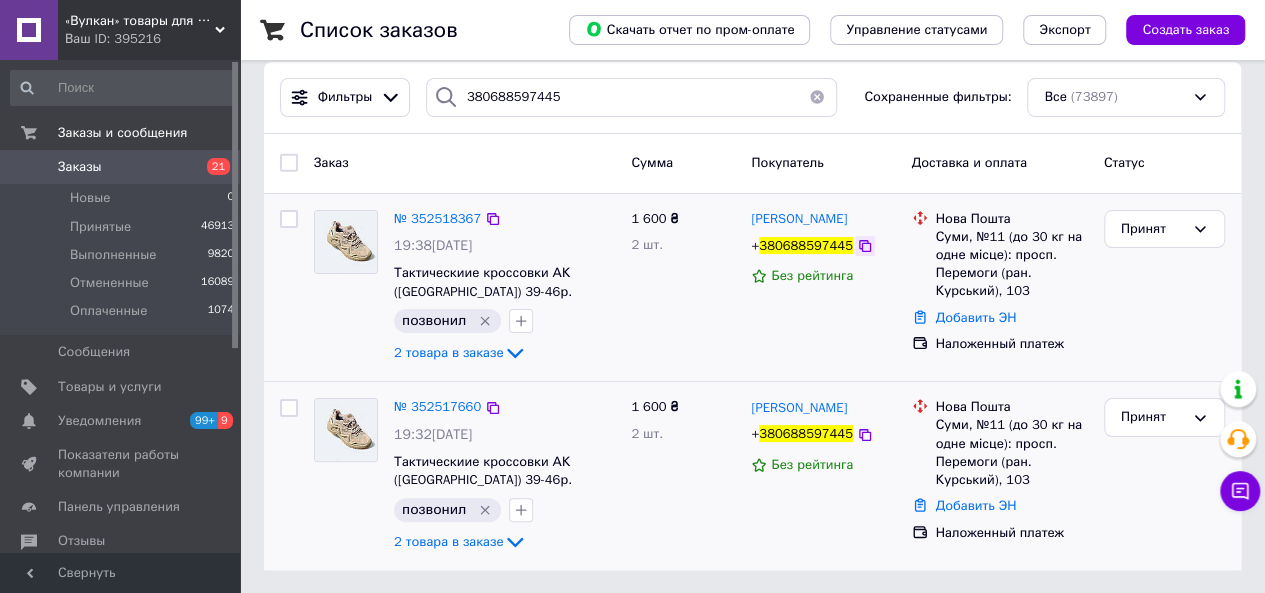 click 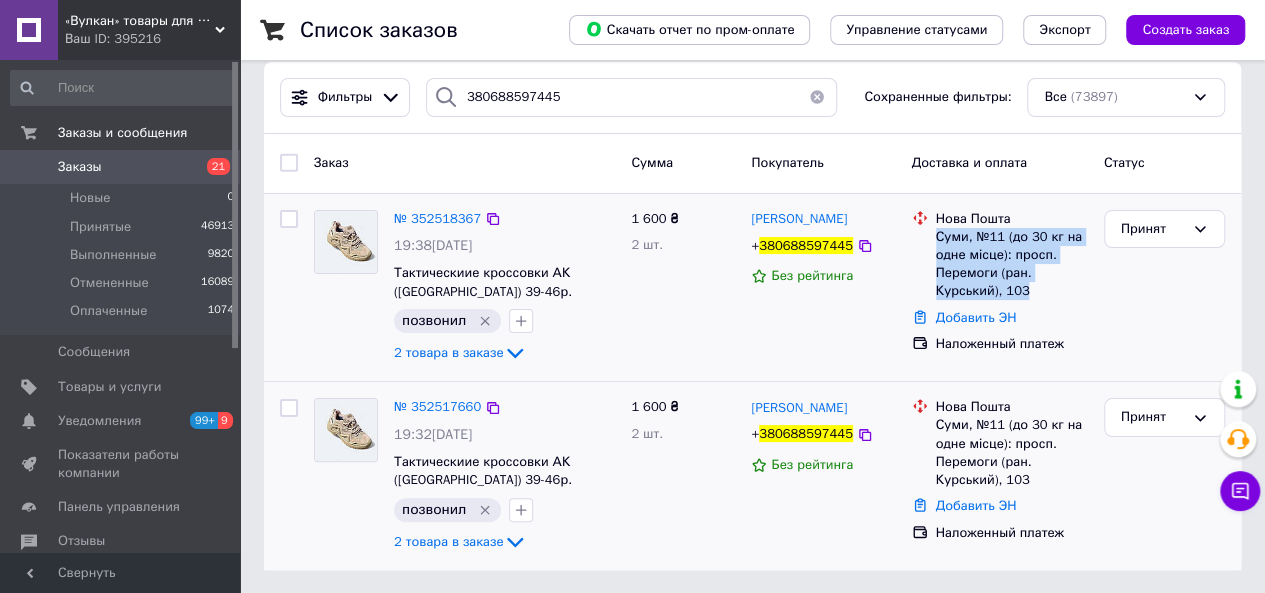 drag, startPoint x: 936, startPoint y: 231, endPoint x: 1034, endPoint y: 297, distance: 118.15244 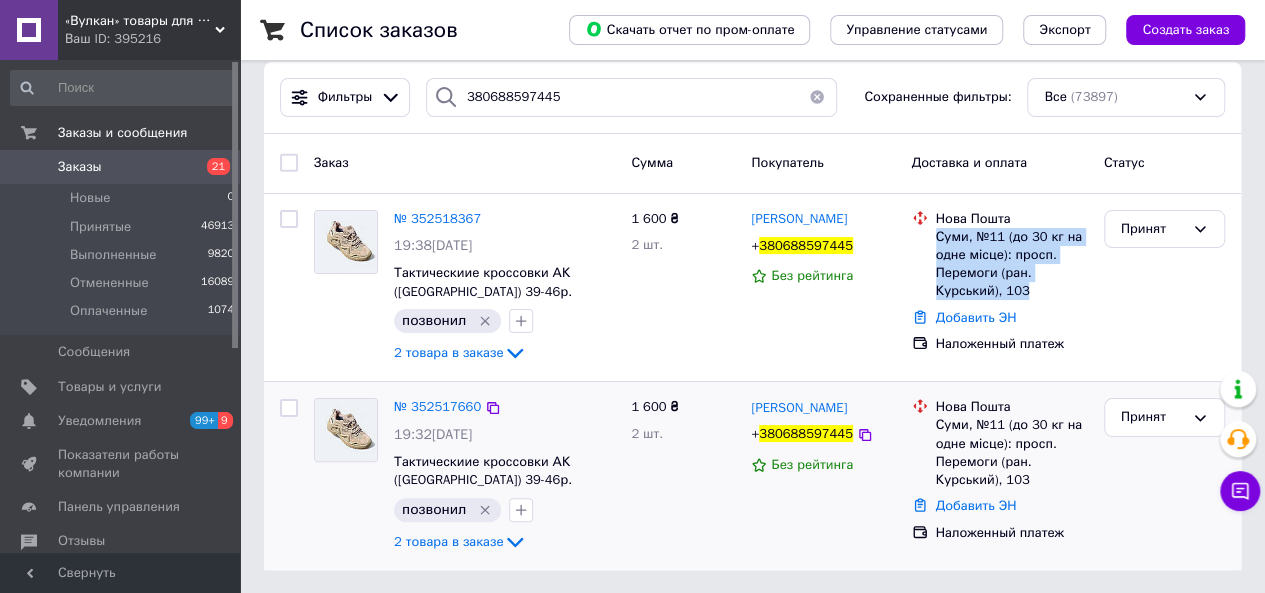 click at bounding box center [817, 97] 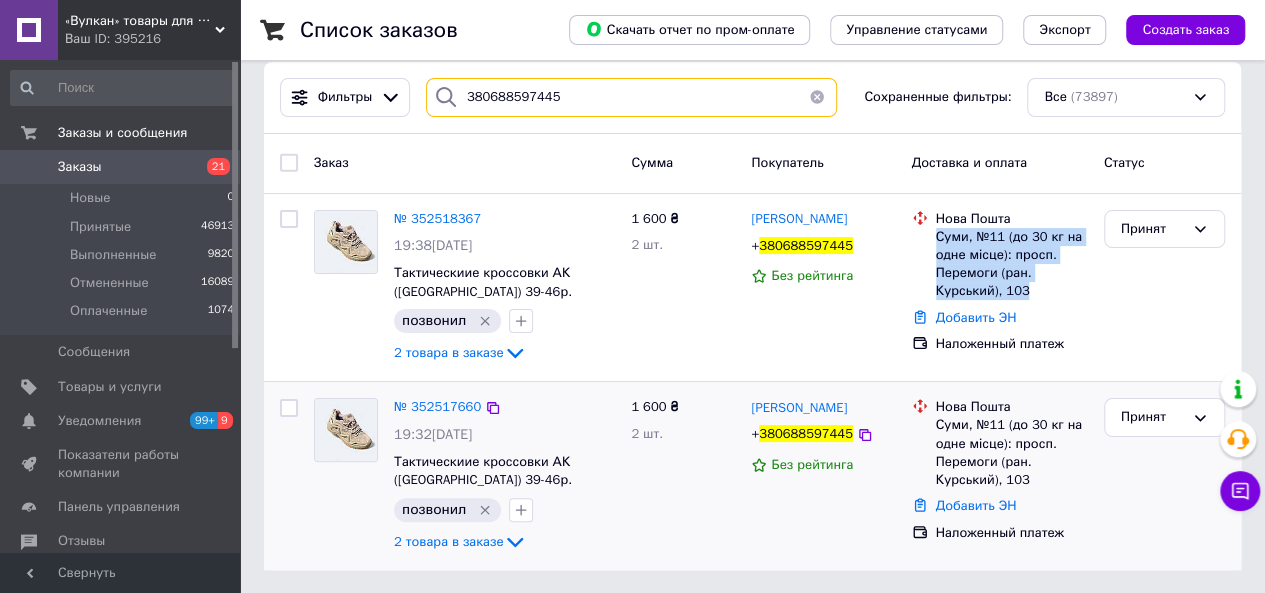 type 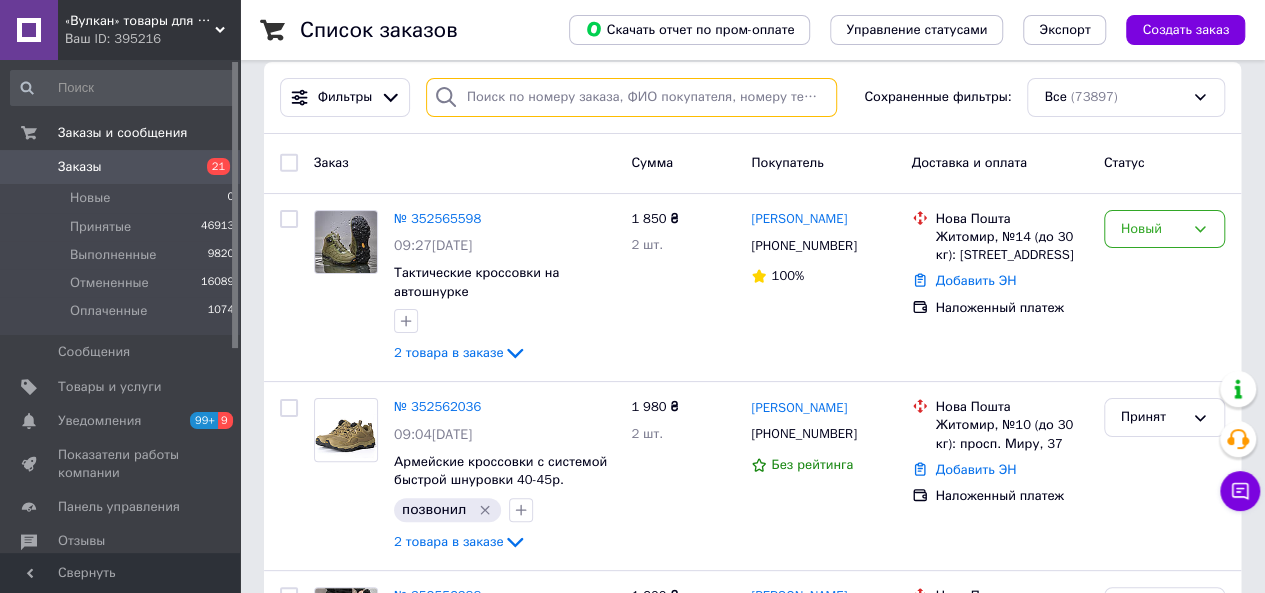 scroll, scrollTop: 0, scrollLeft: 0, axis: both 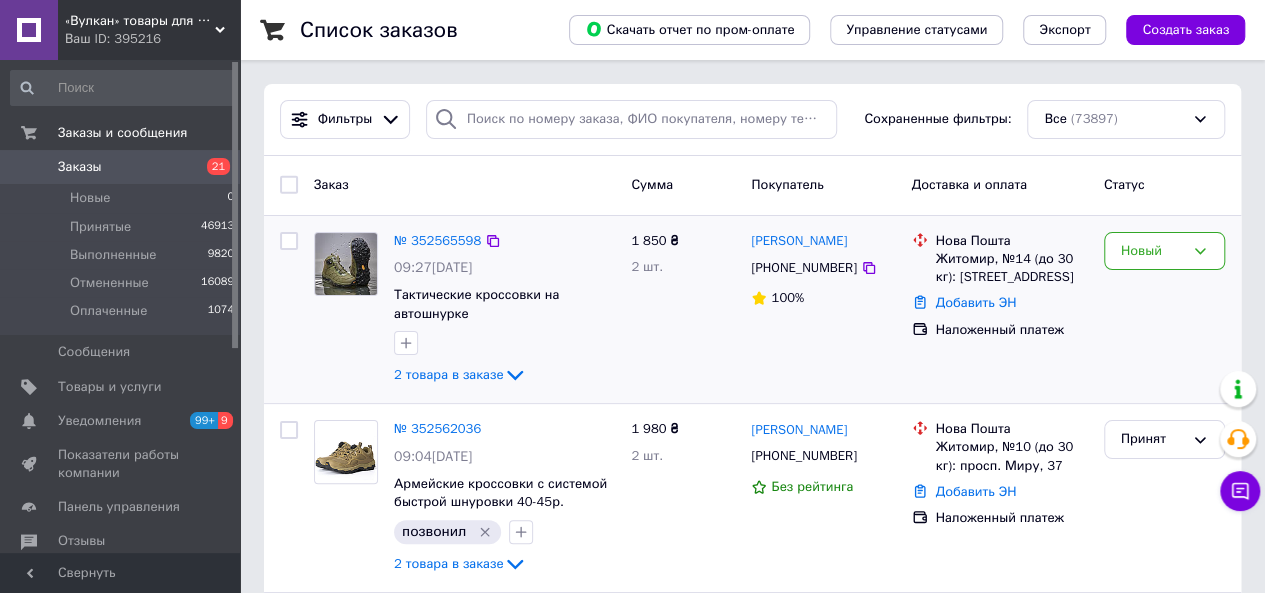 click on "Новый" at bounding box center (1164, 310) 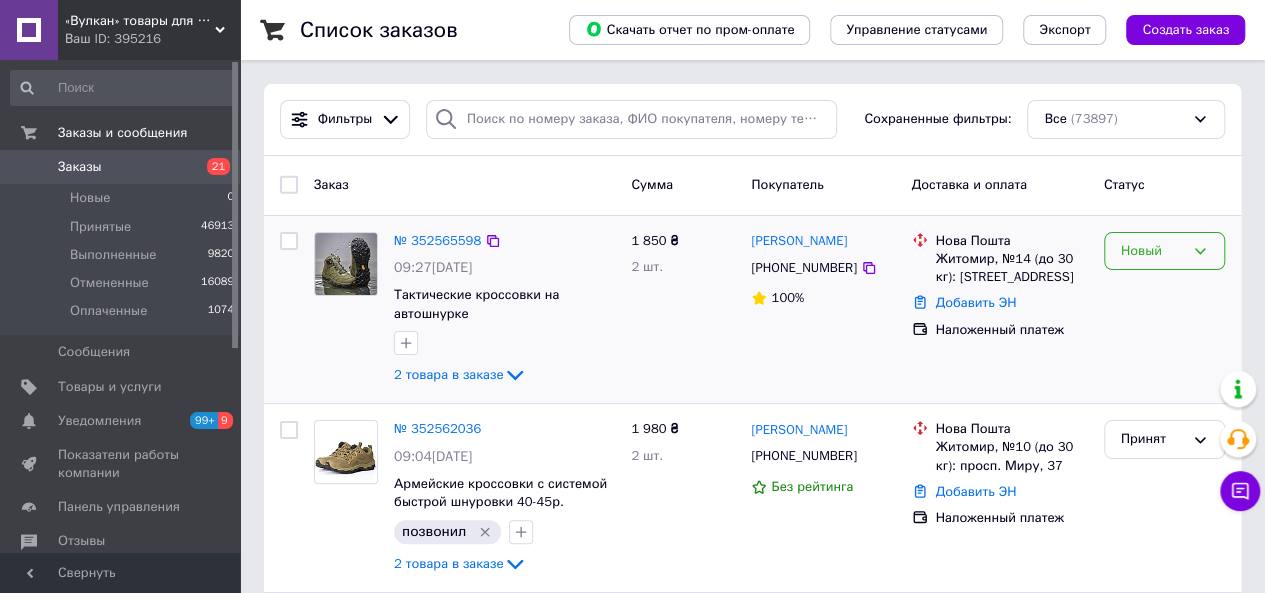 click 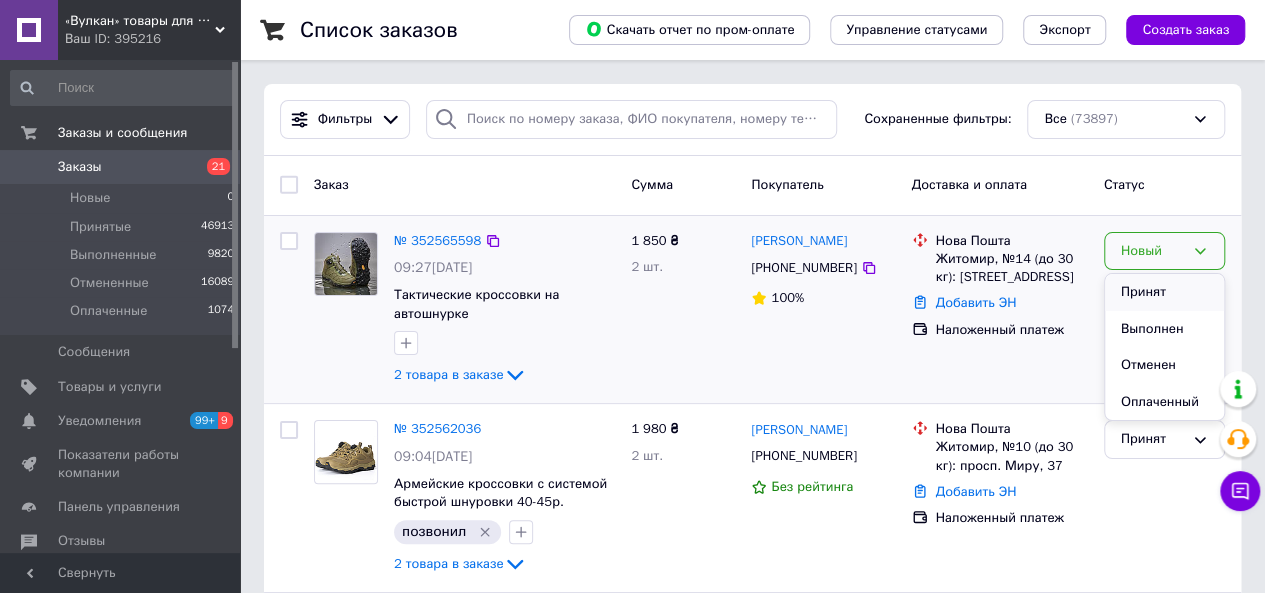 click on "Принят" at bounding box center (1164, 292) 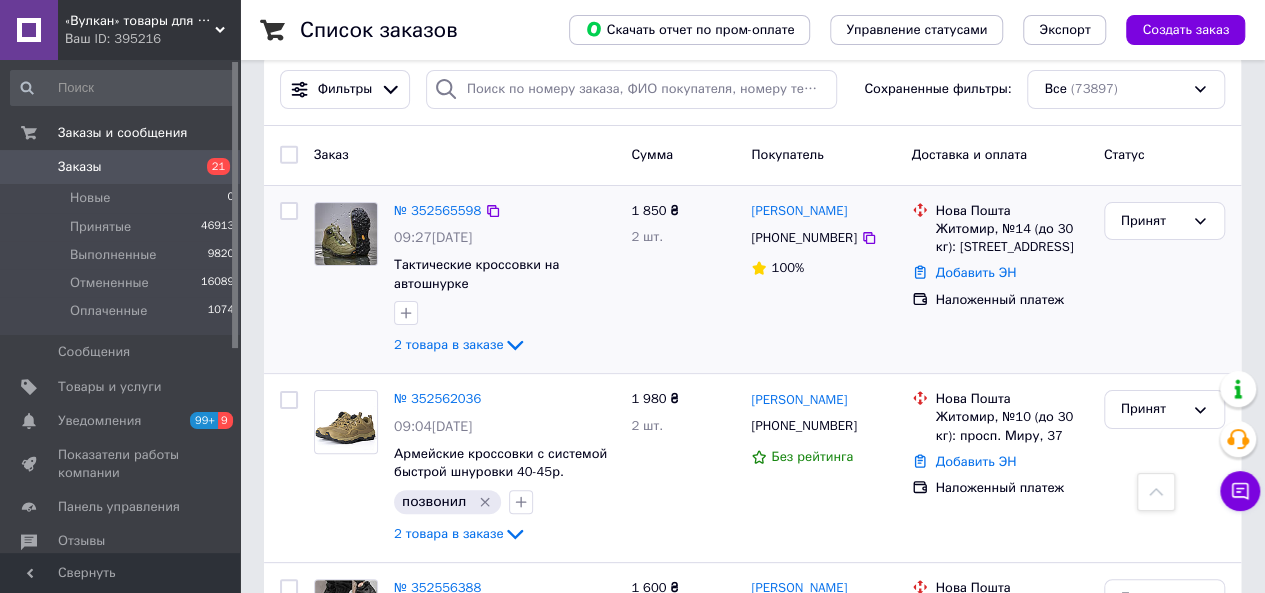 scroll, scrollTop: 0, scrollLeft: 0, axis: both 